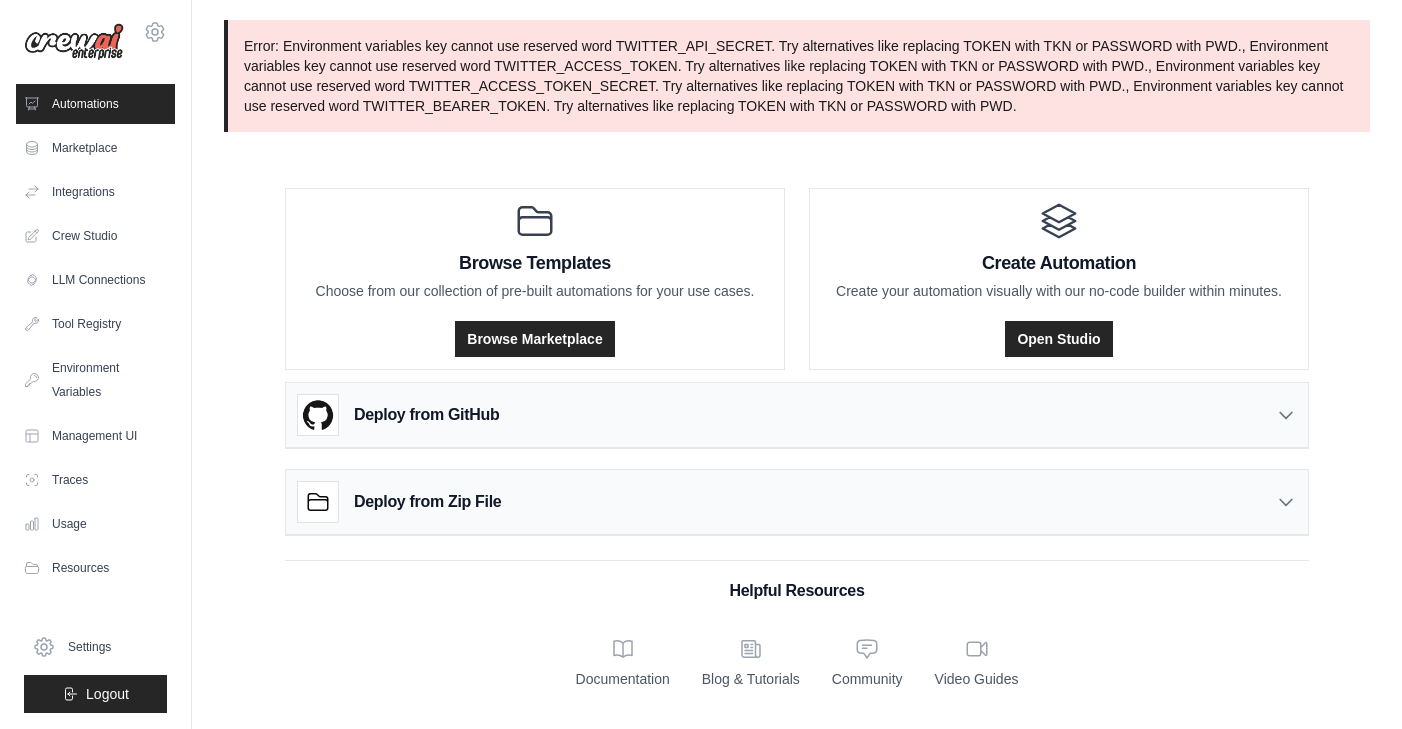 scroll, scrollTop: 0, scrollLeft: 0, axis: both 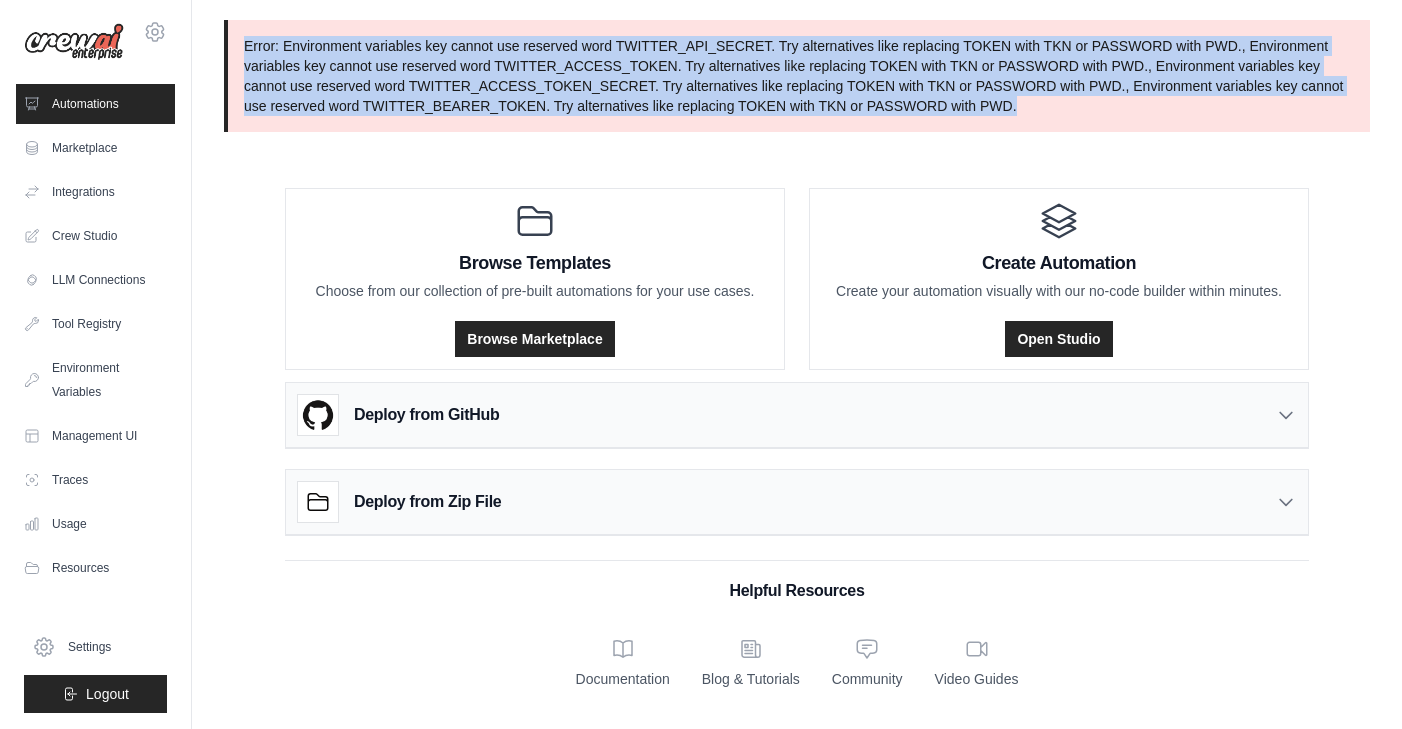 drag, startPoint x: 240, startPoint y: 41, endPoint x: 1106, endPoint y: 106, distance: 868.436 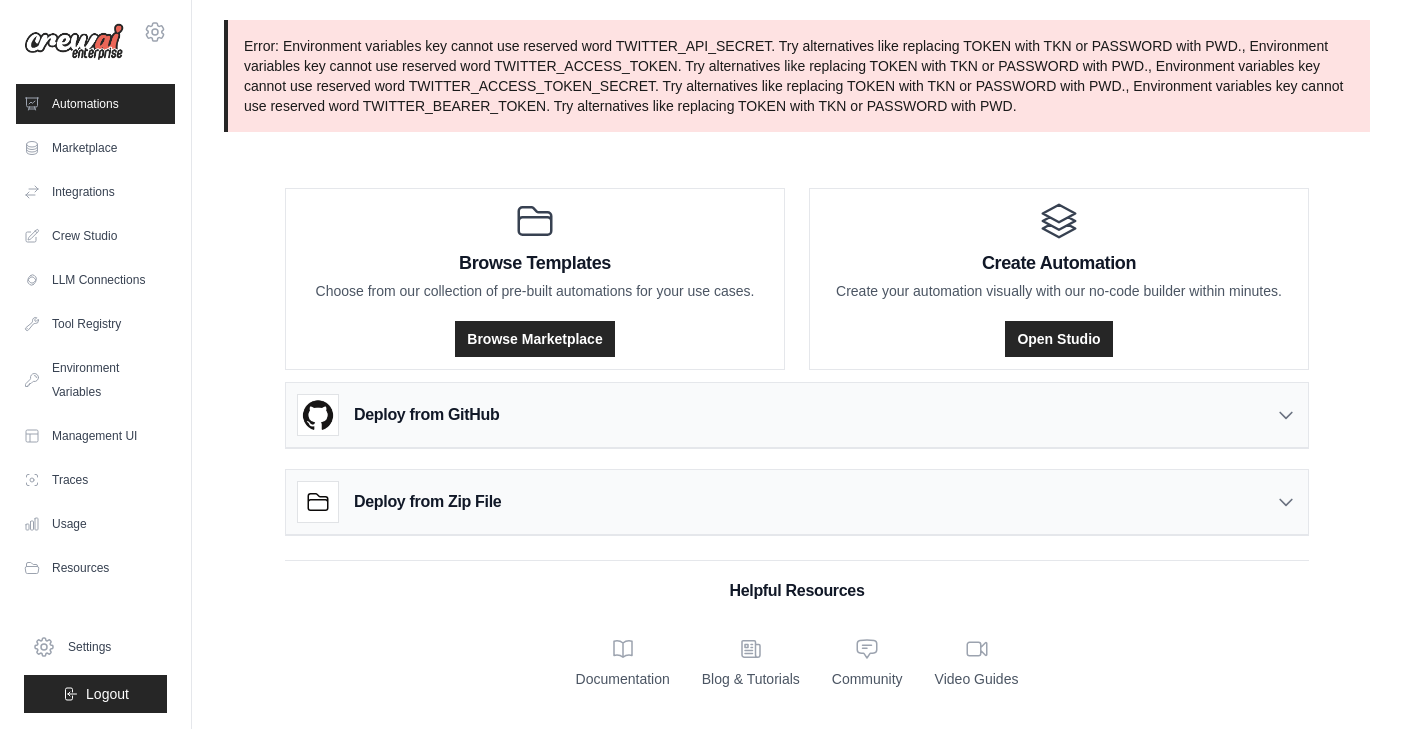 click on "Deploy from GitHub" at bounding box center [797, 415] 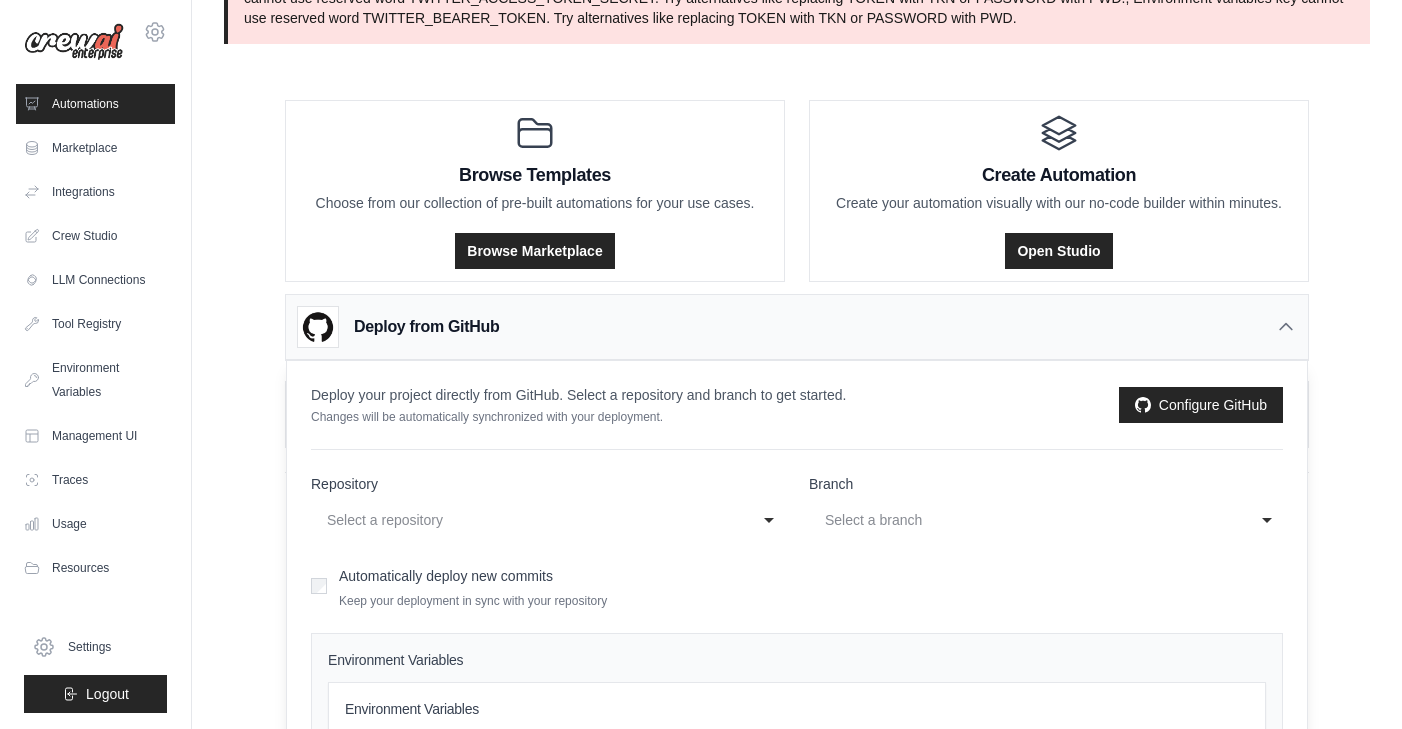 scroll, scrollTop: 174, scrollLeft: 0, axis: vertical 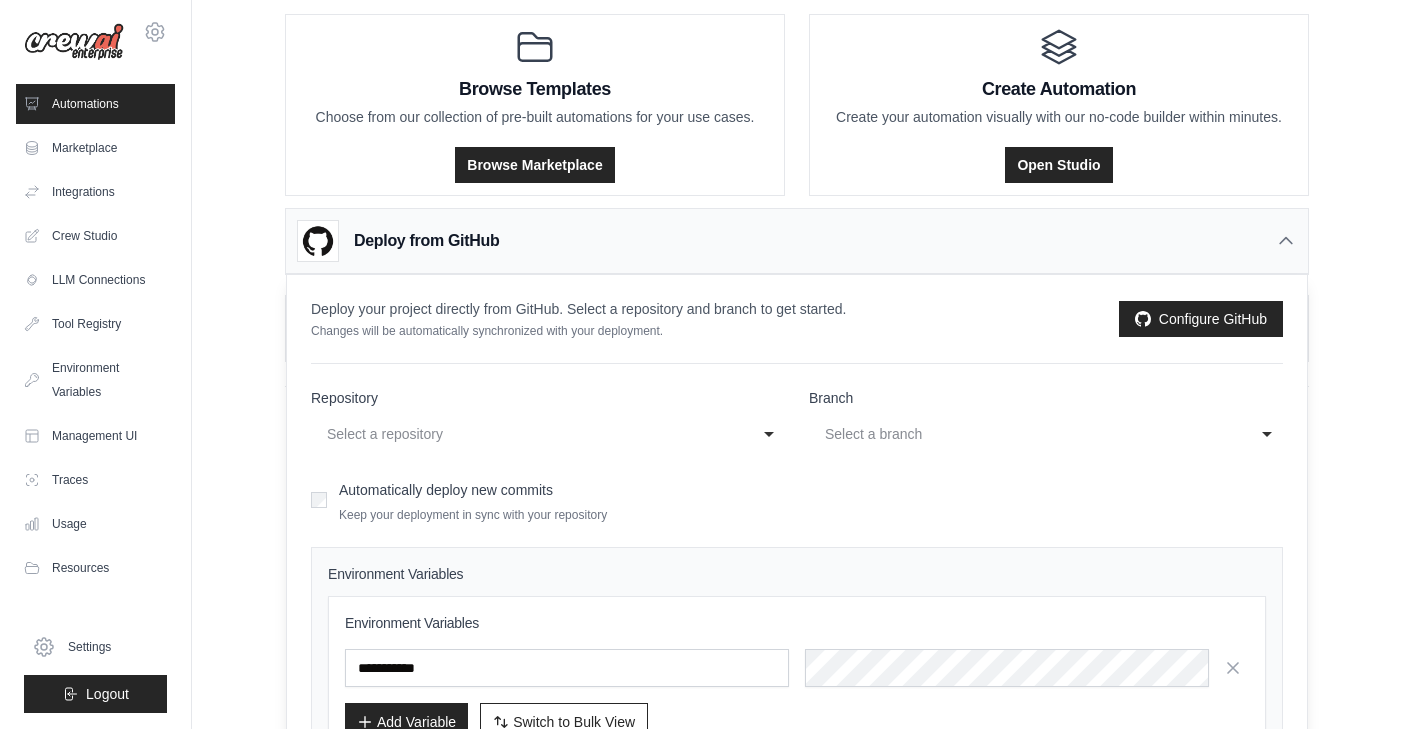 click on "Select a repository" at bounding box center (534, 434) 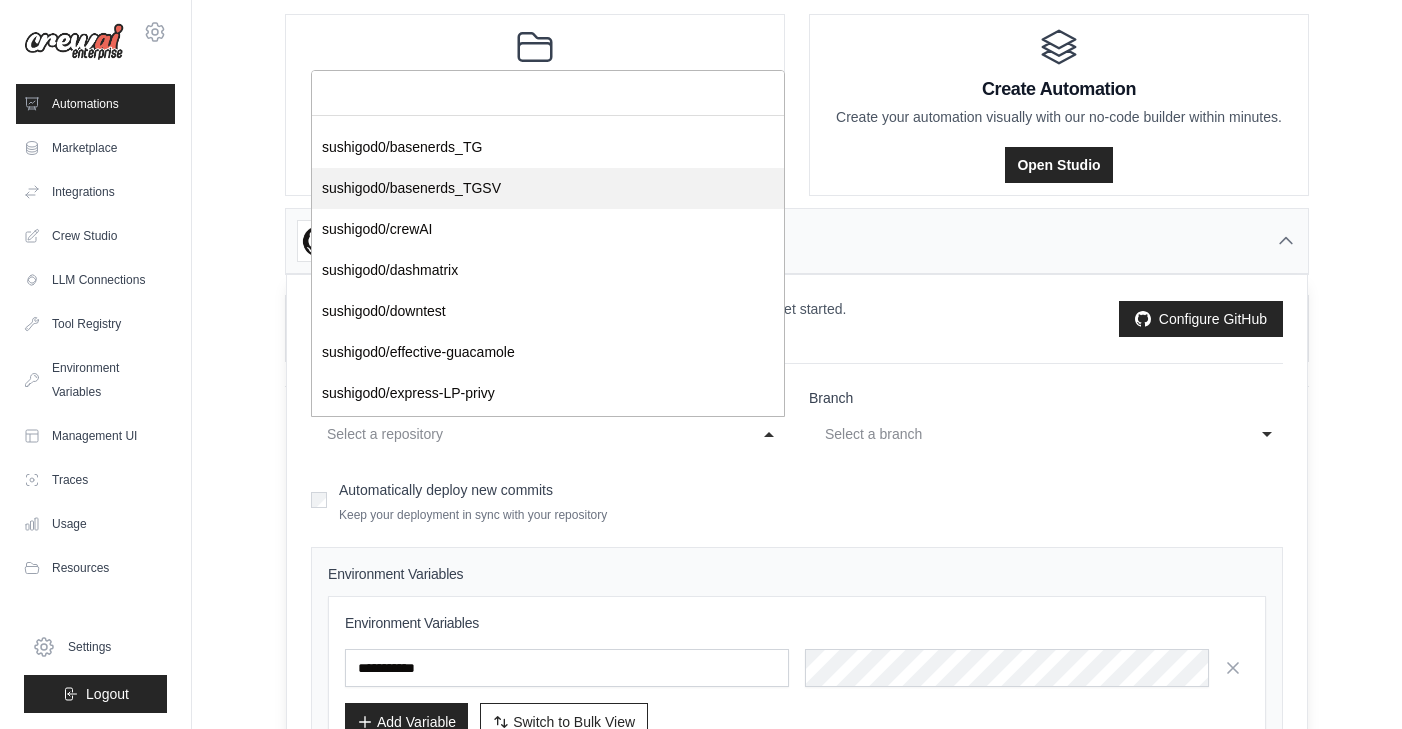 scroll, scrollTop: 601, scrollLeft: 0, axis: vertical 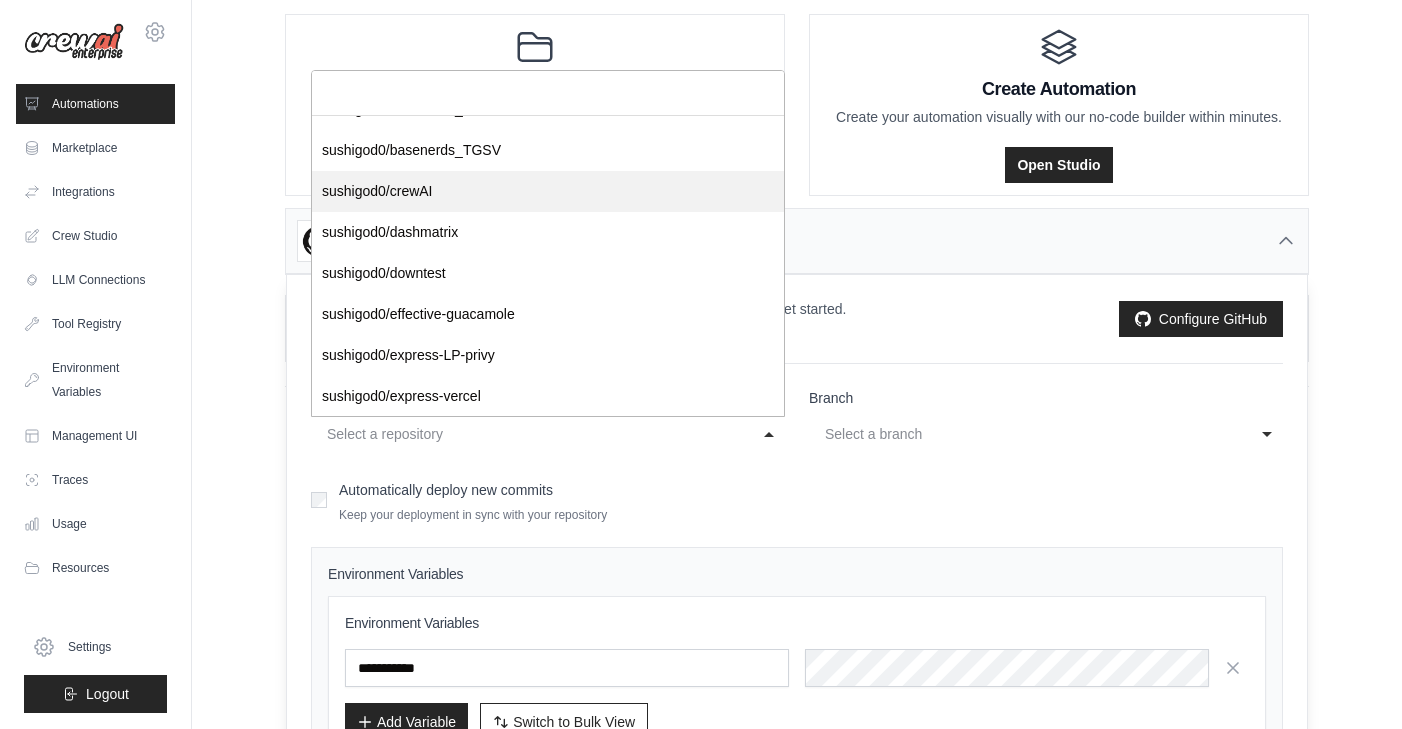 select on "*********" 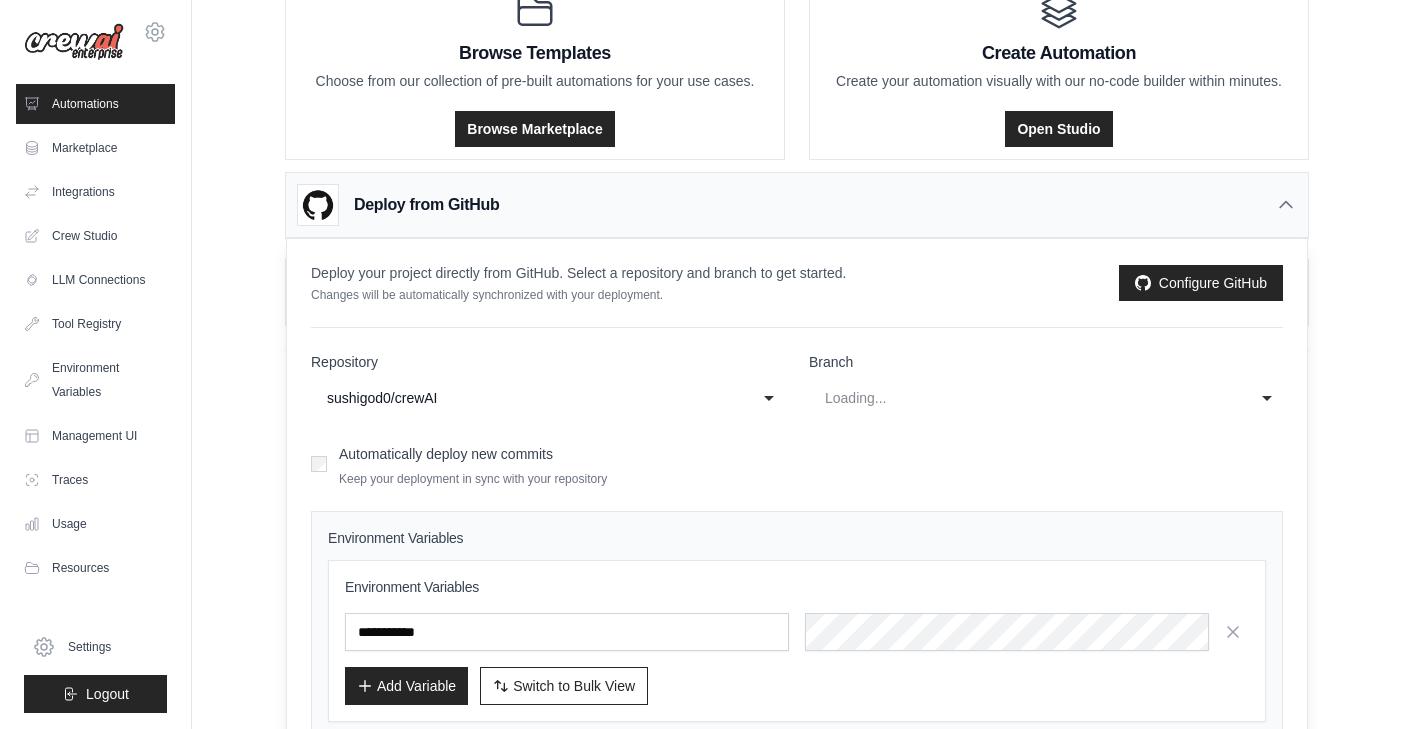 scroll, scrollTop: 228, scrollLeft: 0, axis: vertical 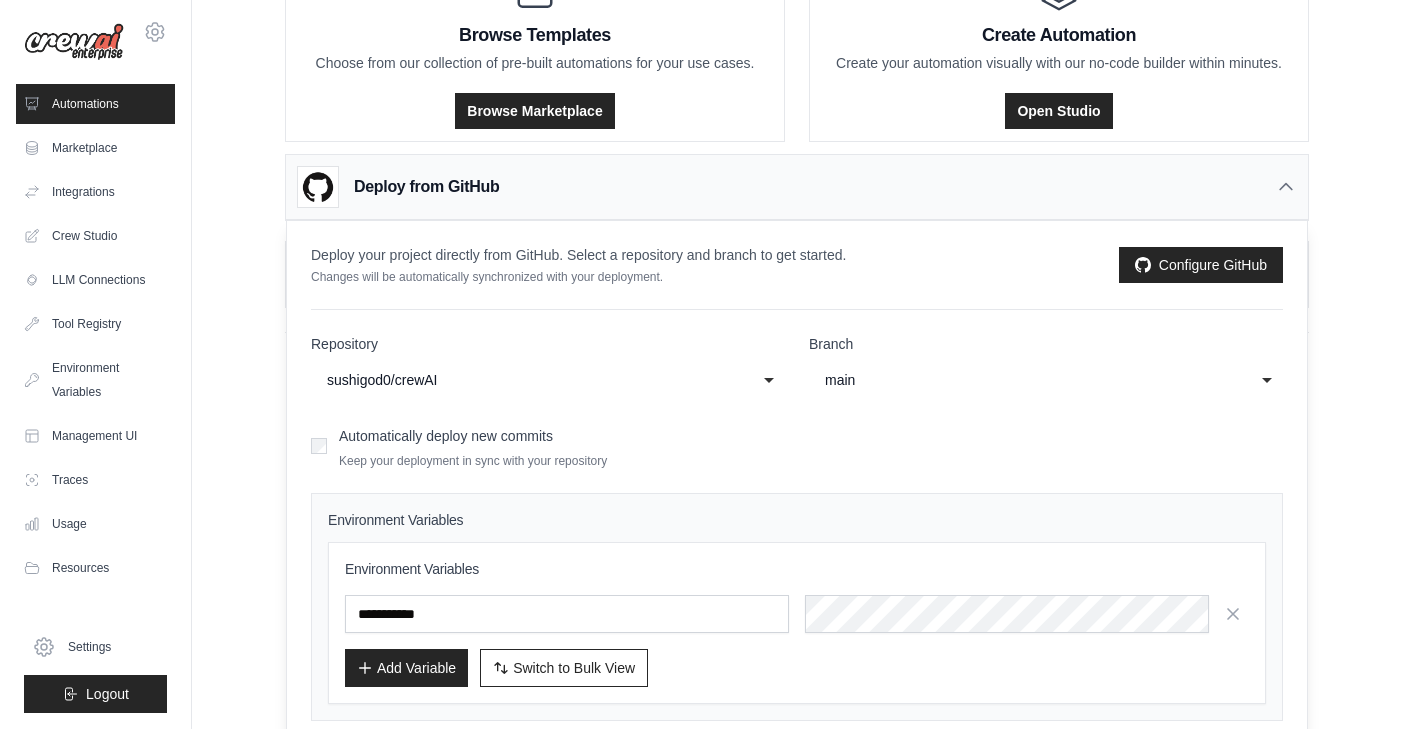 click on "main" 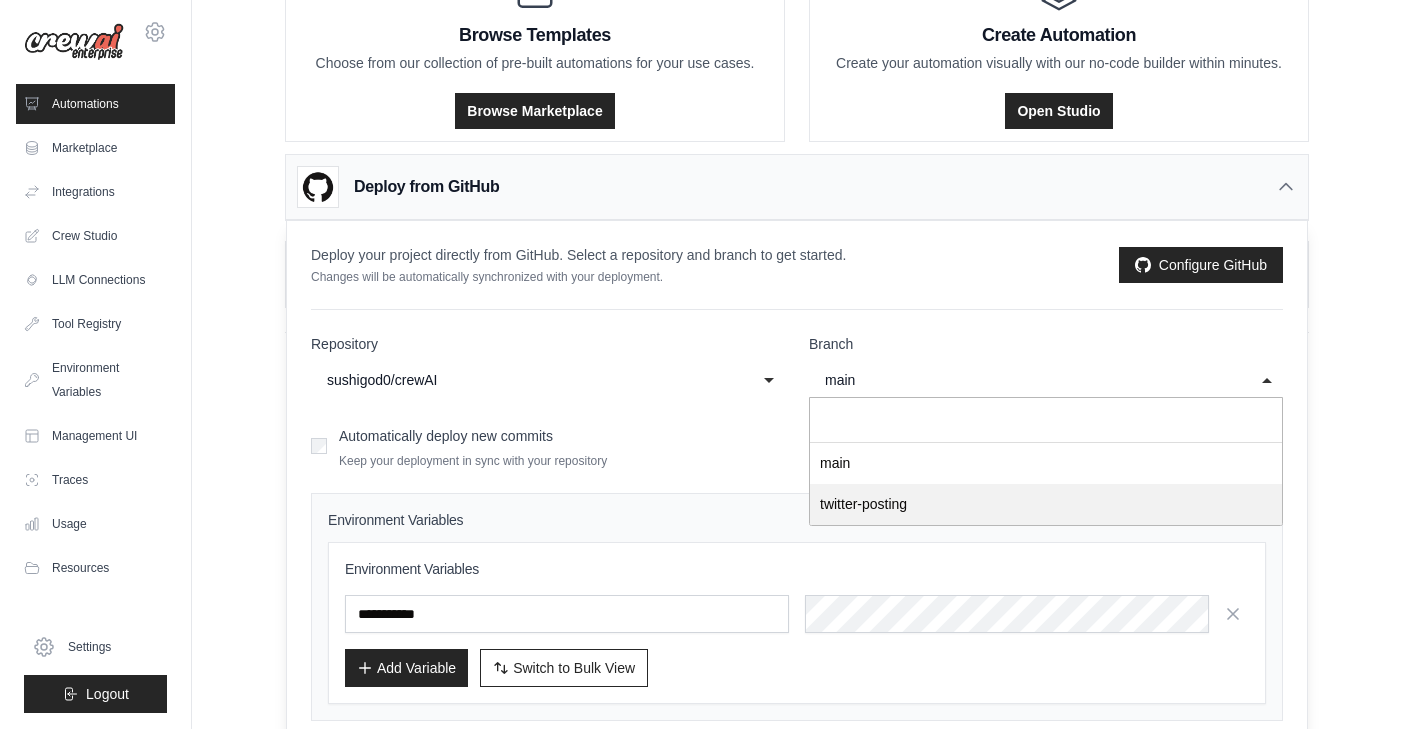 select on "**********" 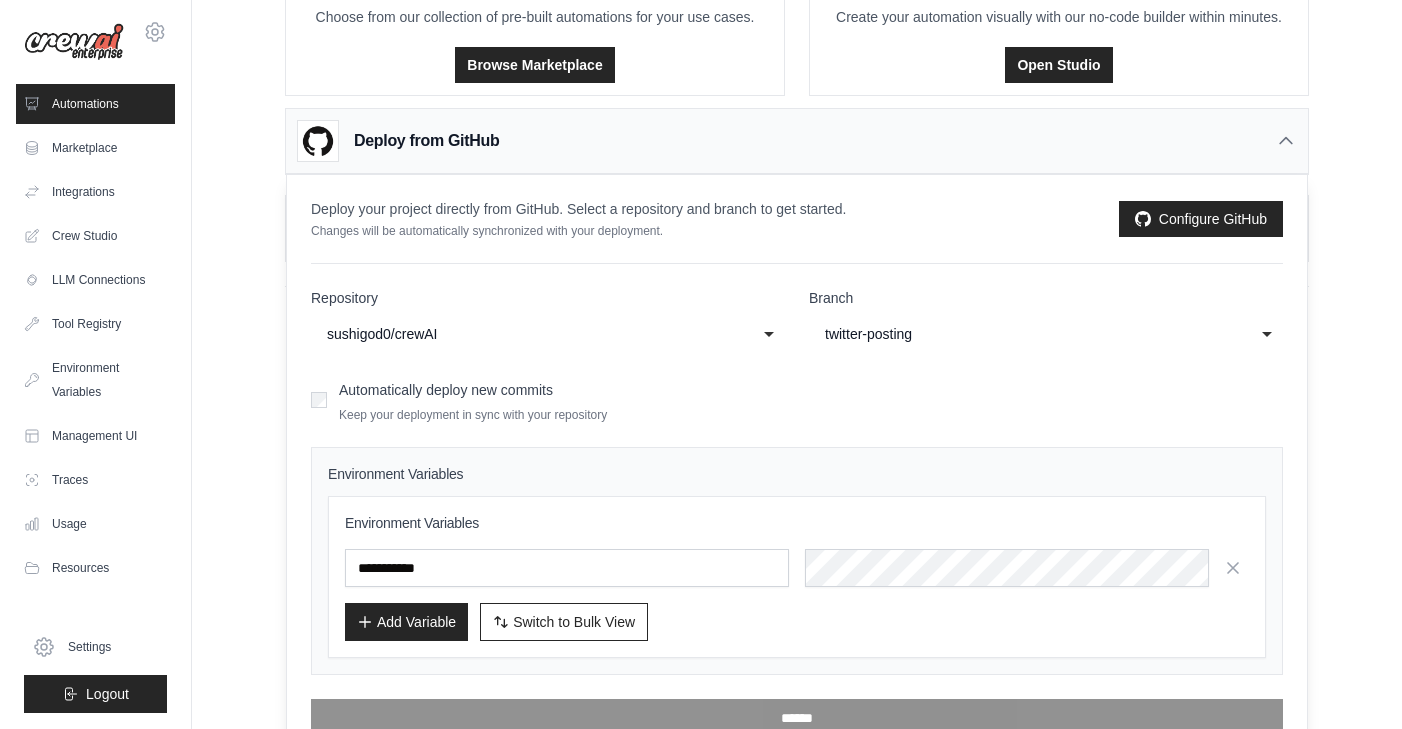 scroll, scrollTop: 307, scrollLeft: 0, axis: vertical 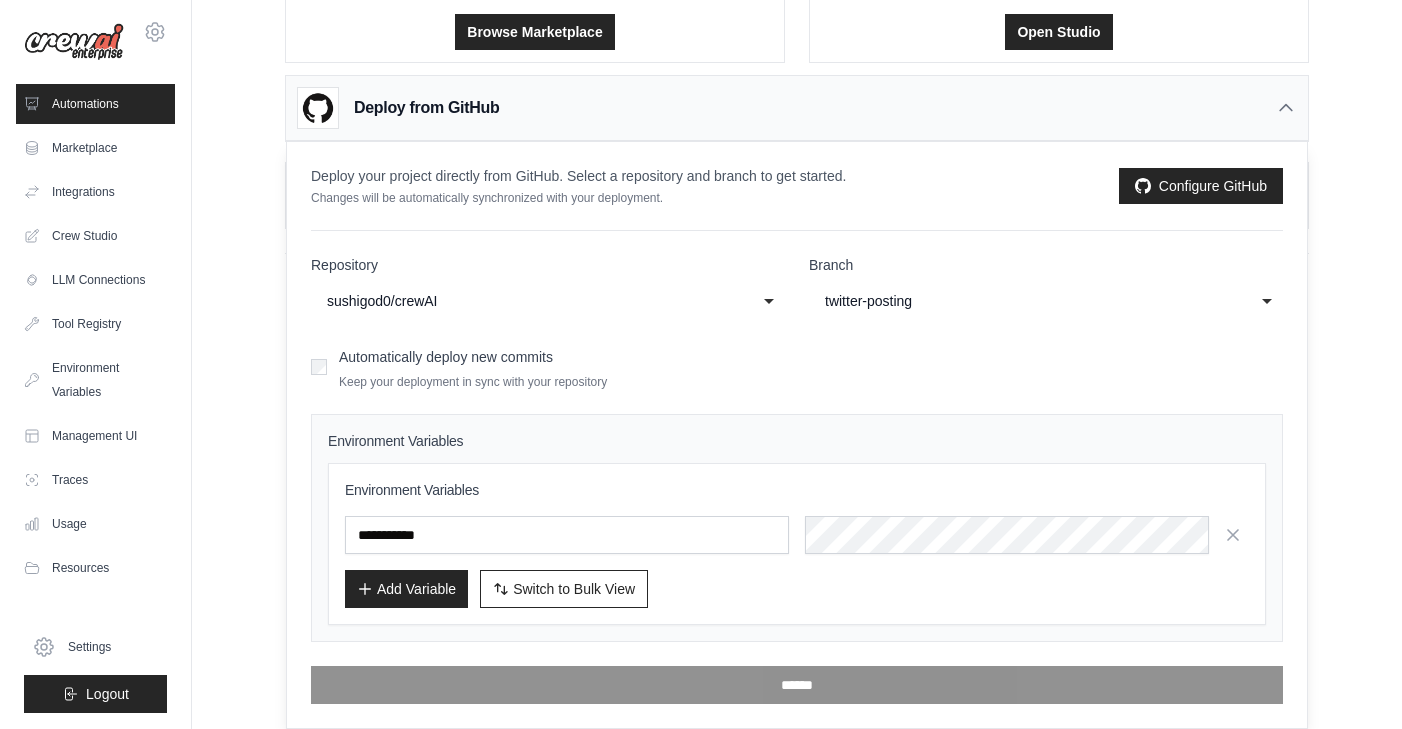click on "Environment Variables
Add Variable
Switch to Bulk View
Switch to Table View" at bounding box center [797, 544] 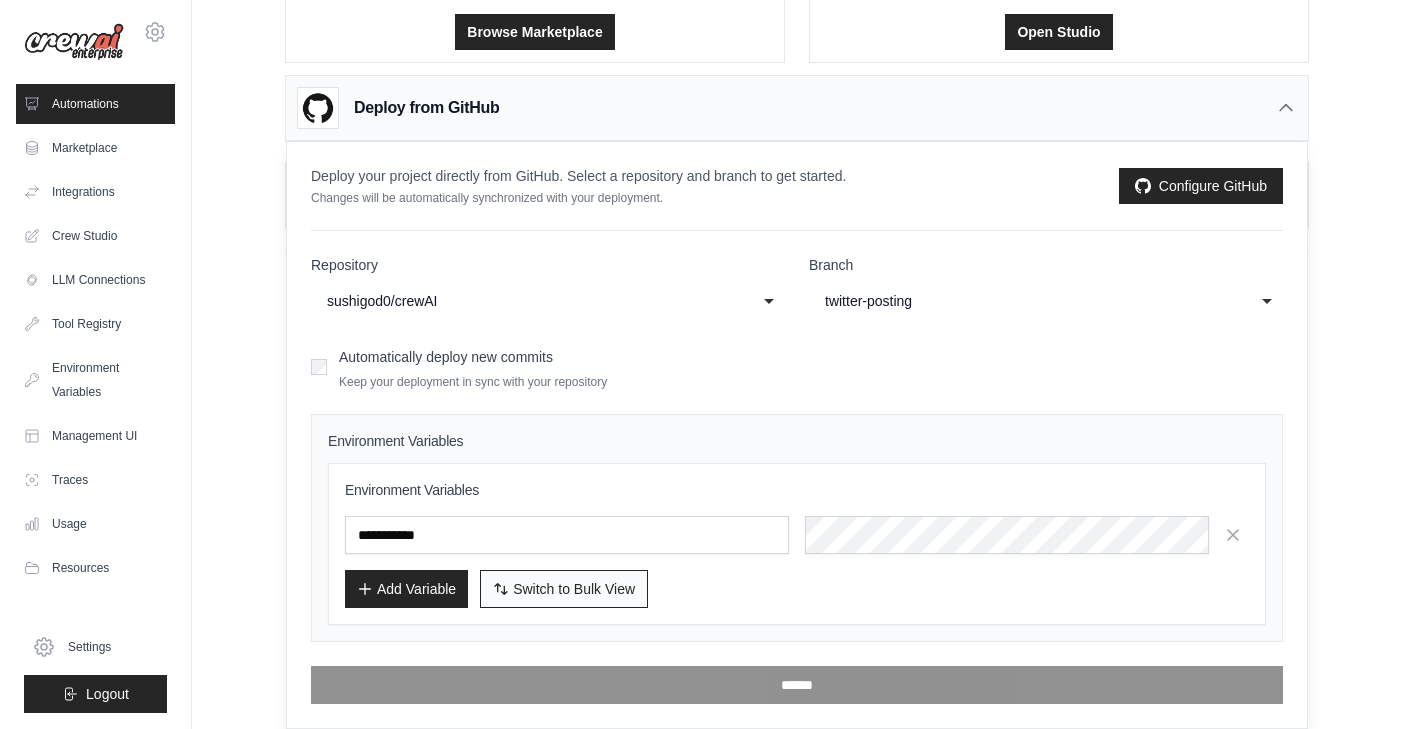 click on "Switch to Bulk View
Switch to Table View" at bounding box center [564, 589] 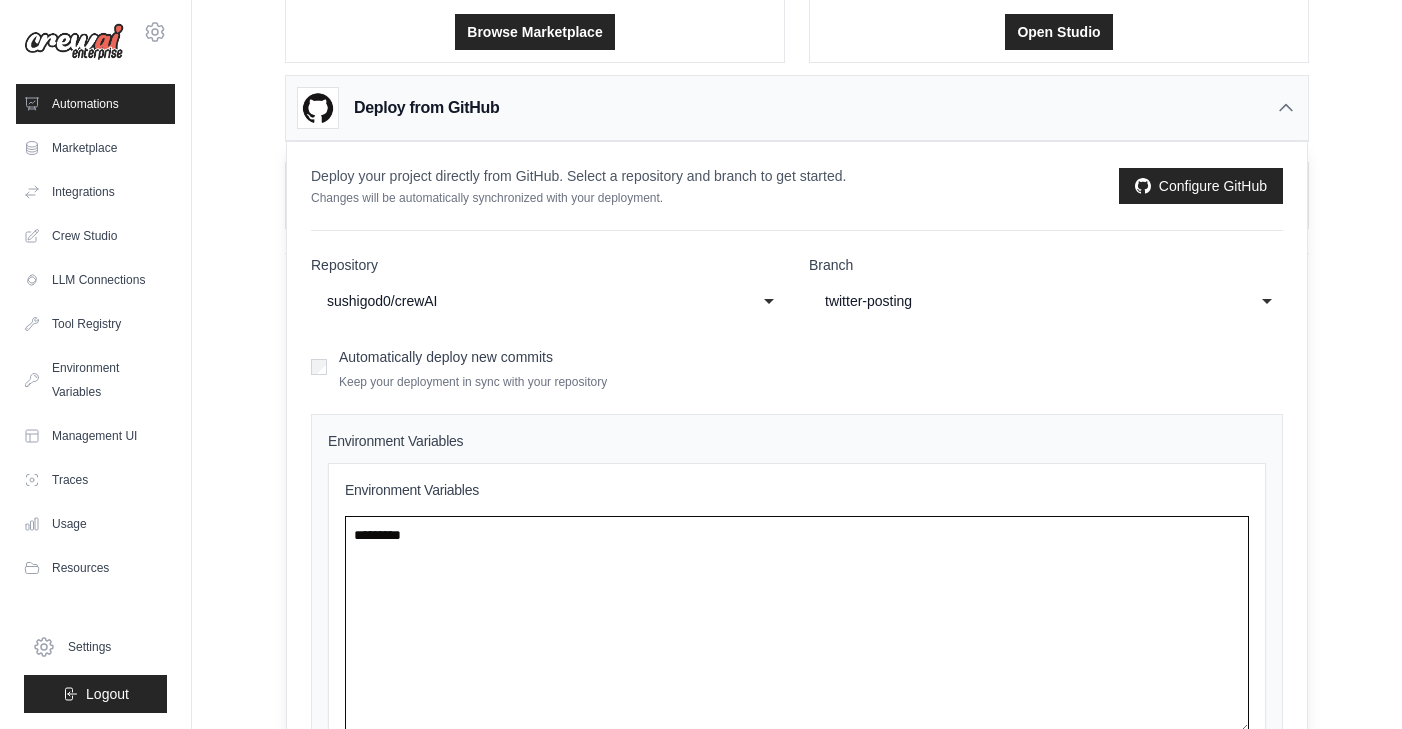 click at bounding box center [797, 625] 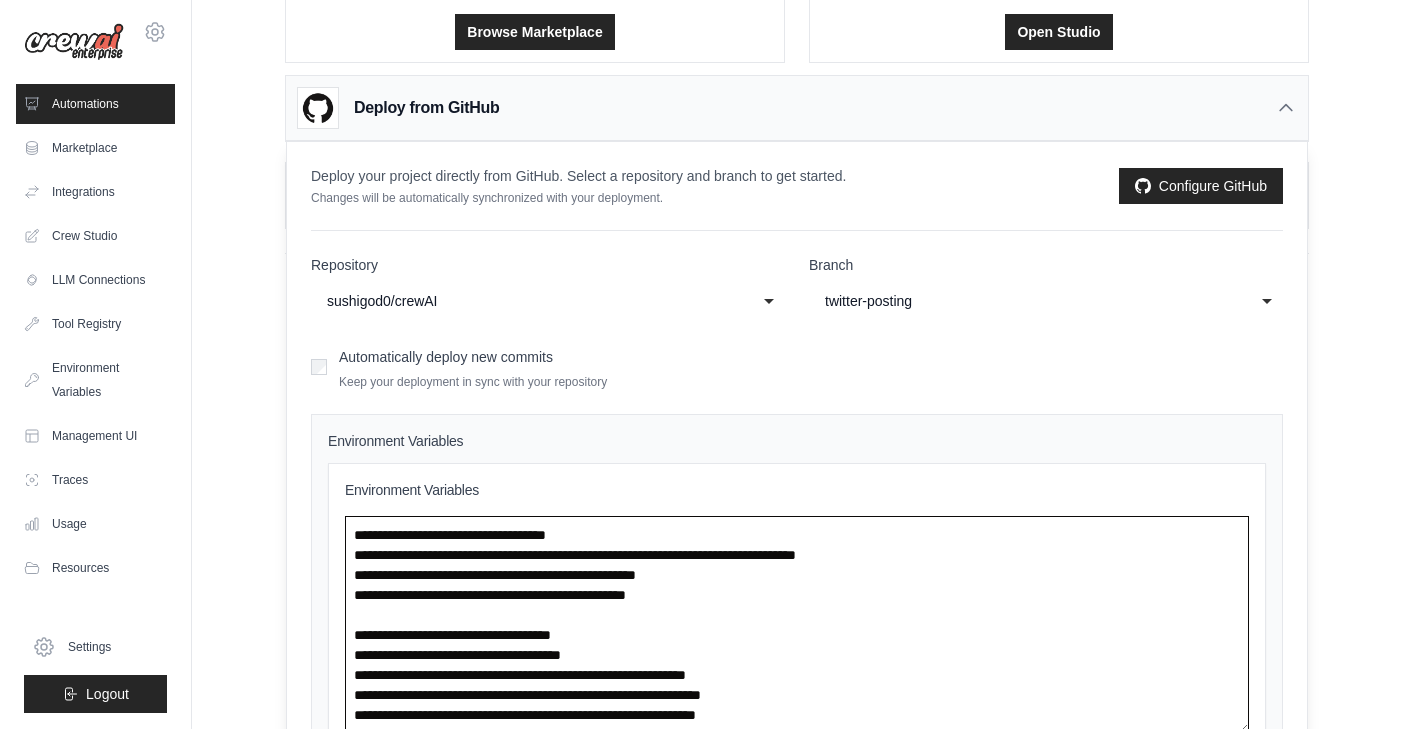 scroll, scrollTop: 90, scrollLeft: 0, axis: vertical 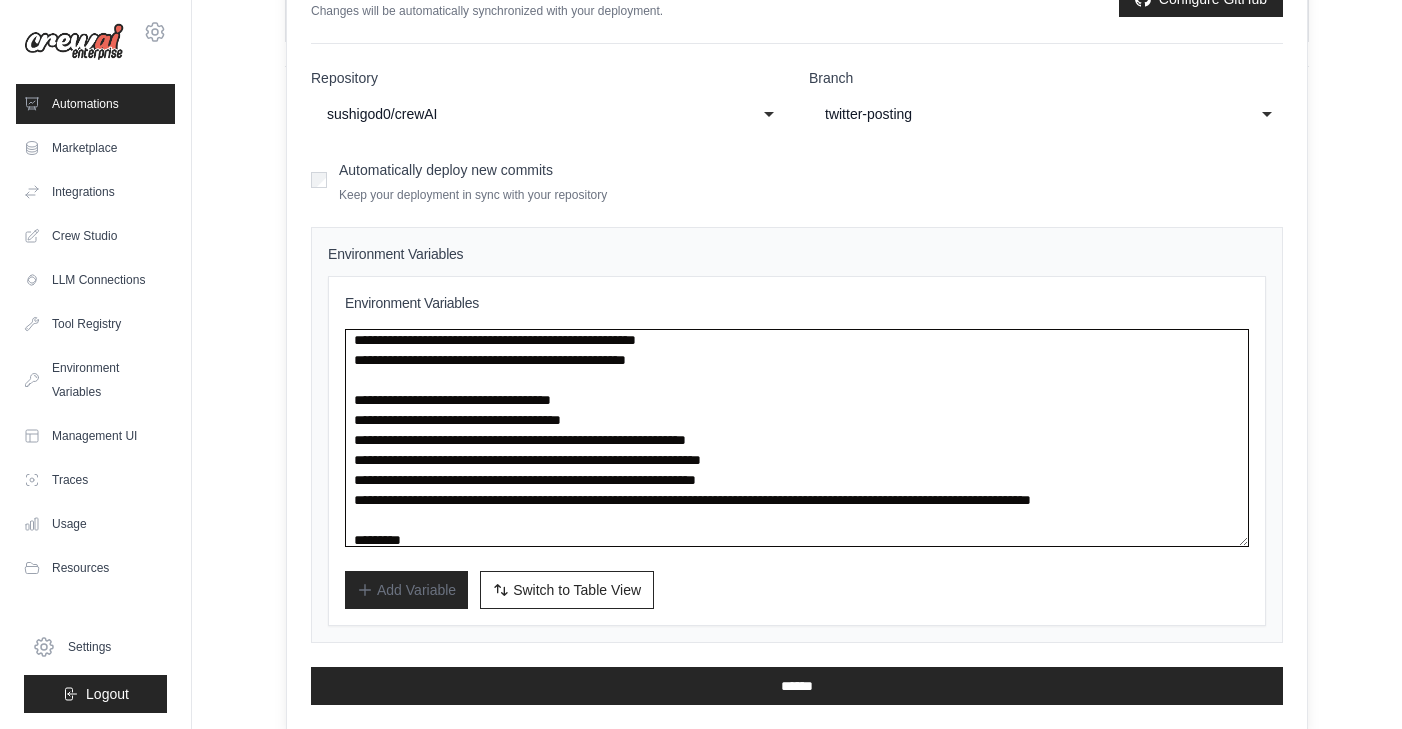 click on "**********" at bounding box center [797, 438] 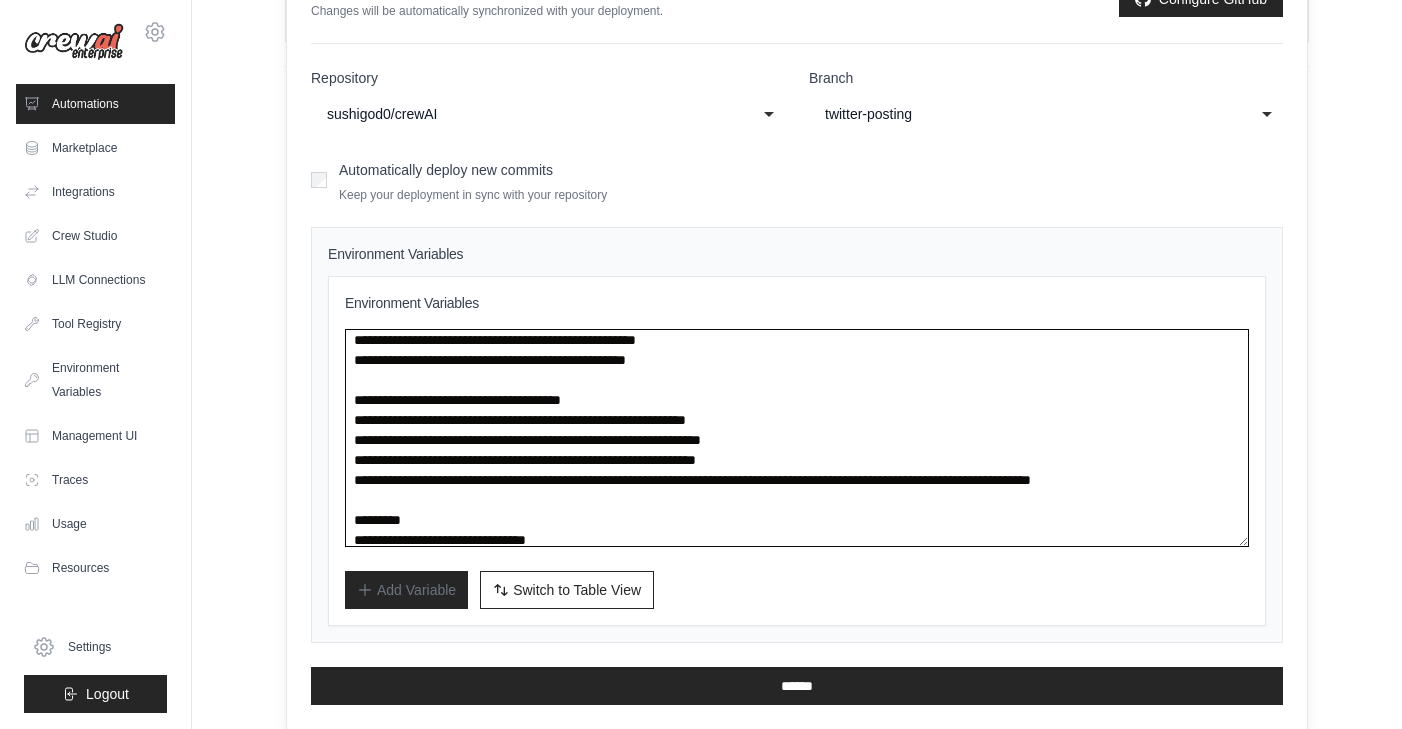 scroll, scrollTop: 0, scrollLeft: 0, axis: both 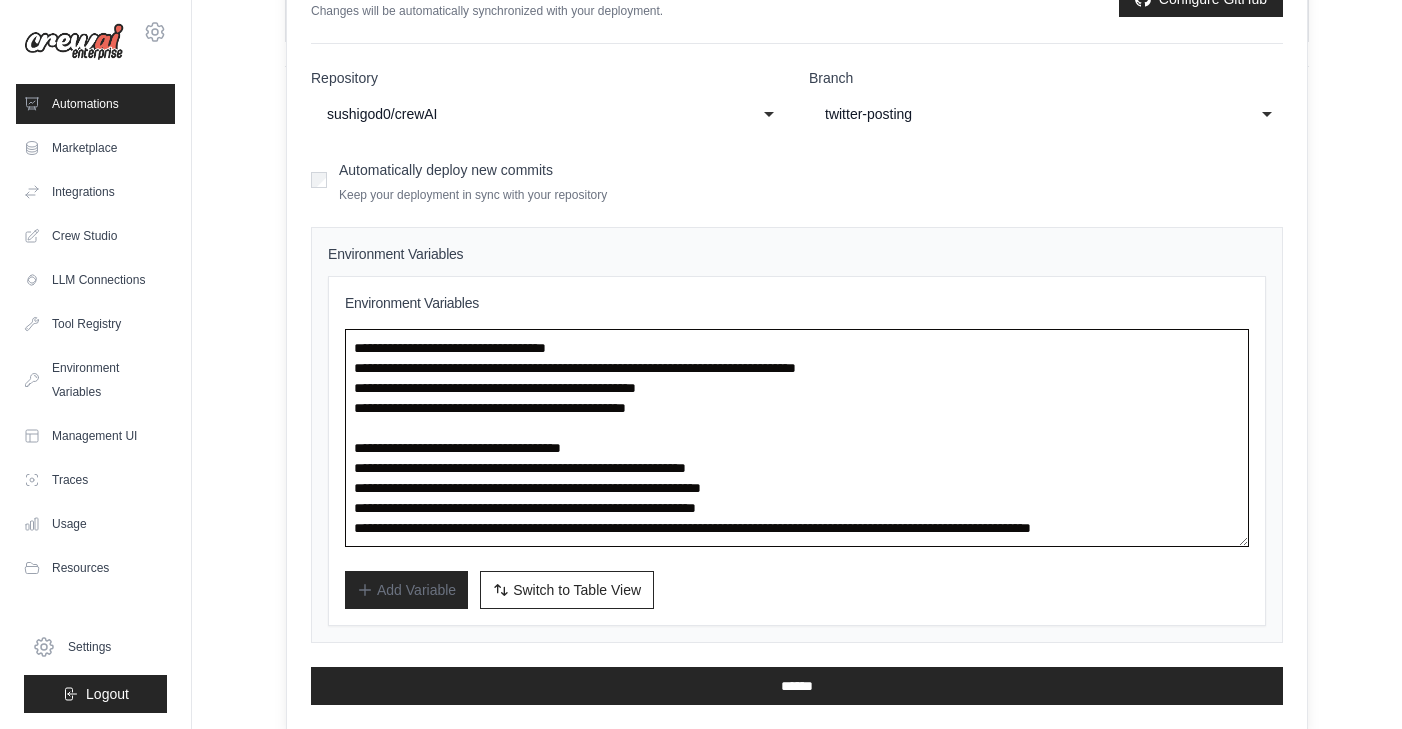 click on "**********" at bounding box center [797, 438] 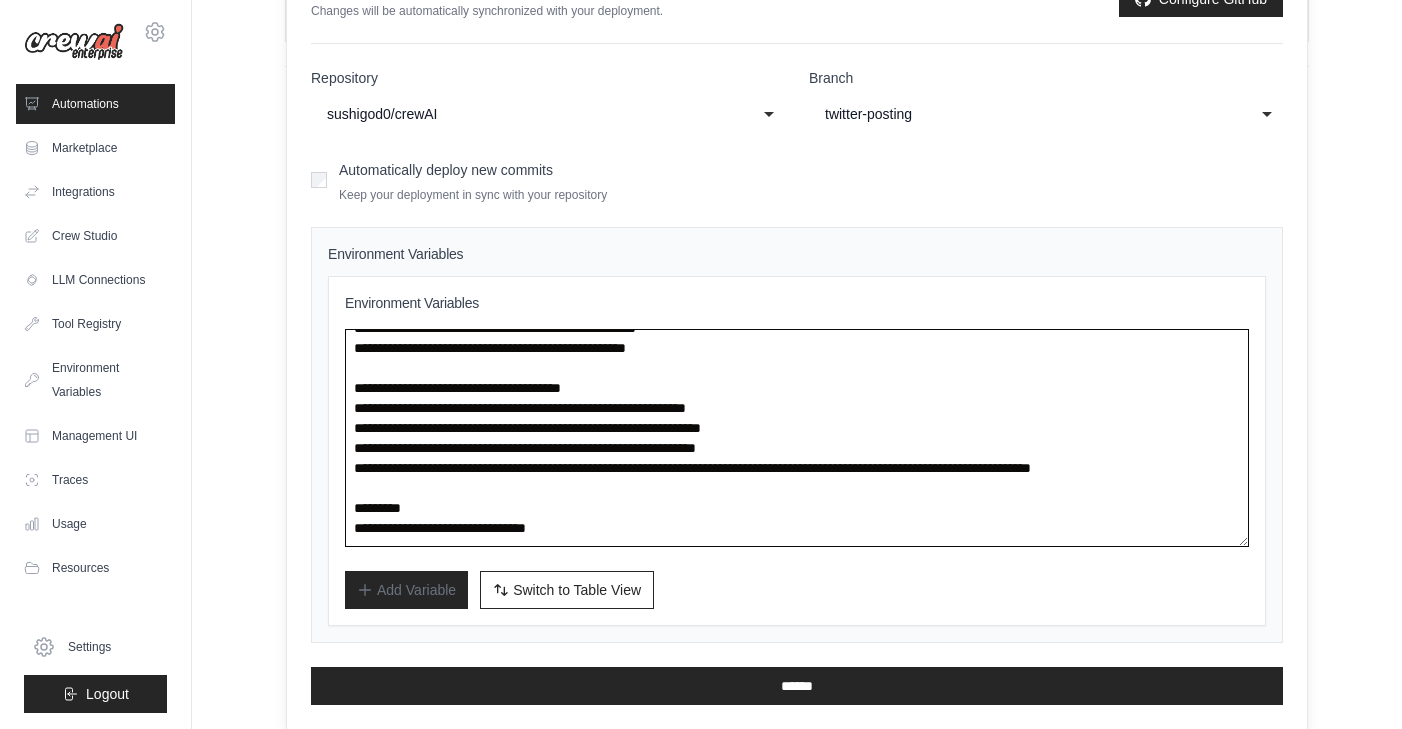scroll, scrollTop: 60, scrollLeft: 0, axis: vertical 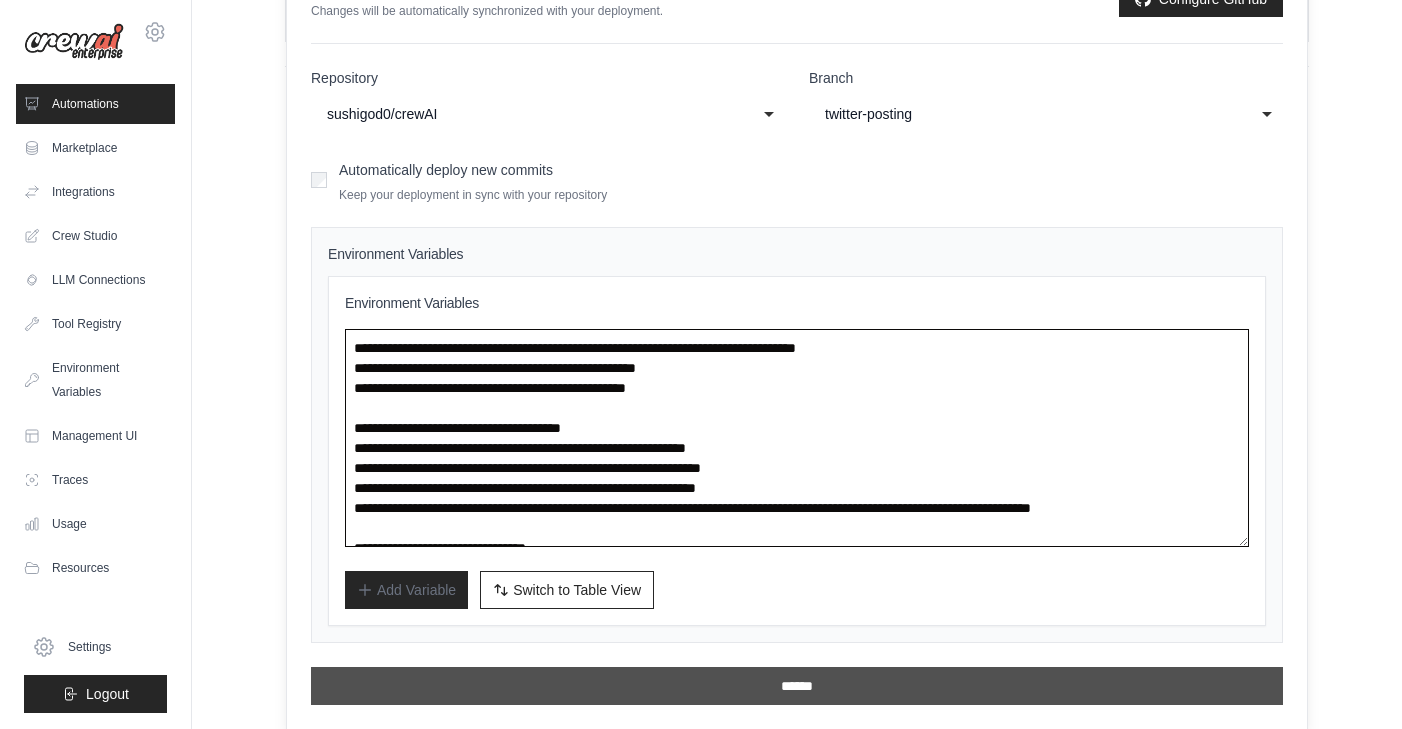 type on "**********" 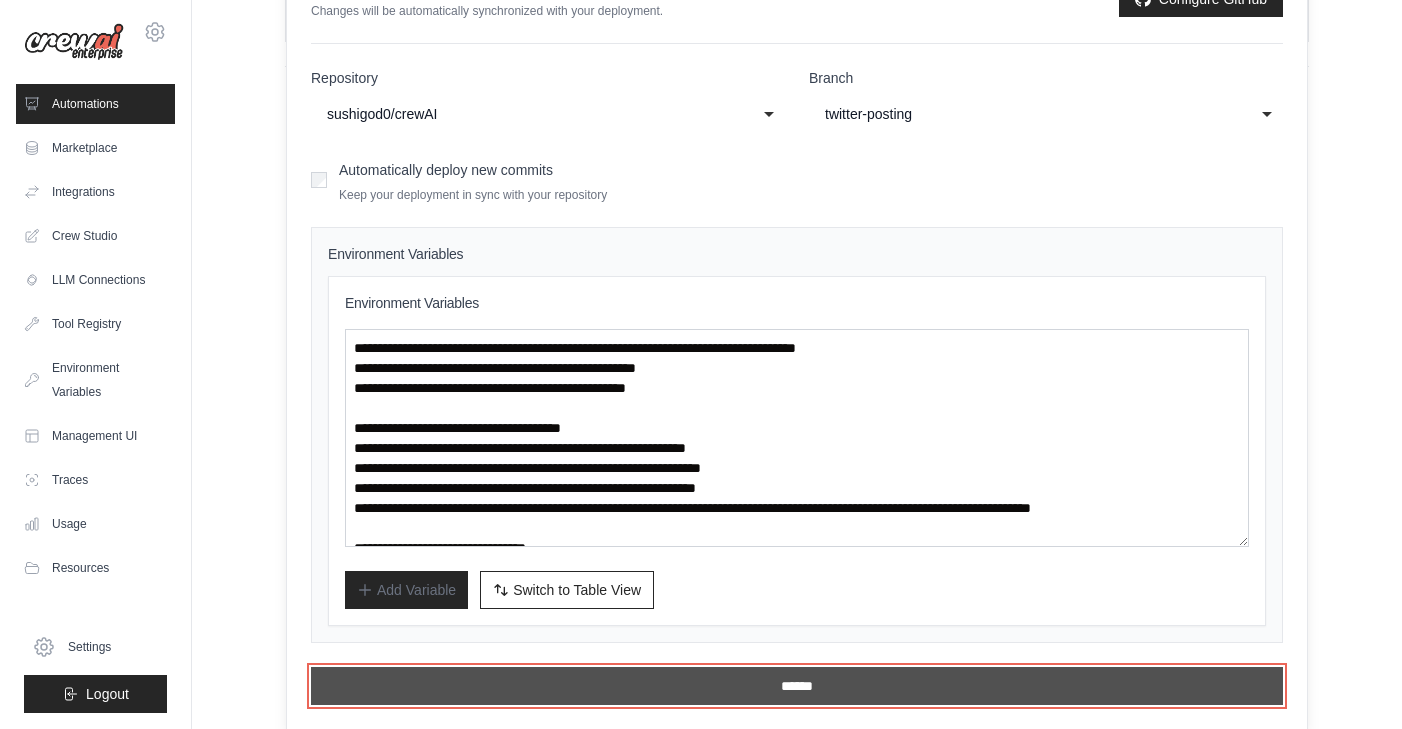 click on "******" at bounding box center (797, 686) 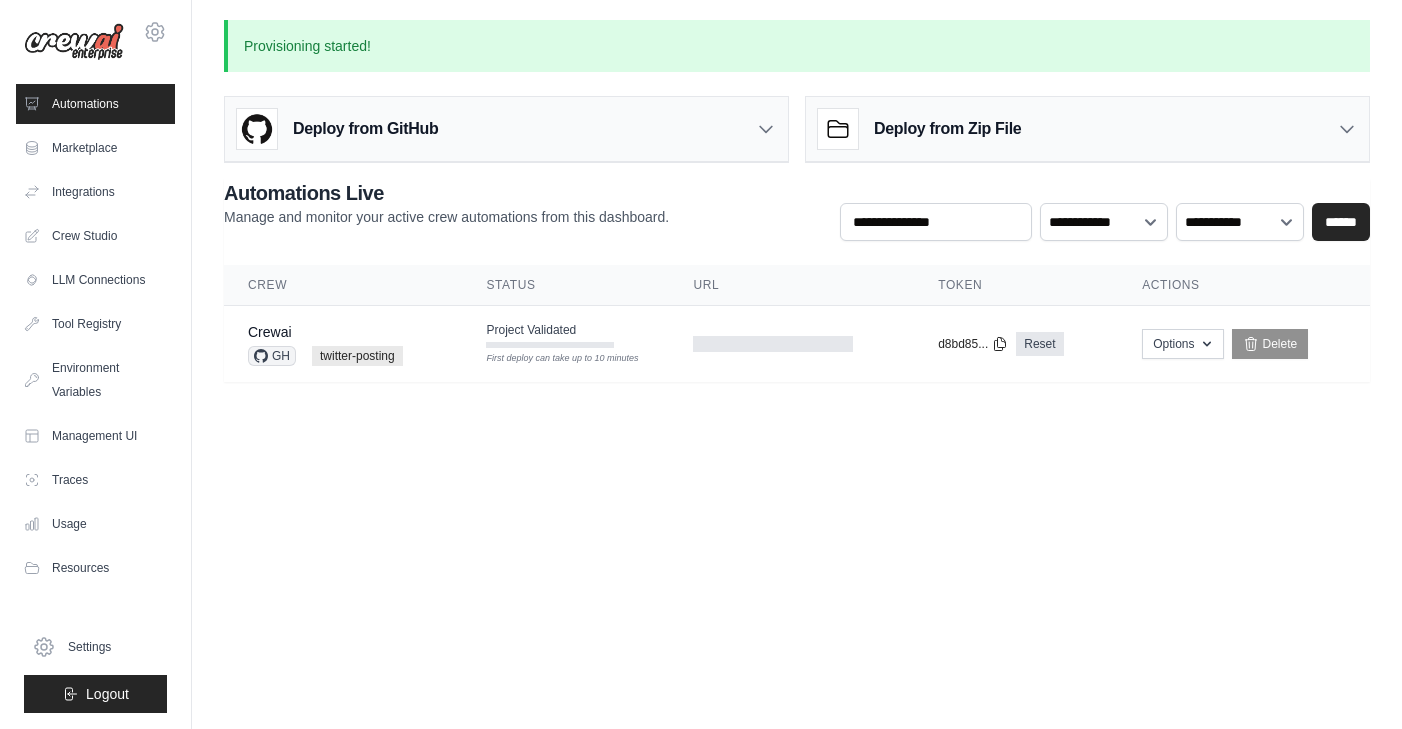 scroll, scrollTop: 0, scrollLeft: 0, axis: both 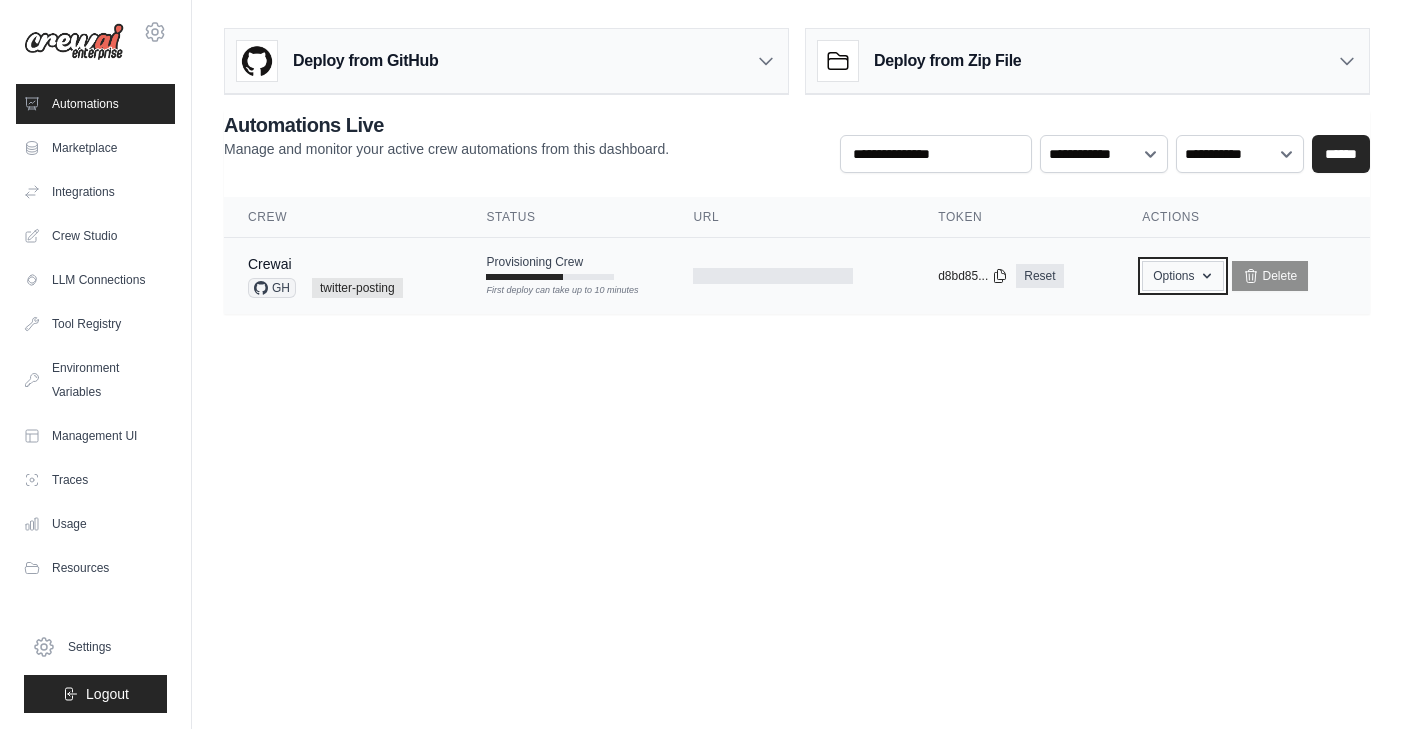 click on "Options" at bounding box center (1182, 276) 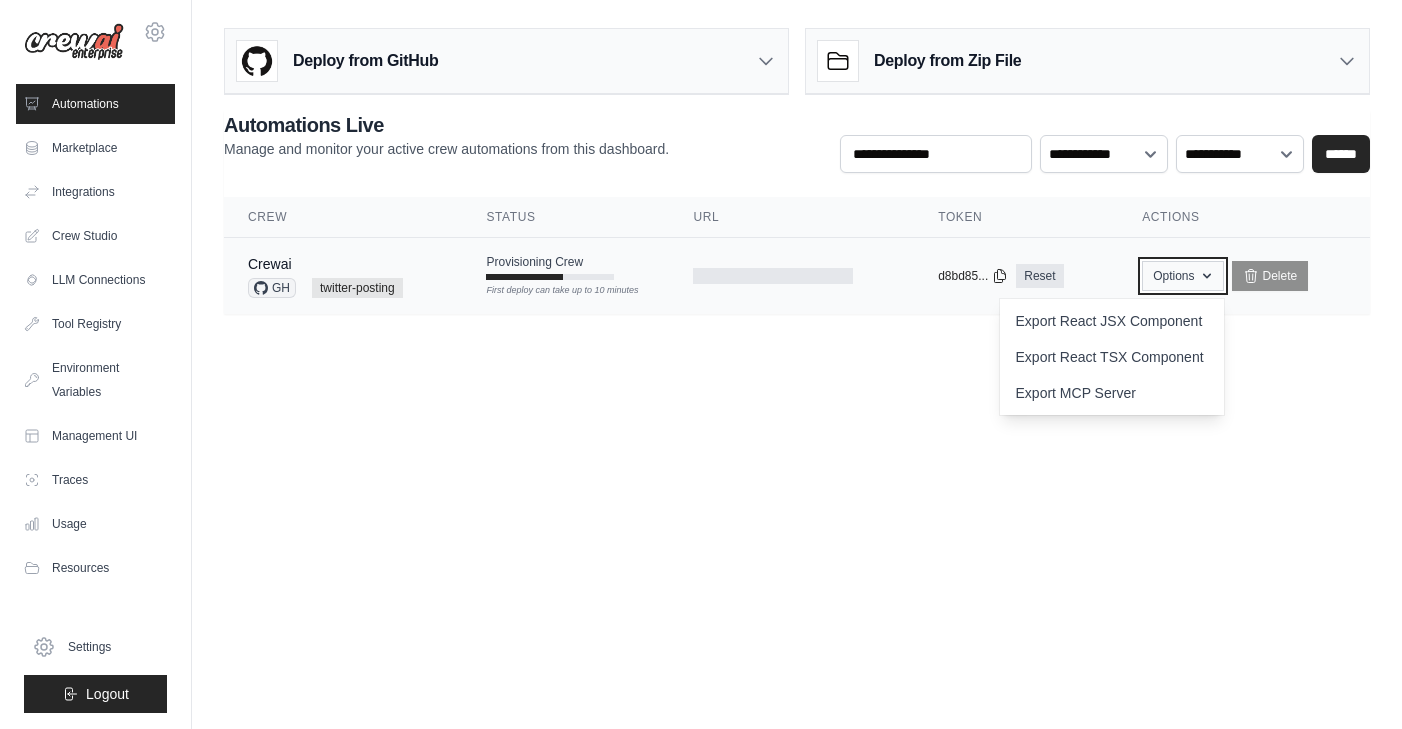 click on "Options" at bounding box center [1182, 276] 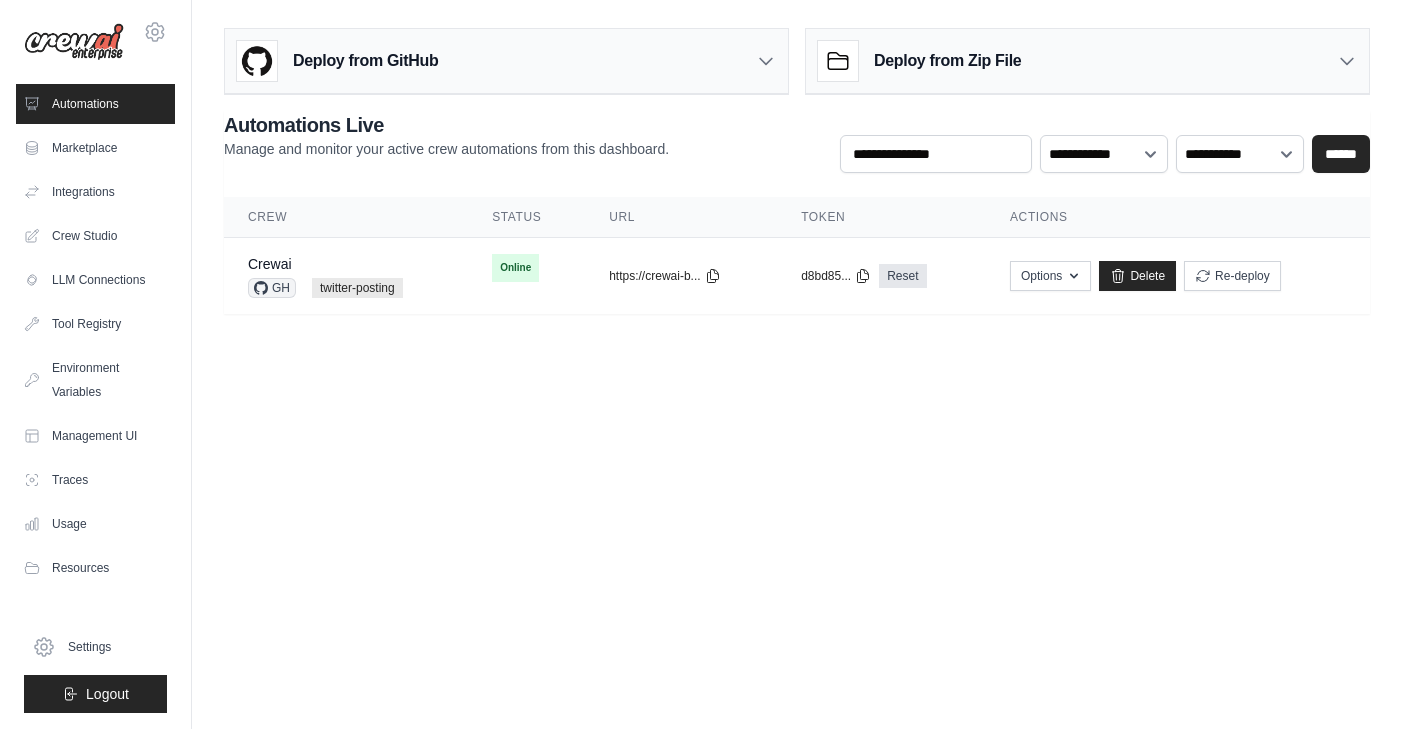scroll, scrollTop: 0, scrollLeft: 0, axis: both 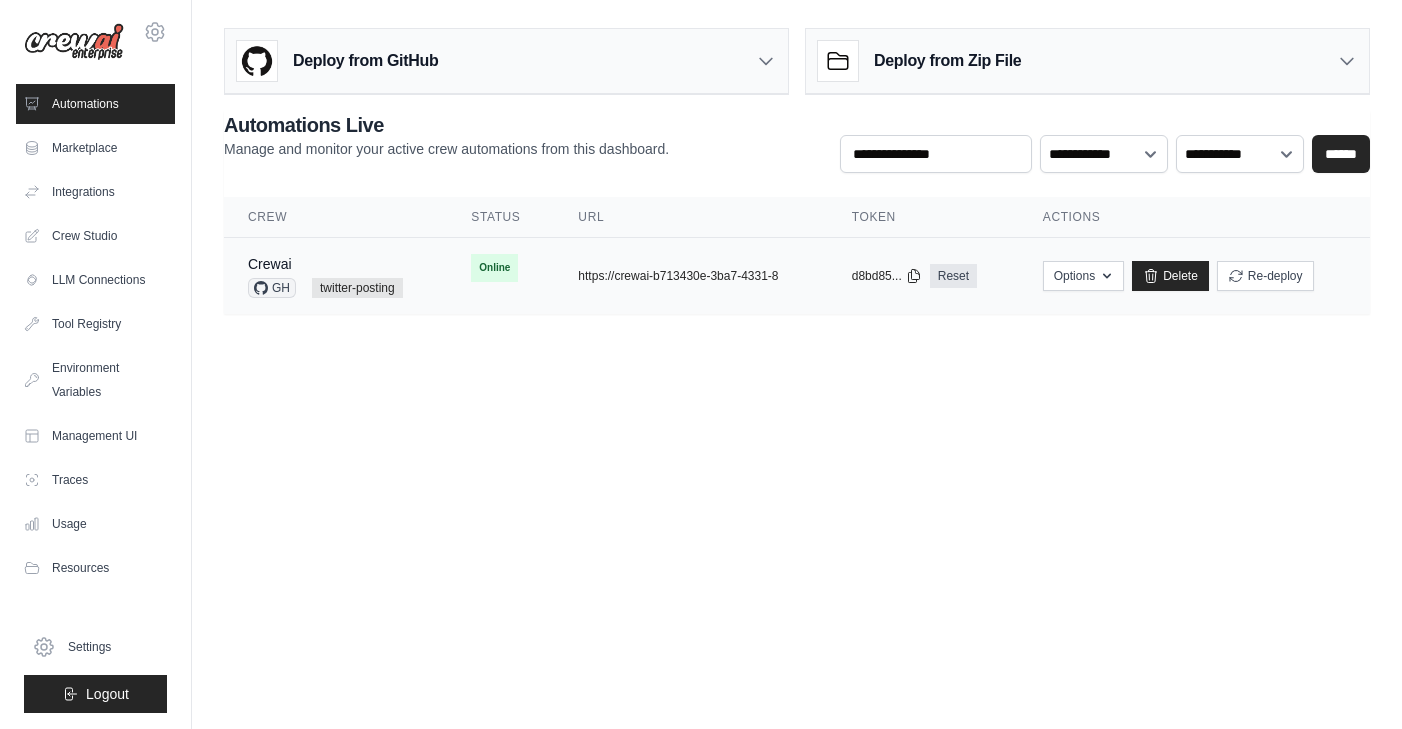 click on "Crewai
GH
twitter-posting" at bounding box center [335, 276] 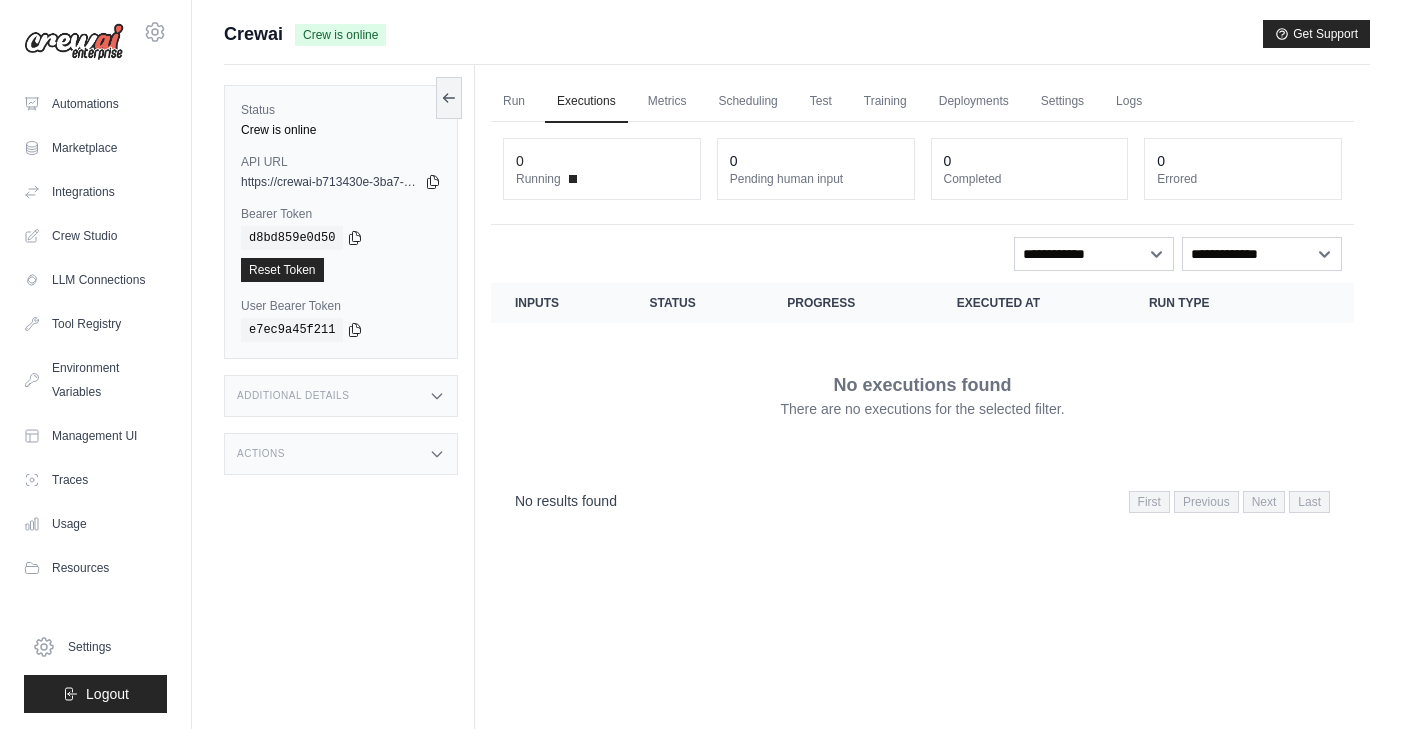 scroll, scrollTop: 0, scrollLeft: 0, axis: both 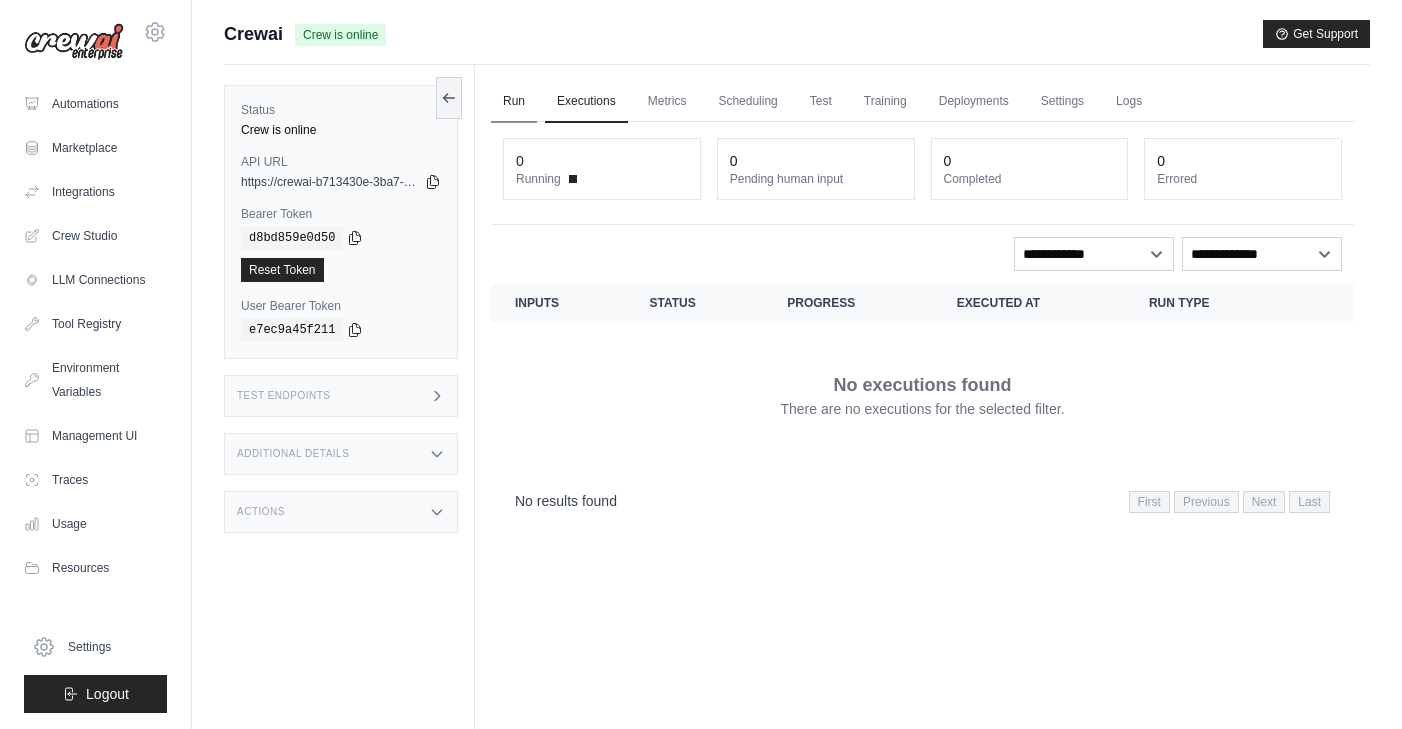 click on "Run" at bounding box center (514, 102) 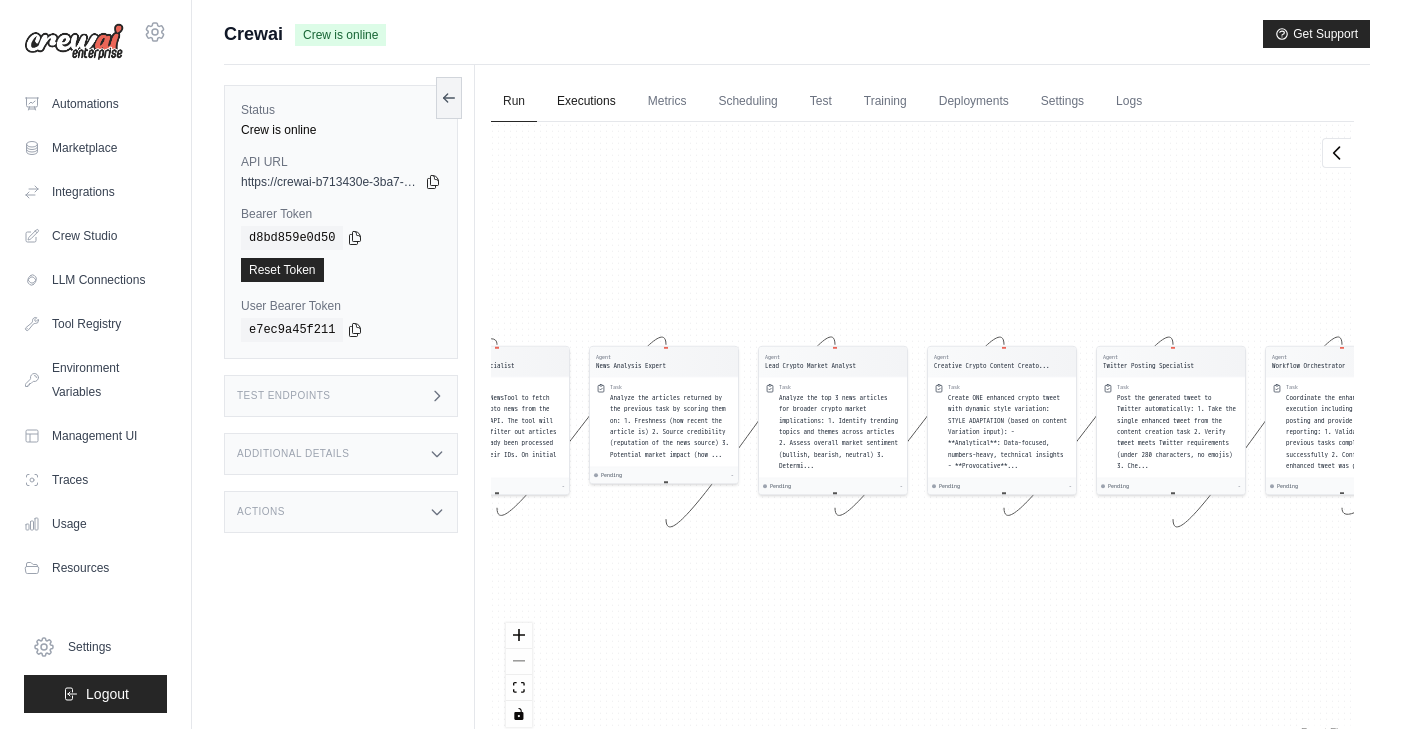 click on "Executions" at bounding box center (586, 102) 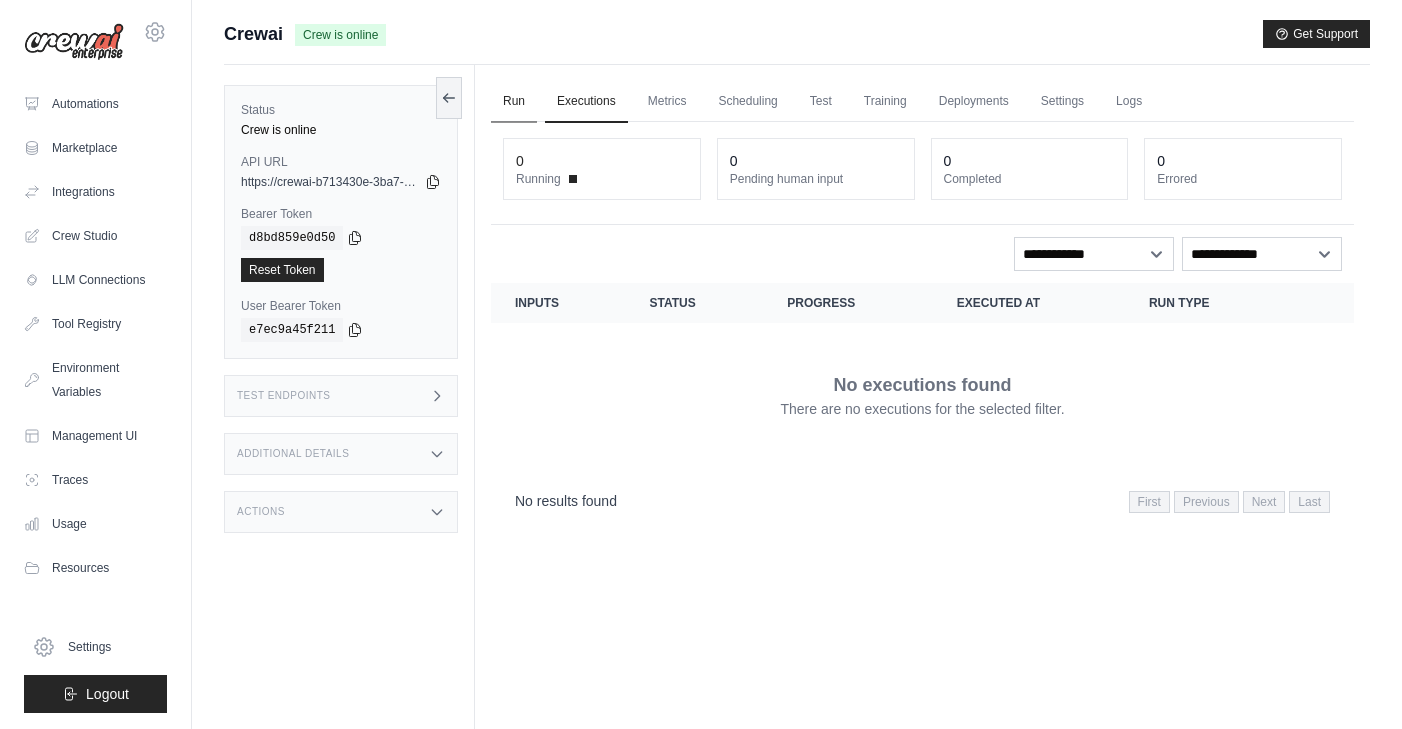 click on "Run" at bounding box center (514, 102) 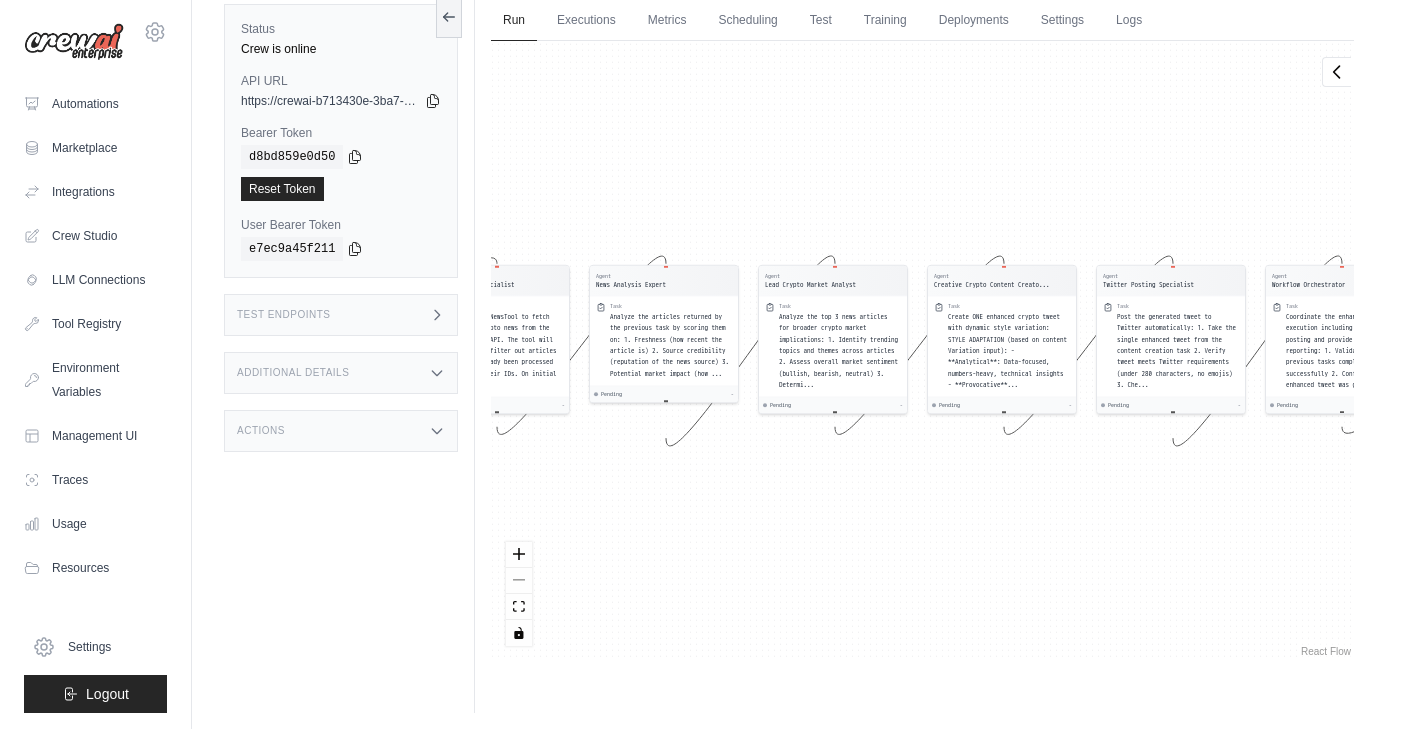 scroll, scrollTop: 85, scrollLeft: 0, axis: vertical 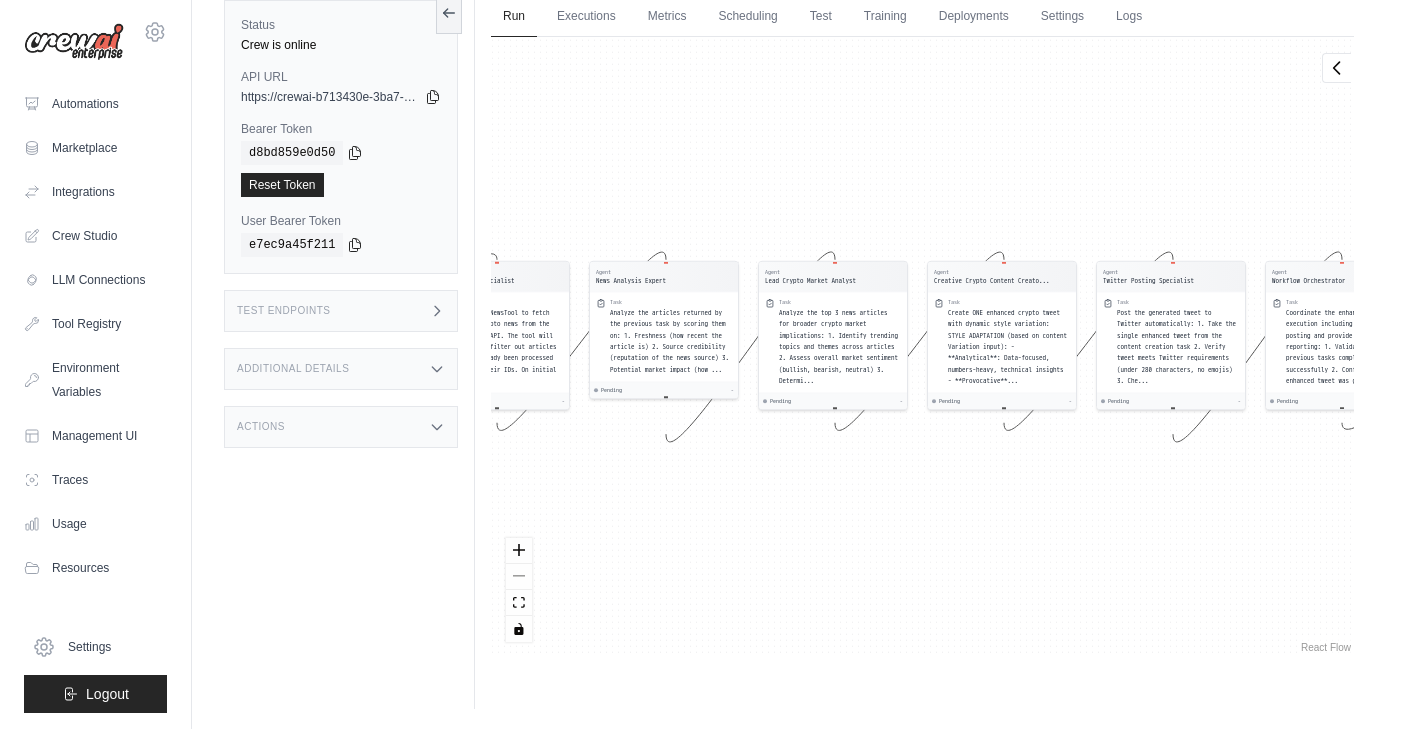 click on "Actions" at bounding box center [341, 427] 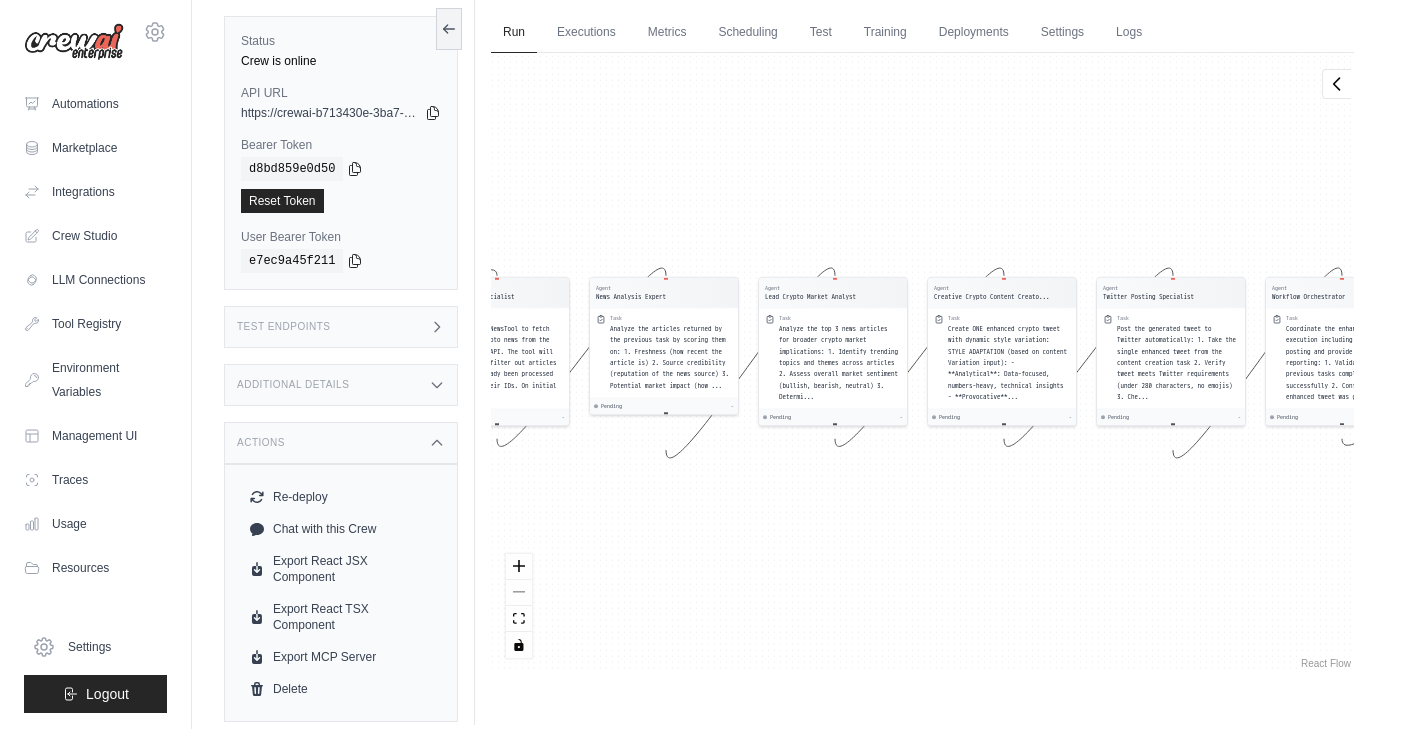 scroll, scrollTop: 66, scrollLeft: 0, axis: vertical 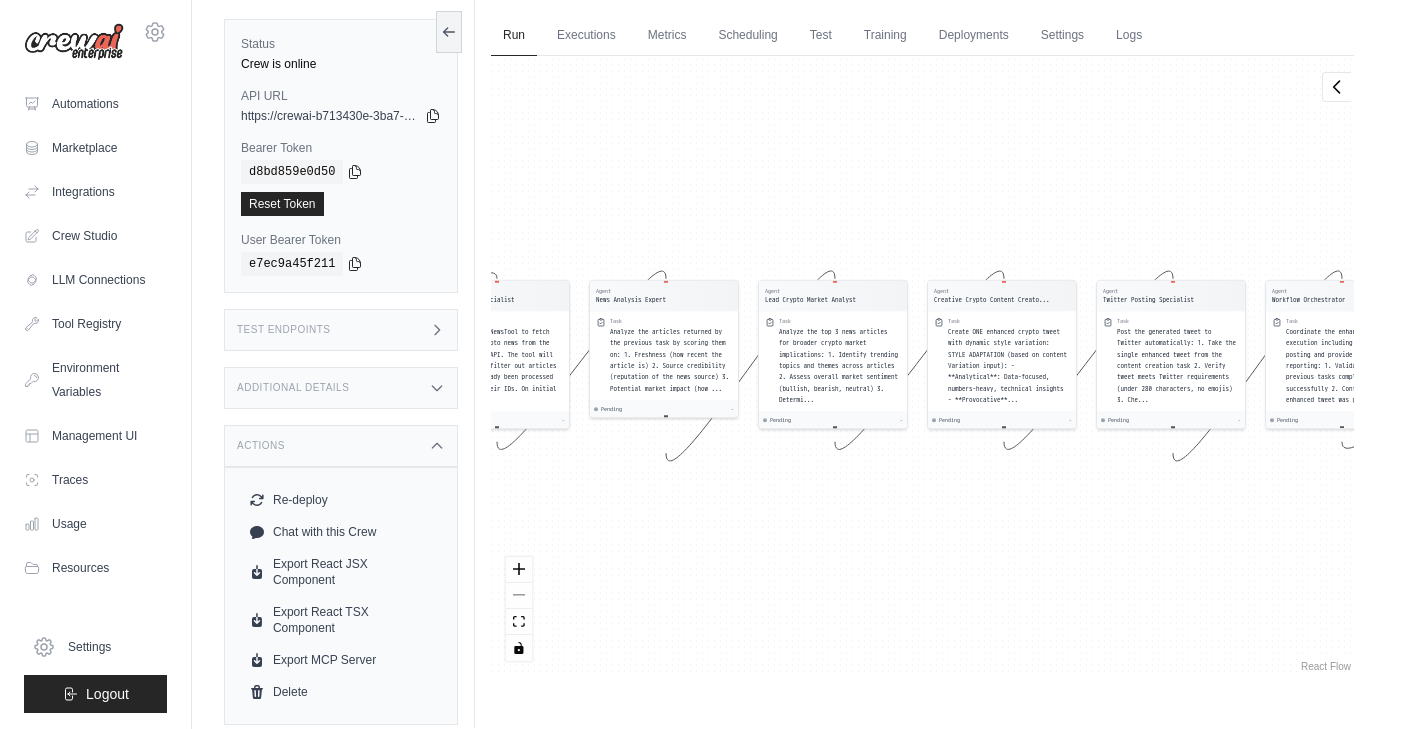 click on "Test Endpoints" at bounding box center (341, 330) 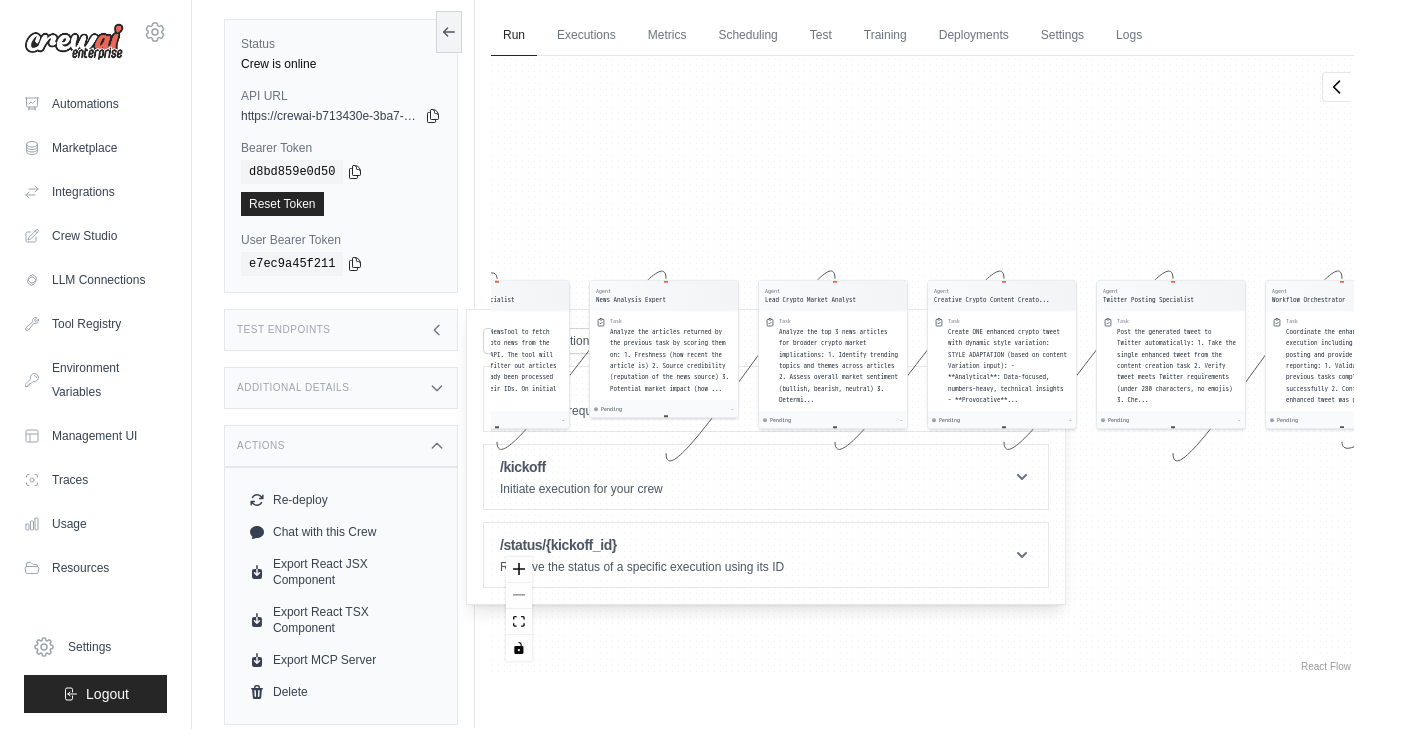 click on "Test Endpoints" at bounding box center (341, 330) 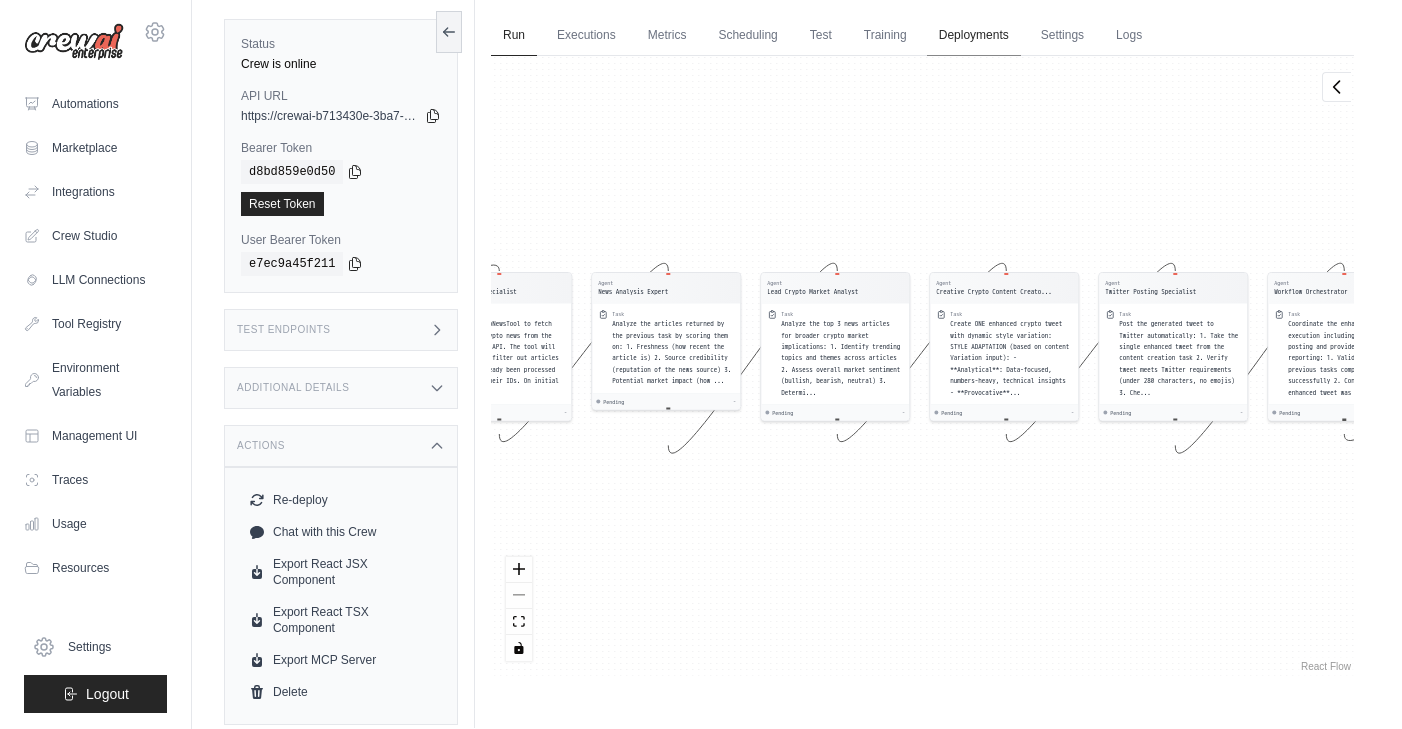 click on "Deployments" at bounding box center [974, 36] 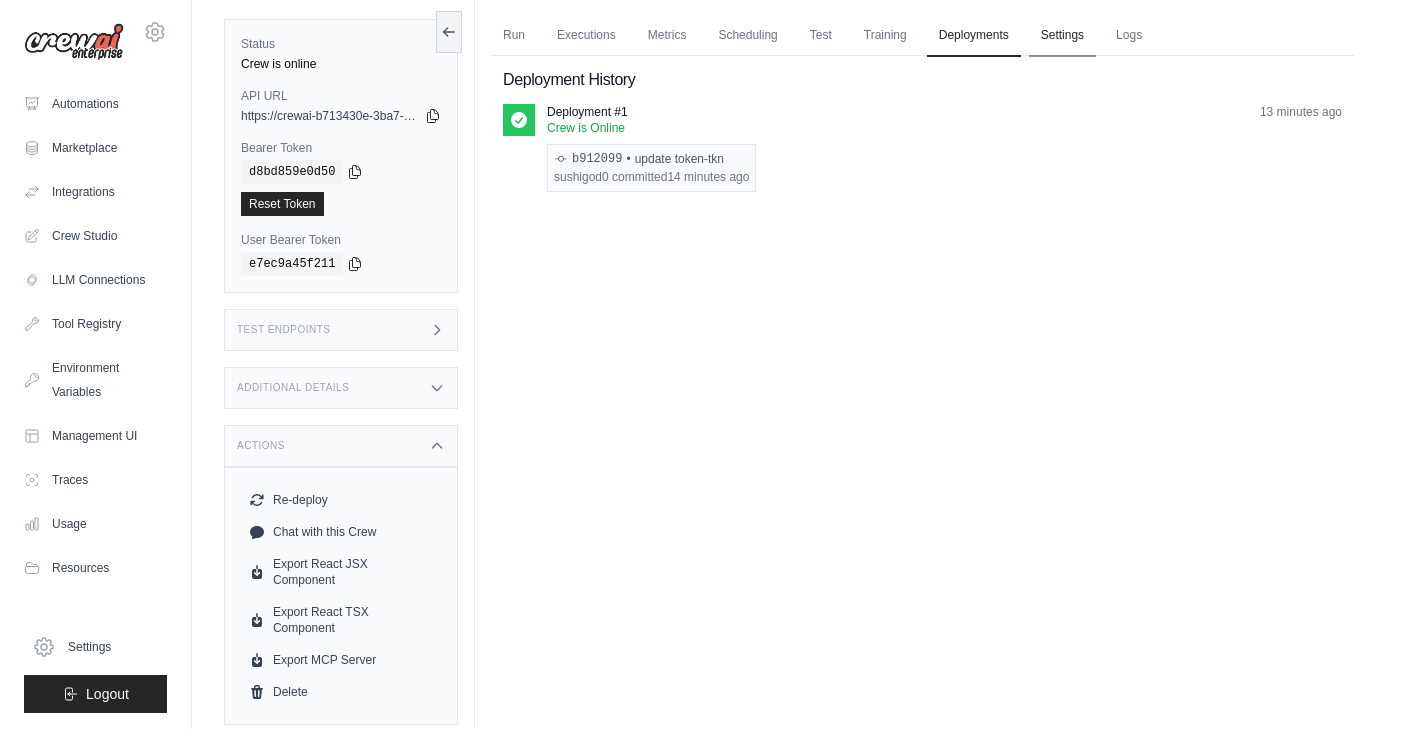 click on "Settings" at bounding box center [1062, 36] 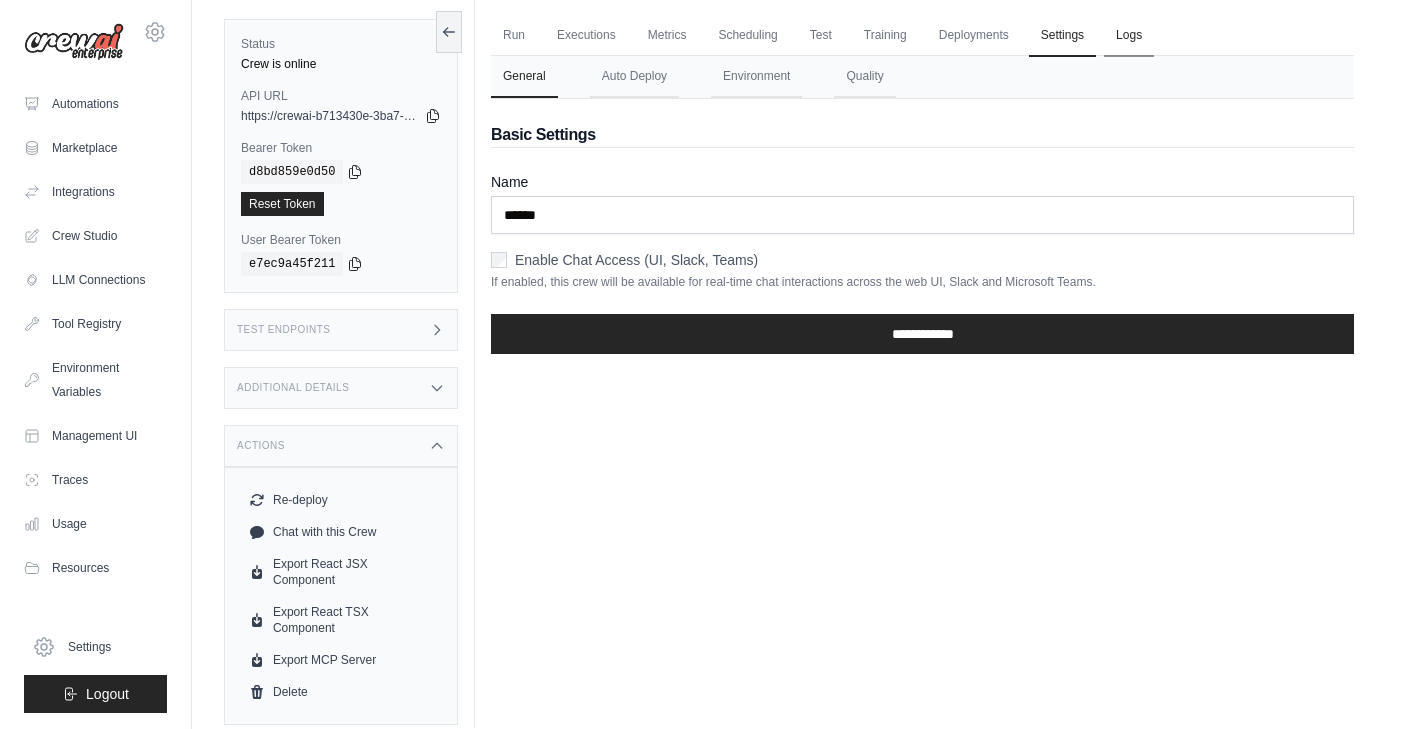 click on "Logs" at bounding box center [1129, 36] 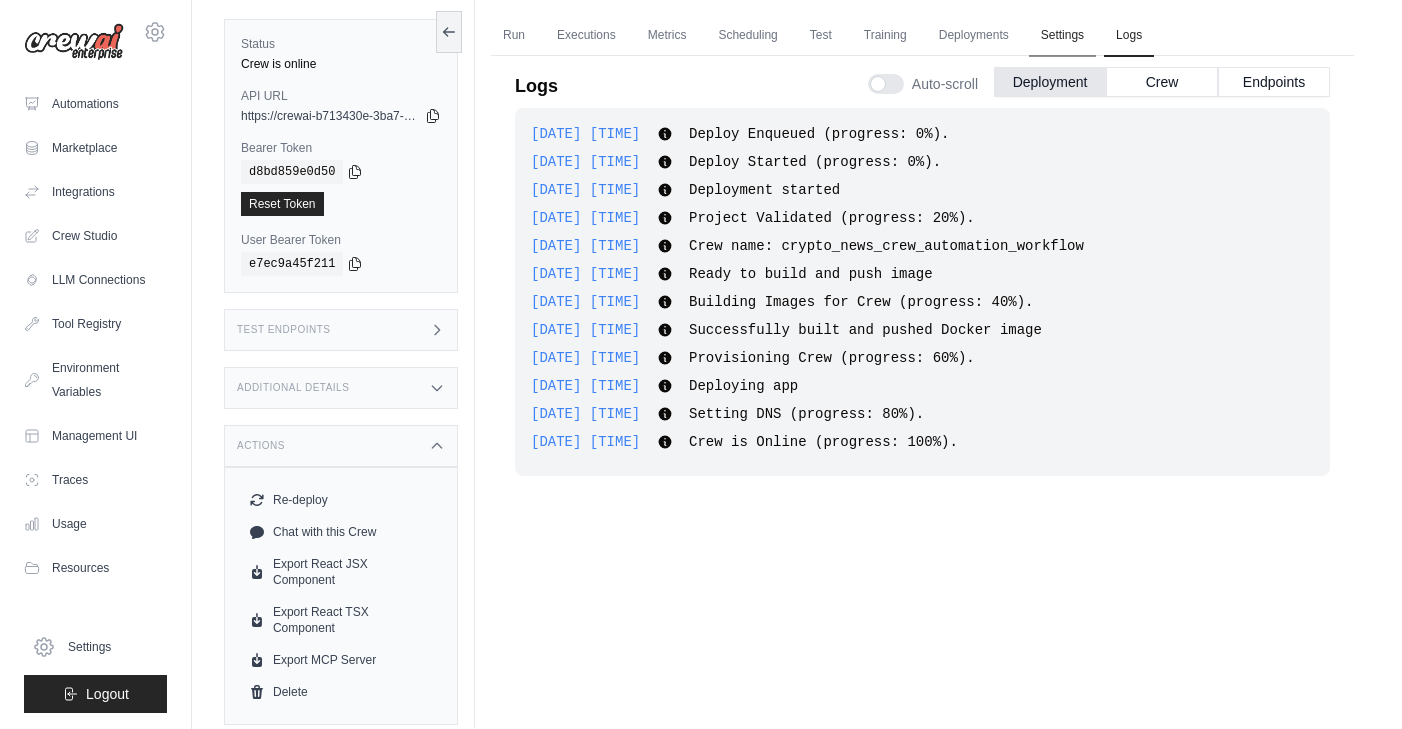 click on "Settings" at bounding box center (1062, 36) 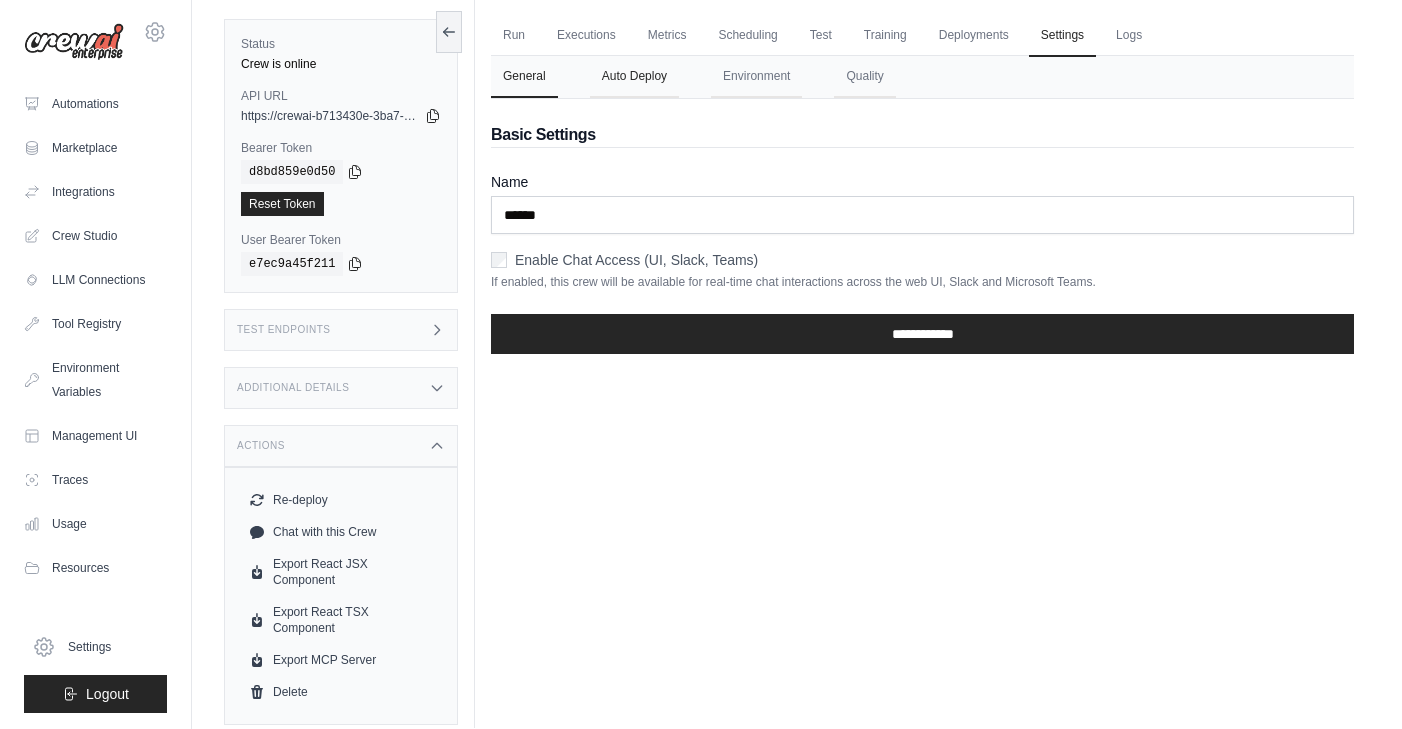 click on "Auto Deploy" at bounding box center (634, 77) 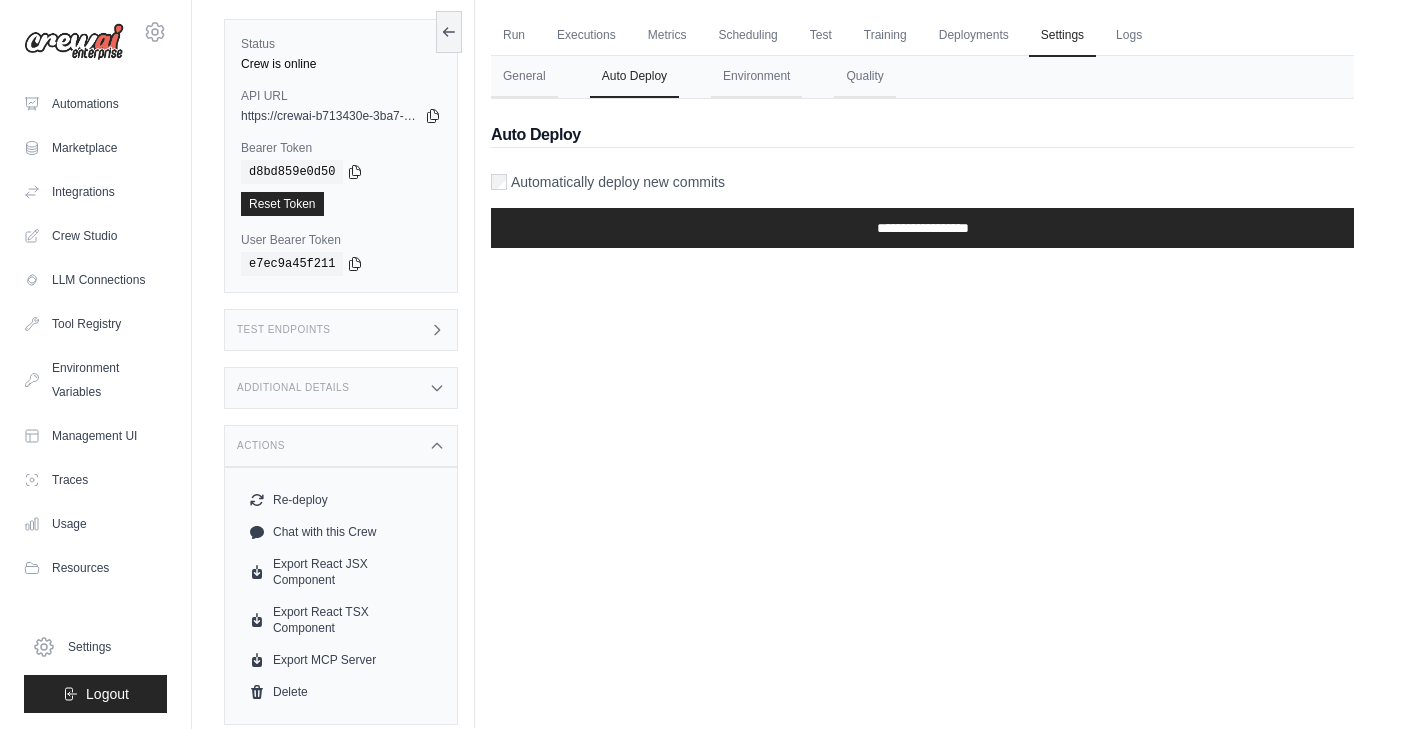 click on "Automatically deploy new commits" at bounding box center (618, 182) 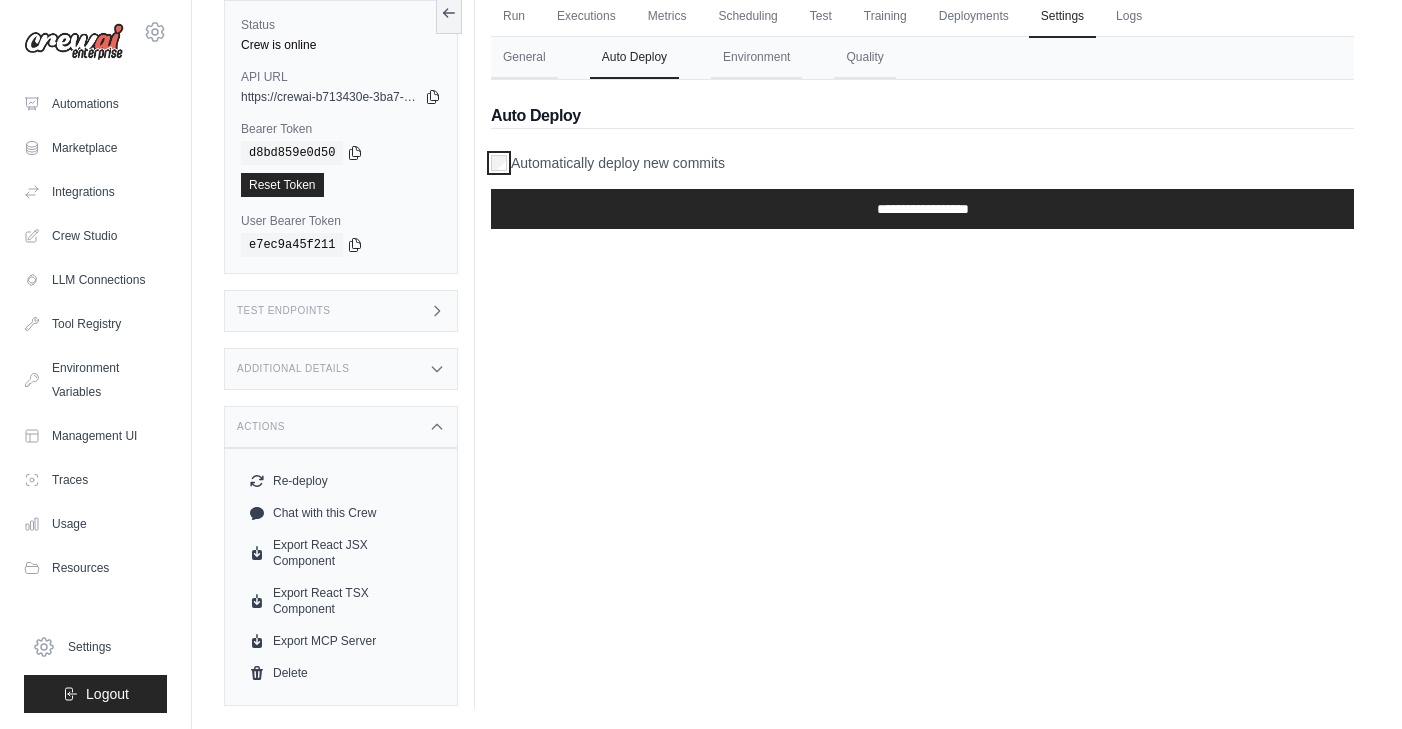 scroll, scrollTop: 0, scrollLeft: 0, axis: both 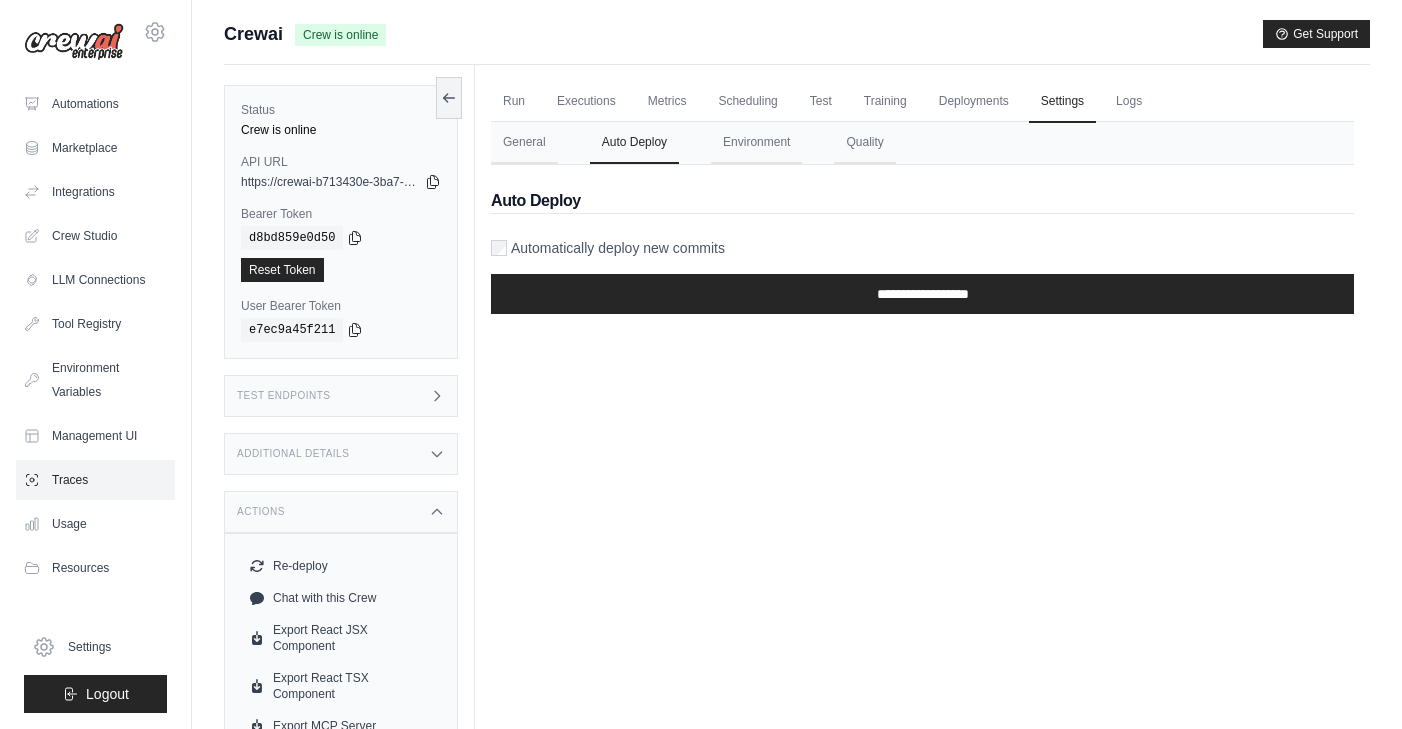 click on "Traces" at bounding box center (95, 480) 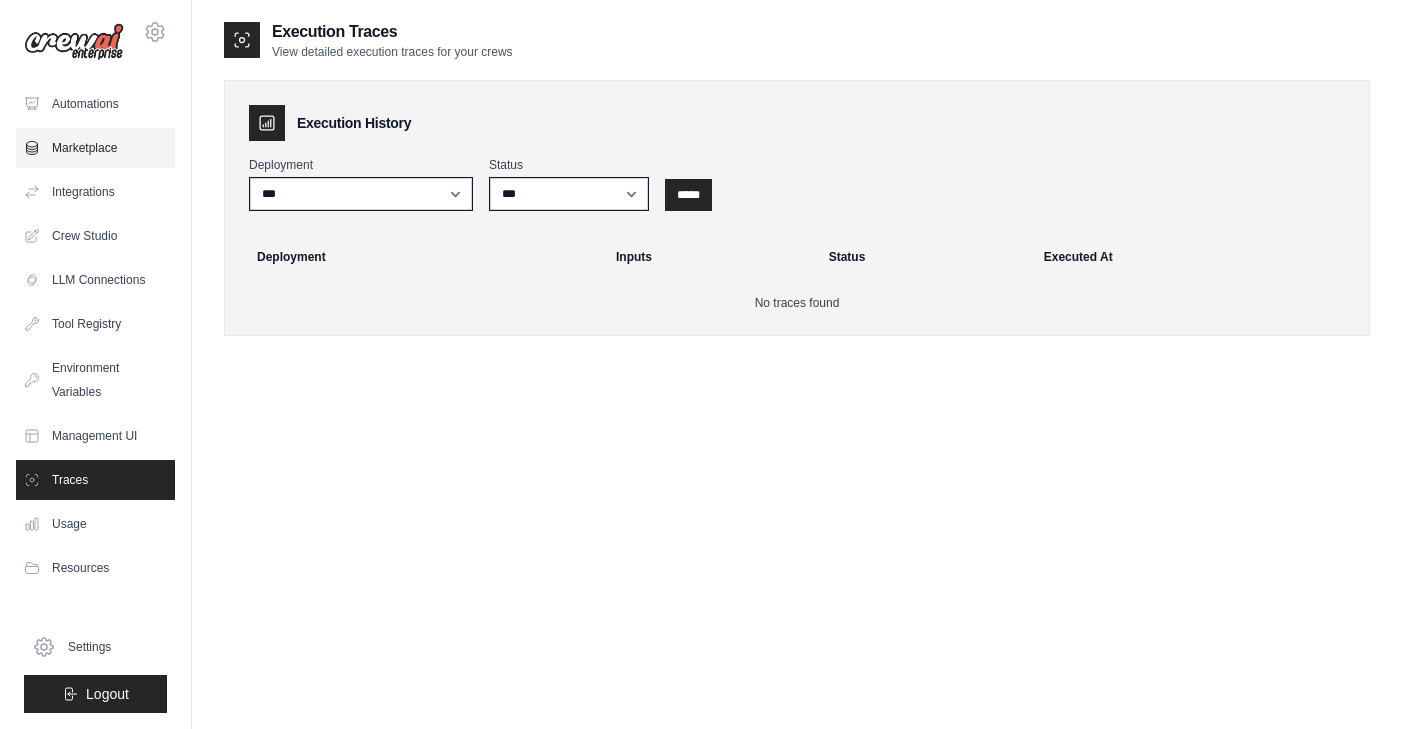 click on "Marketplace" at bounding box center [95, 148] 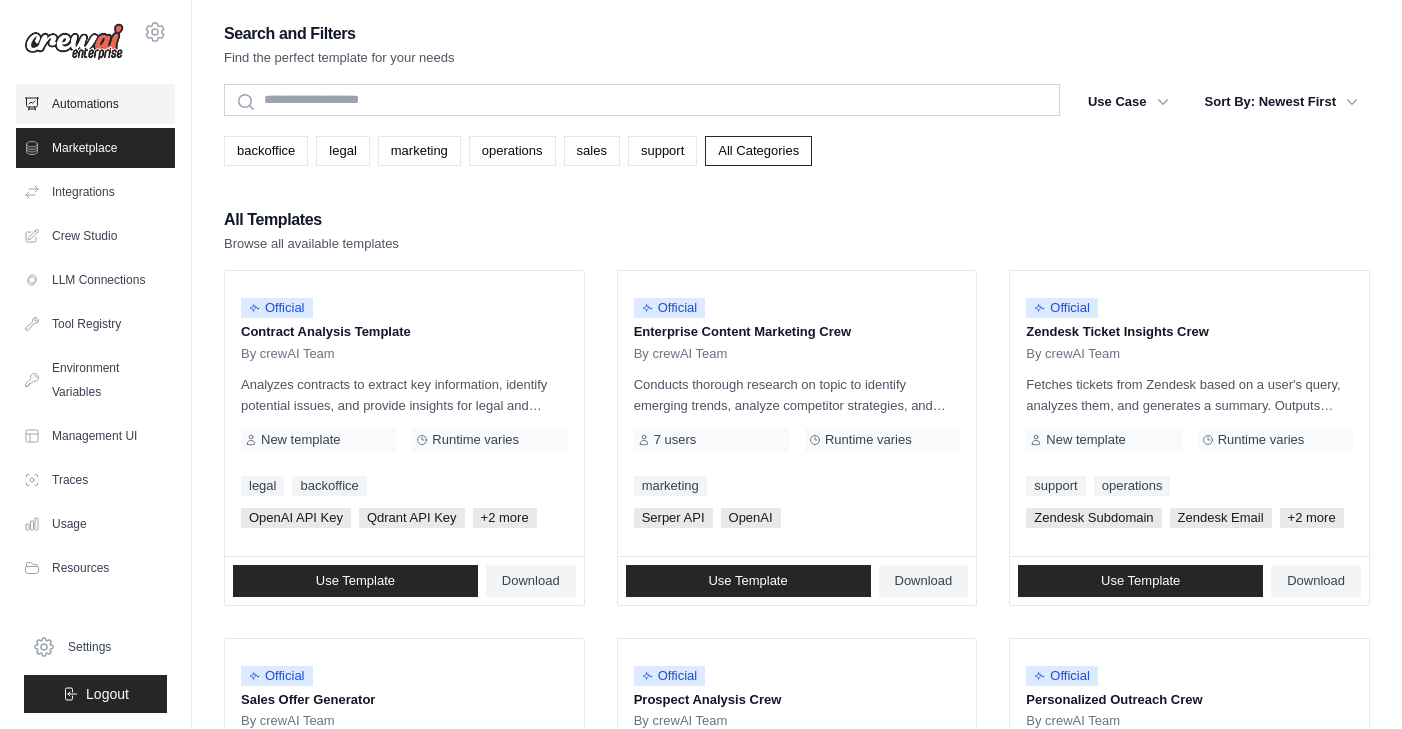 click on "Automations" at bounding box center (95, 104) 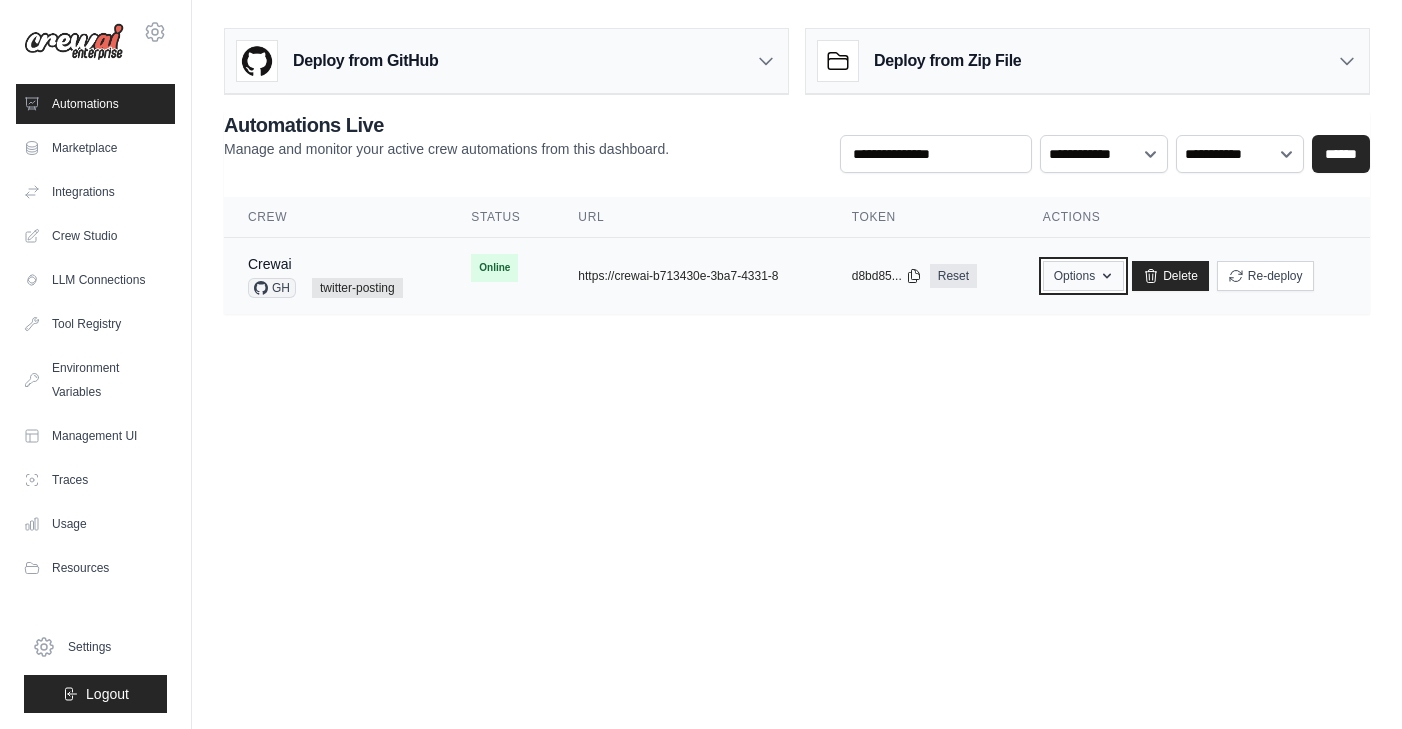 click on "Options" at bounding box center (1083, 276) 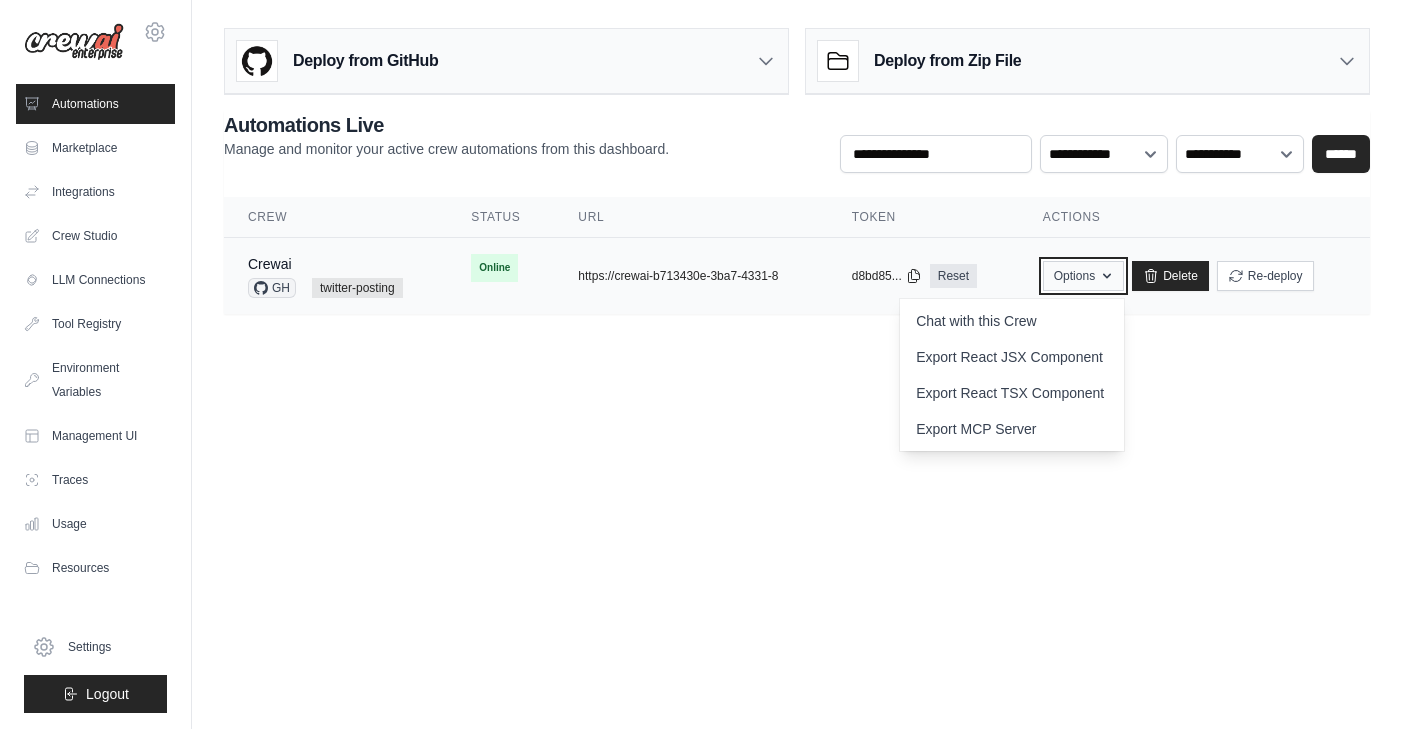 click on "Options" at bounding box center [1083, 276] 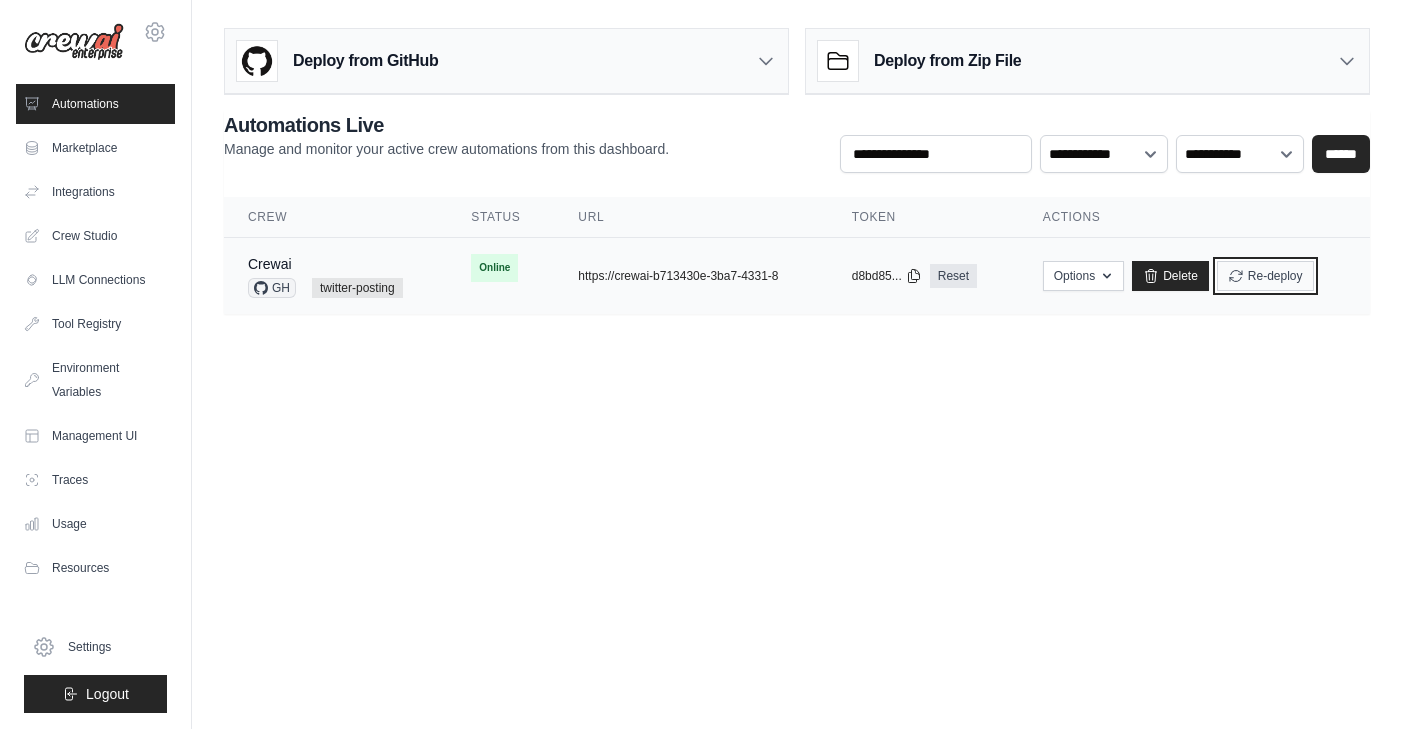 click on "Re-deploy" at bounding box center (1265, 276) 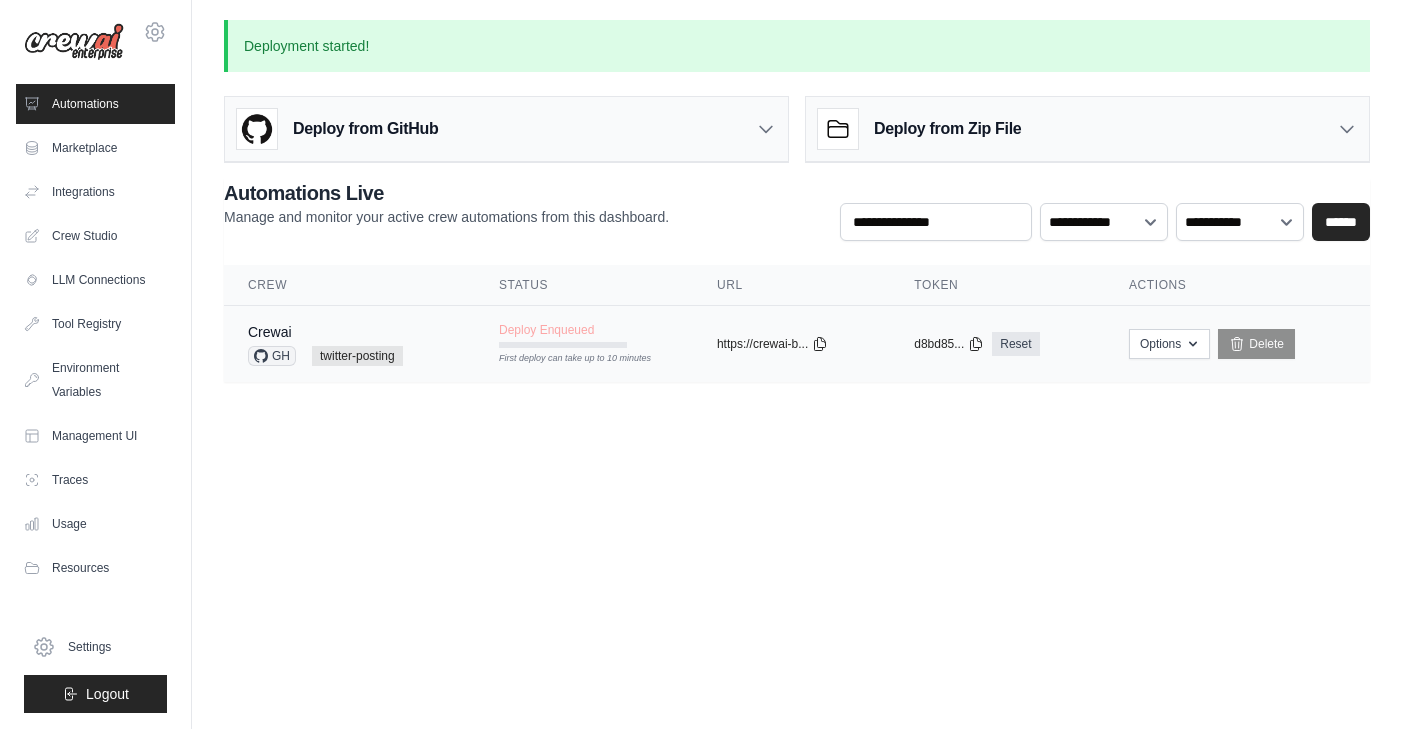 click on "Crewai
GH
twitter-posting" at bounding box center [349, 344] 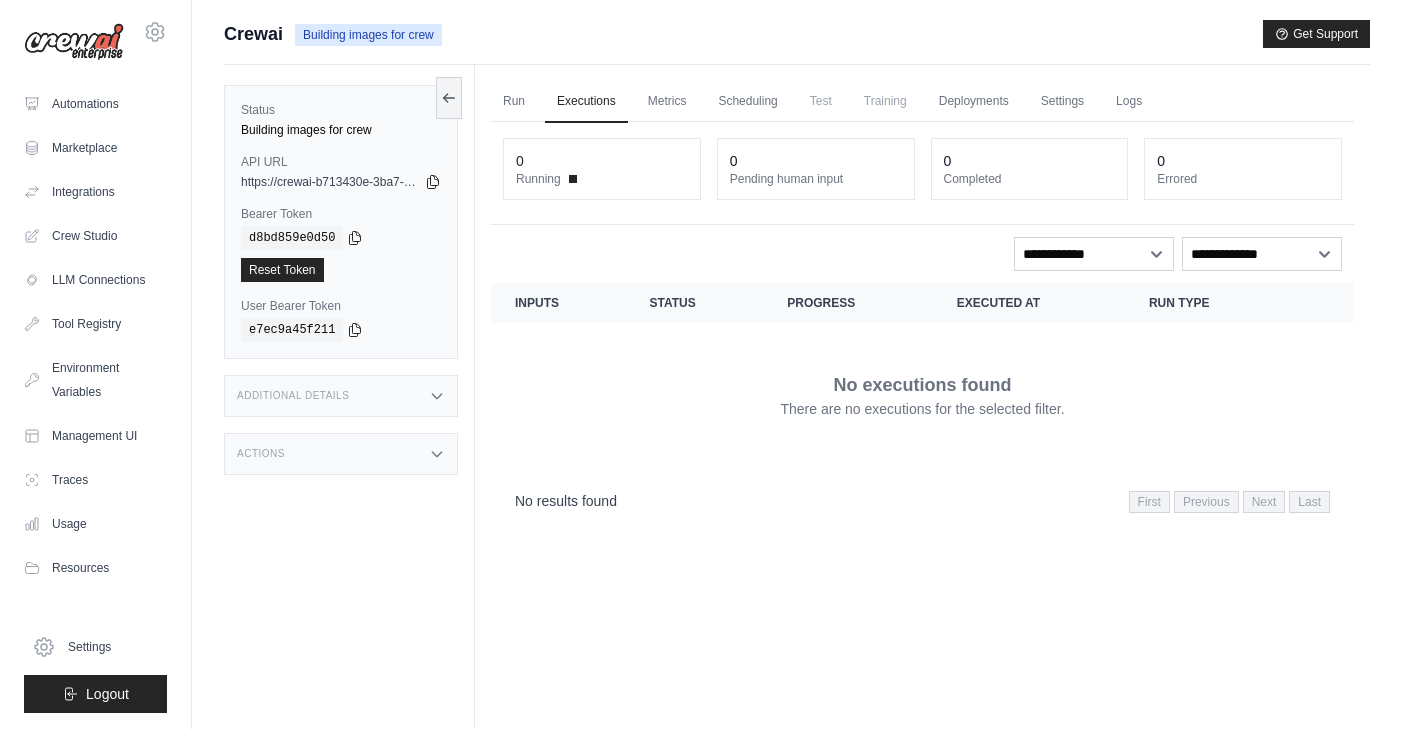 scroll, scrollTop: 0, scrollLeft: 0, axis: both 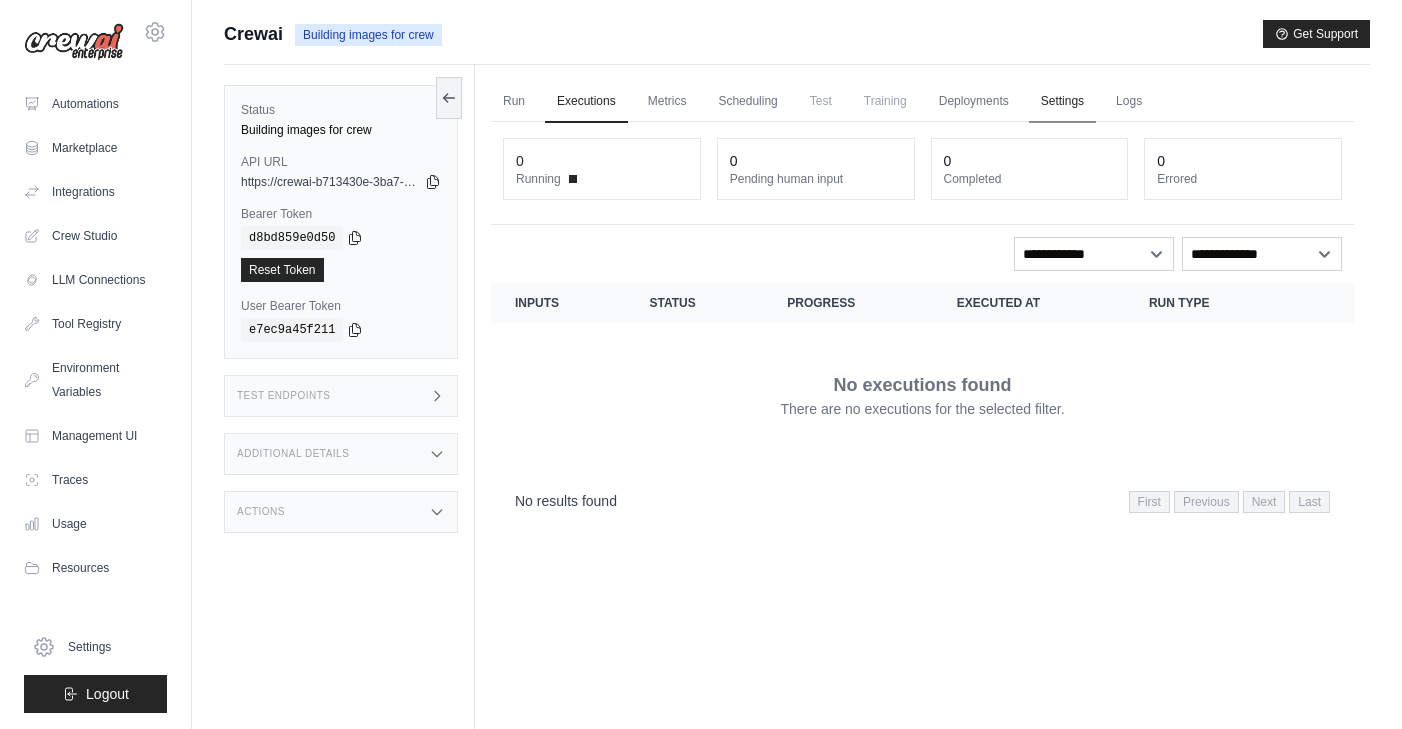 click on "Settings" at bounding box center (1062, 102) 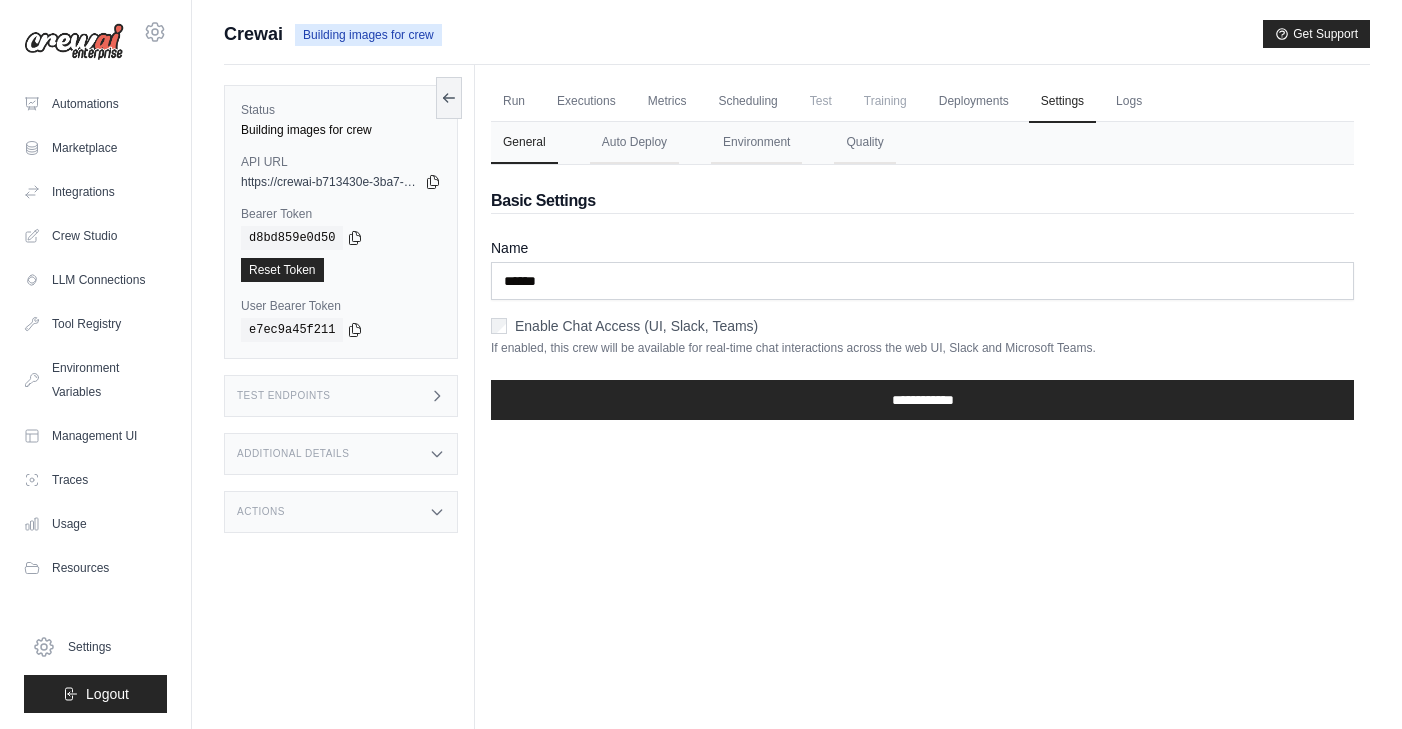 click on "Enable Chat Access (UI, Slack, Teams)" at bounding box center [636, 326] 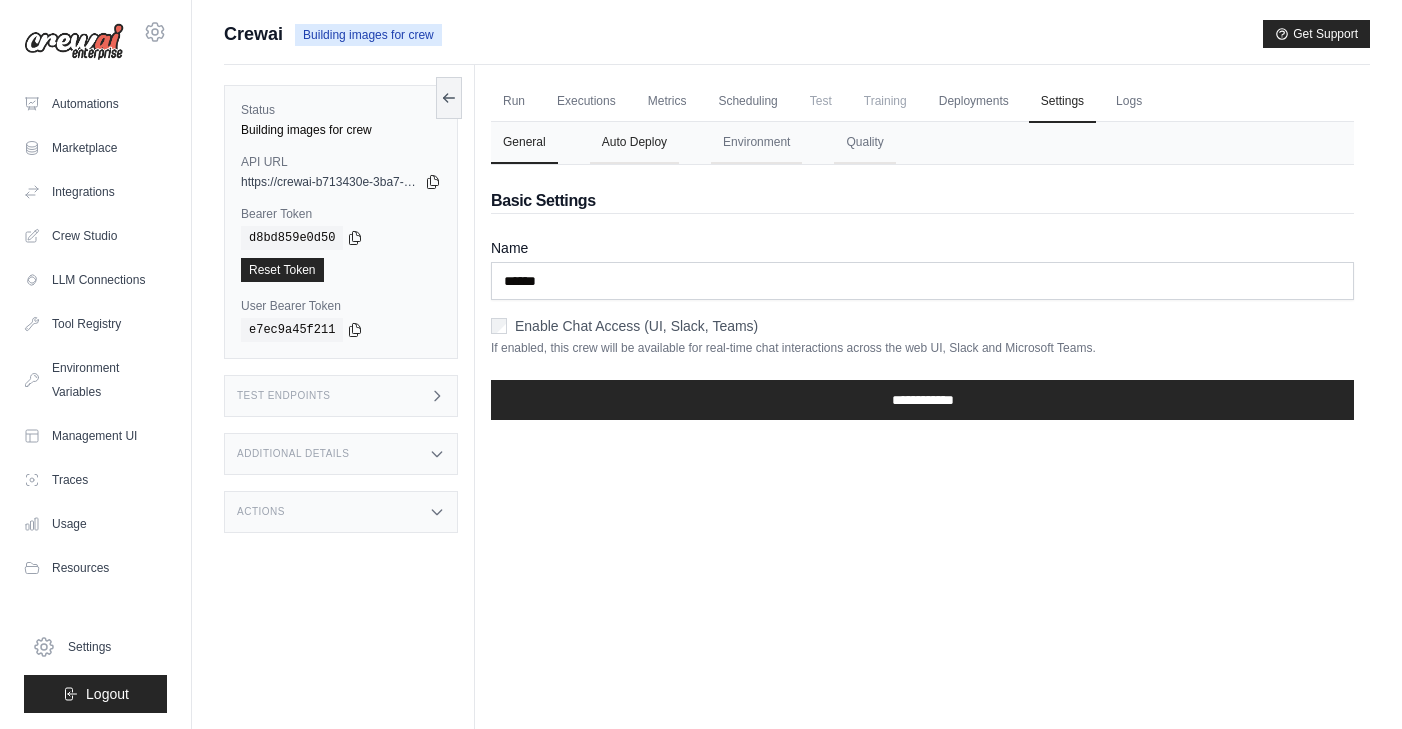 click on "Auto Deploy" at bounding box center [634, 143] 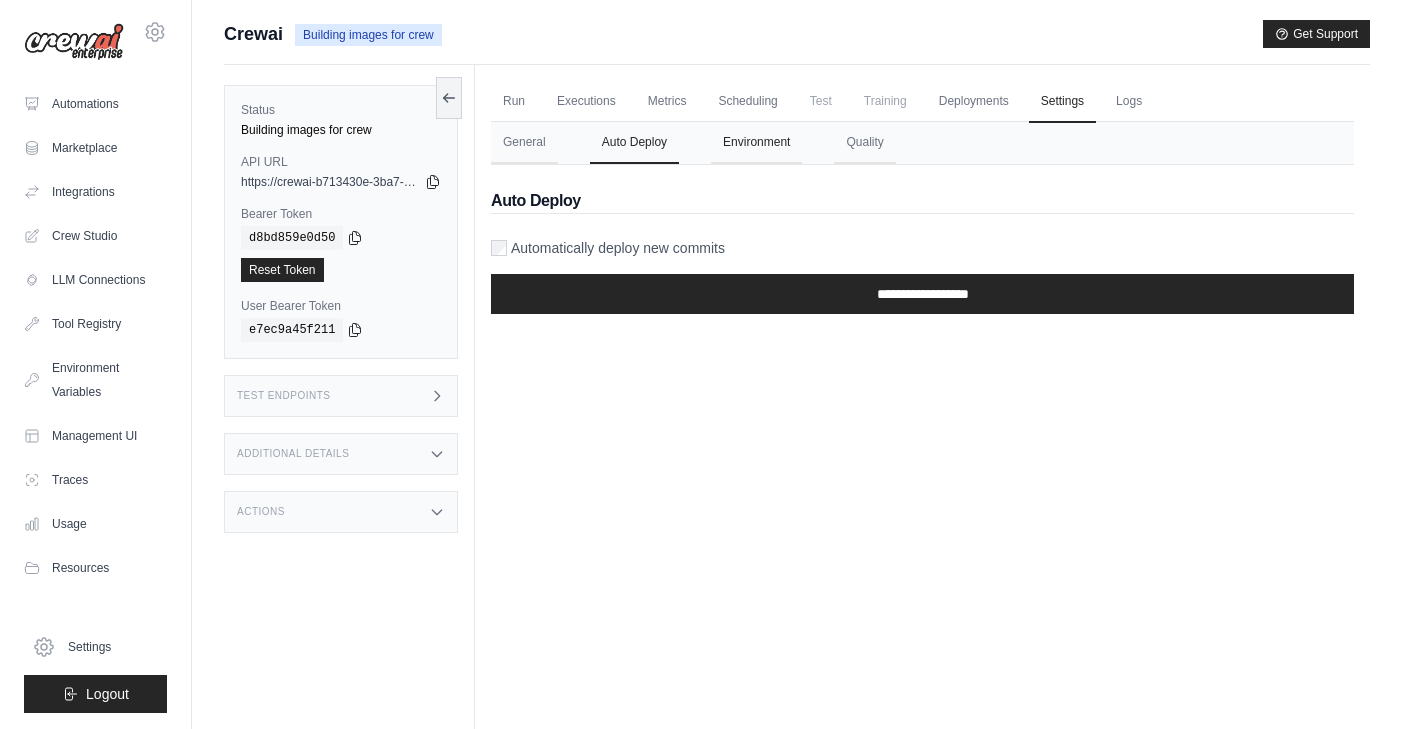 click on "Environment" at bounding box center (756, 143) 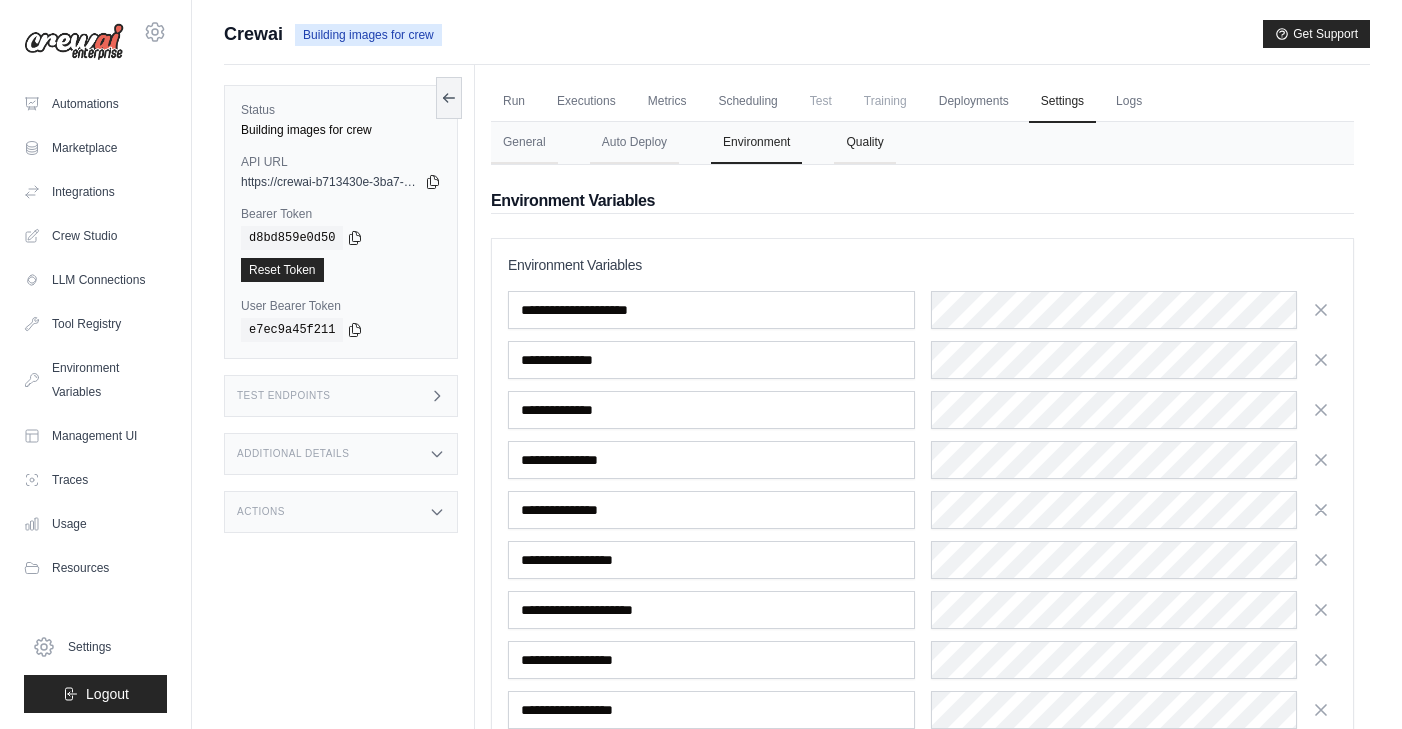 click on "Quality" at bounding box center (864, 143) 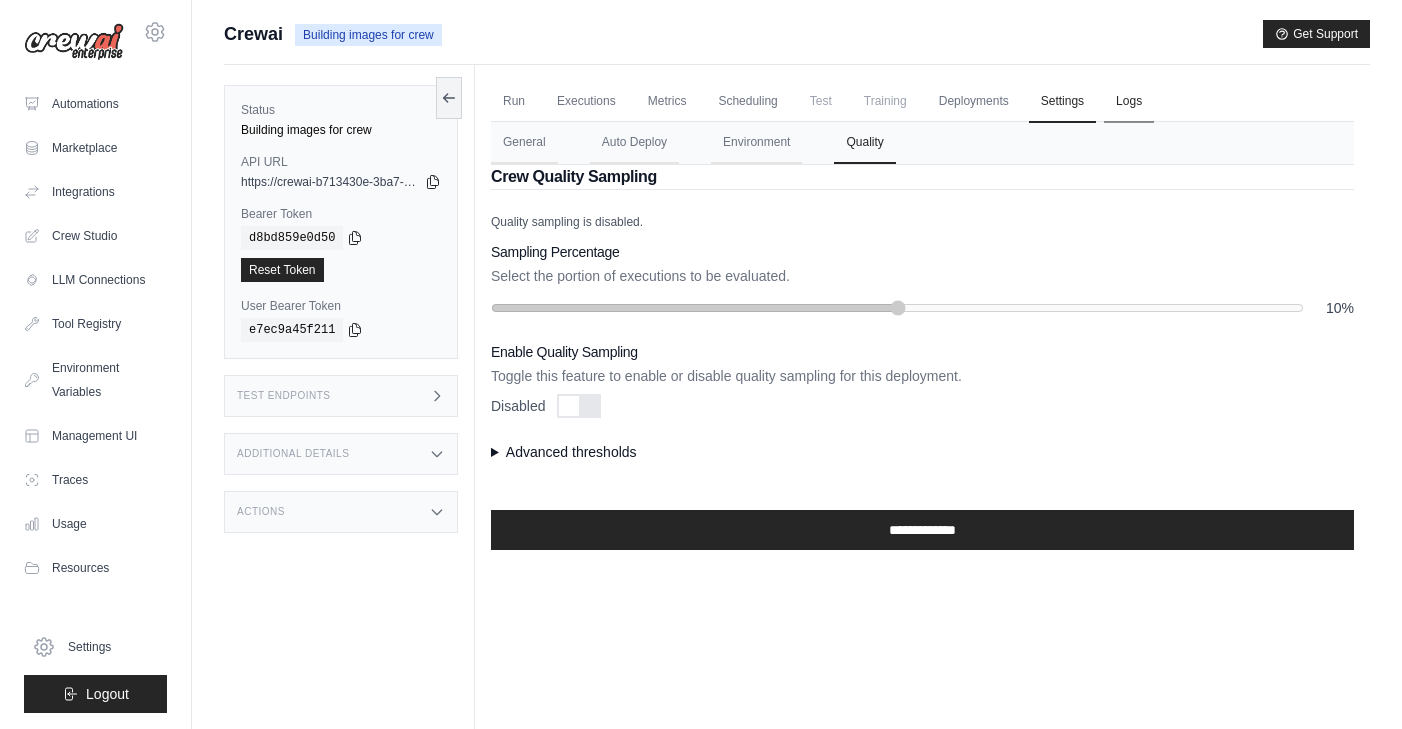 click on "Logs" at bounding box center (1129, 102) 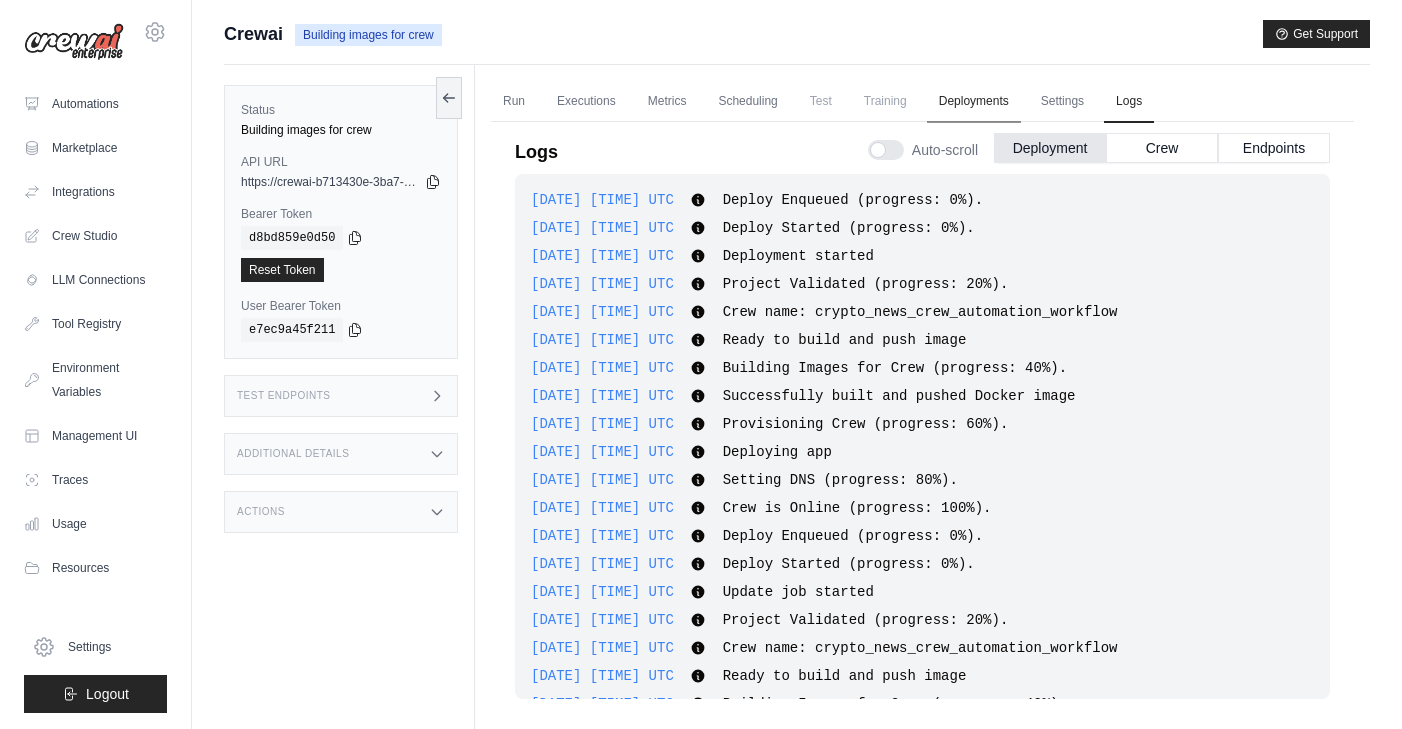 click on "Deployments" at bounding box center [974, 102] 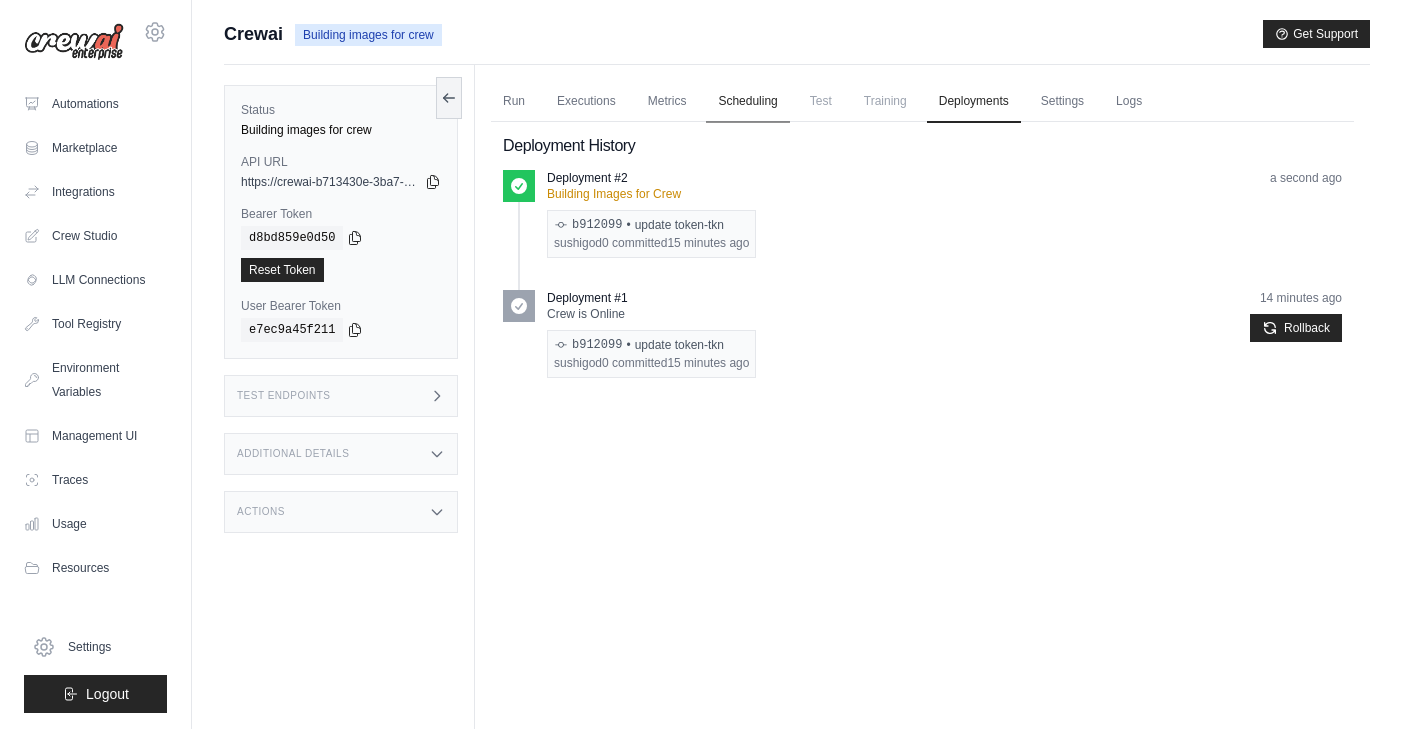 click on "Scheduling" at bounding box center (747, 102) 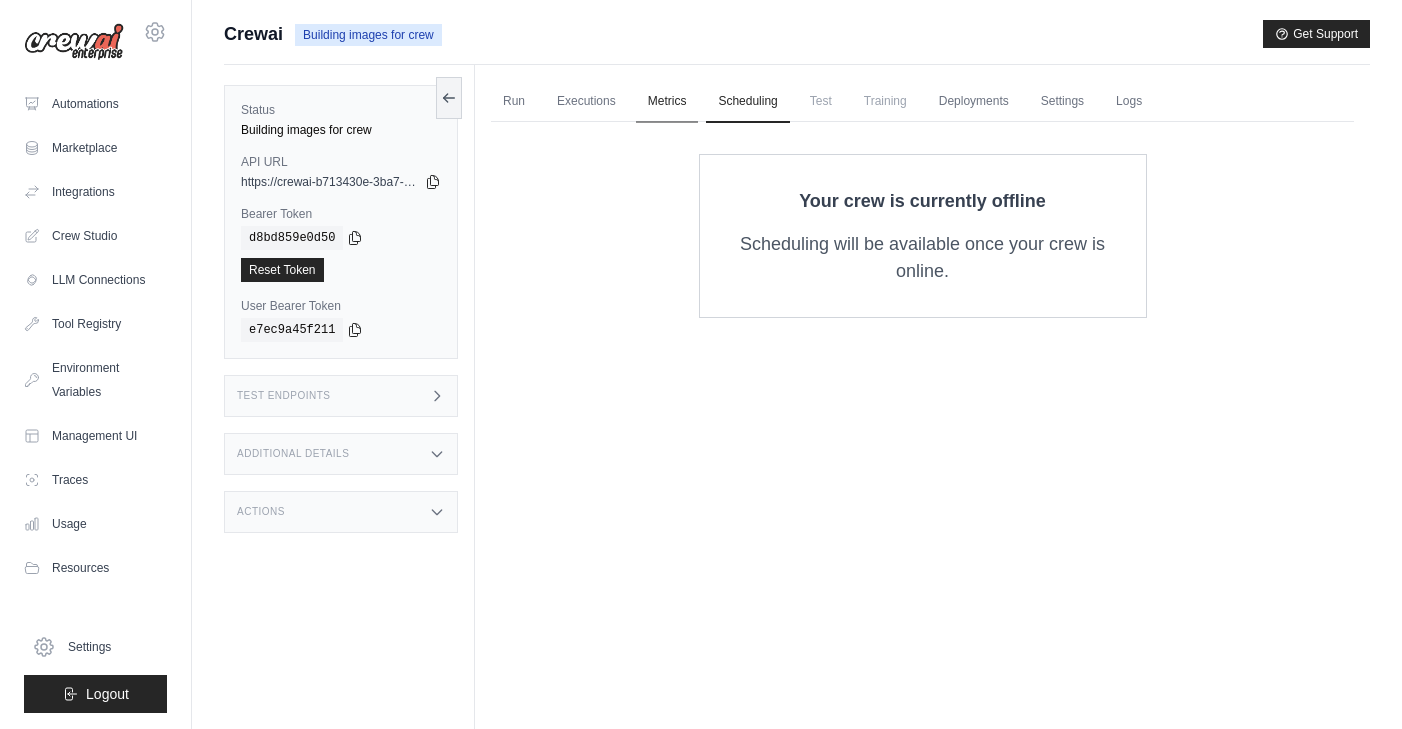 click on "Metrics" at bounding box center [667, 102] 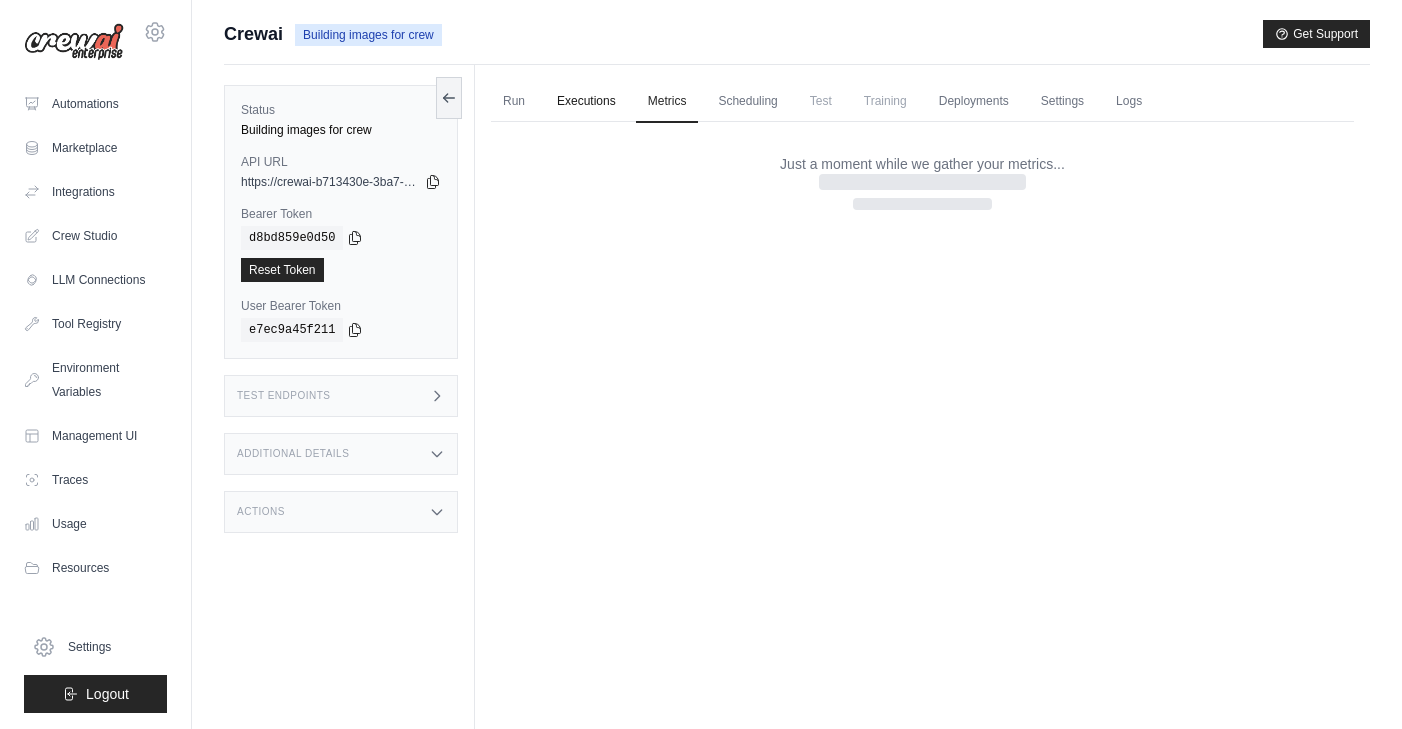 click on "Executions" at bounding box center (586, 102) 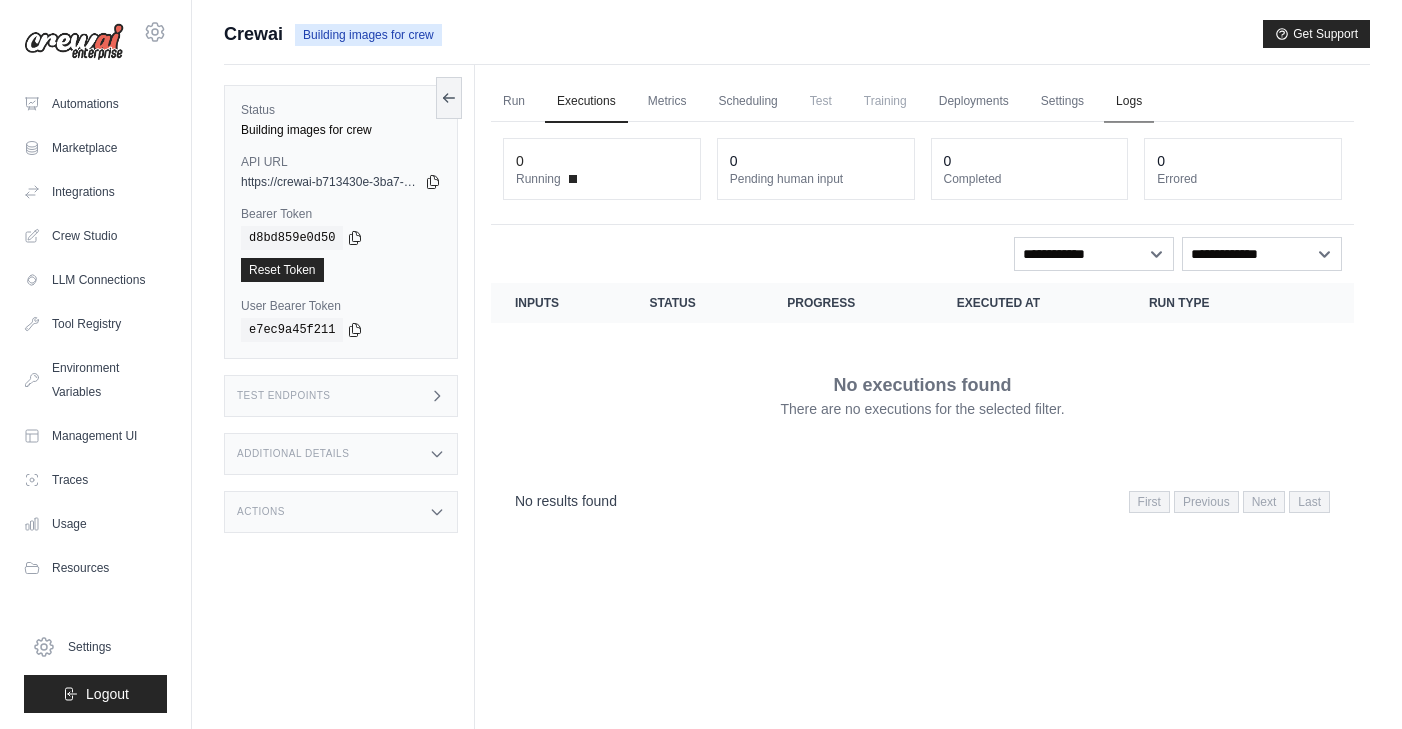 click on "Logs" at bounding box center (1129, 102) 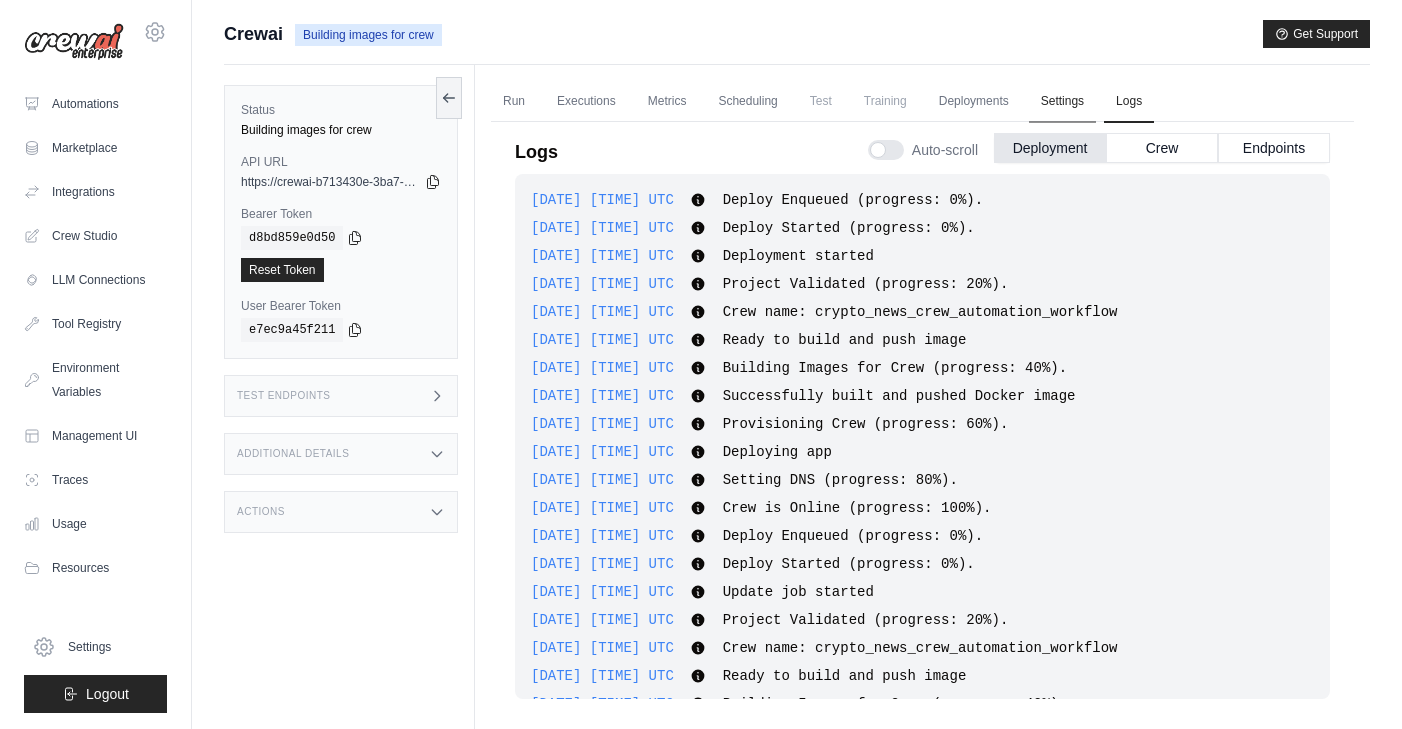 click on "Settings" at bounding box center (1062, 102) 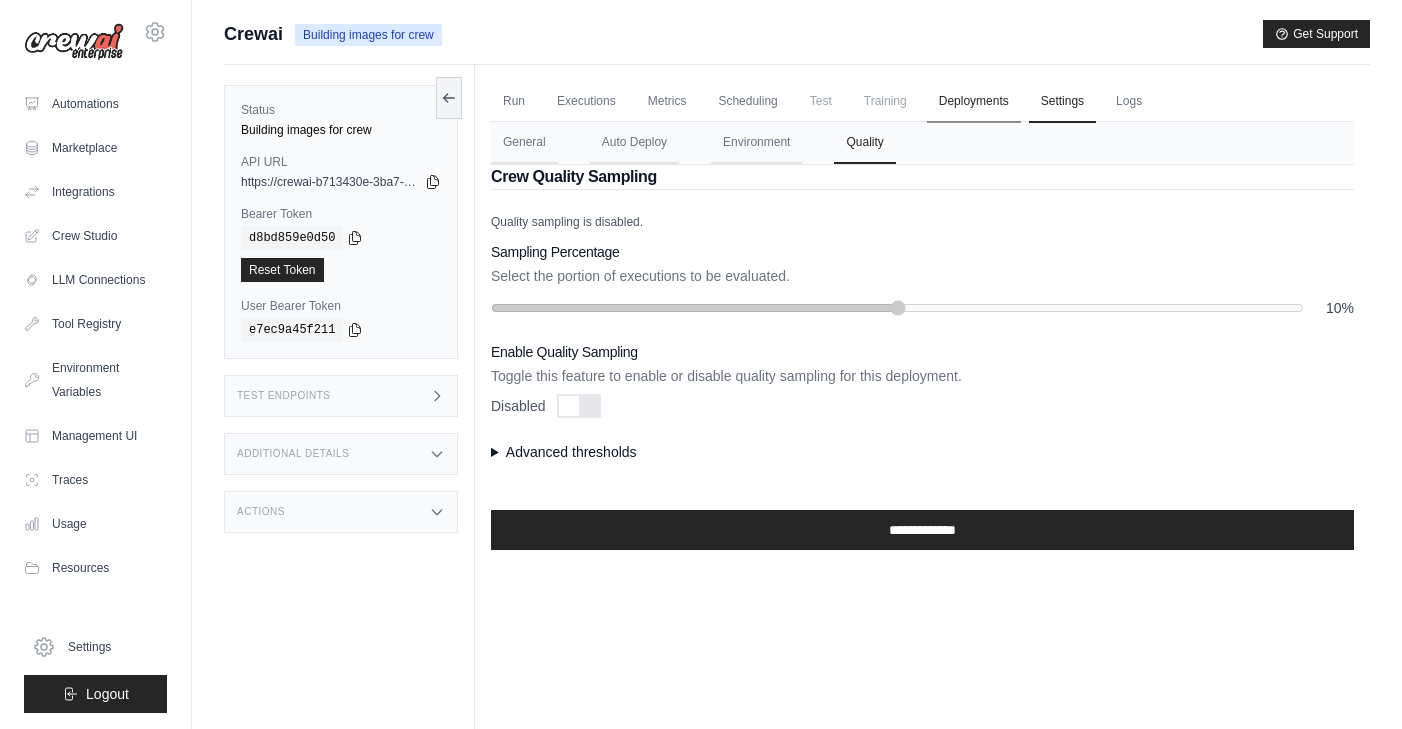 click on "Deployments" at bounding box center (974, 102) 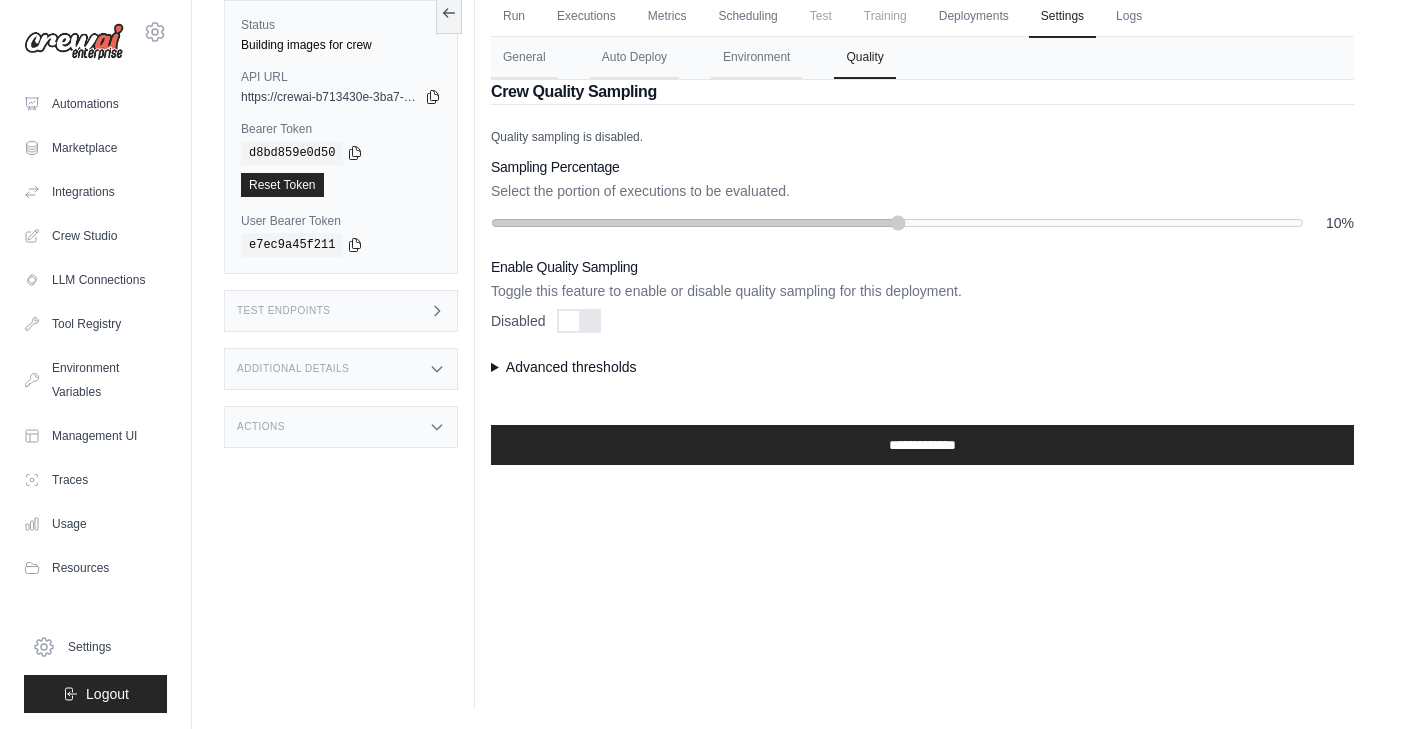scroll, scrollTop: 0, scrollLeft: 0, axis: both 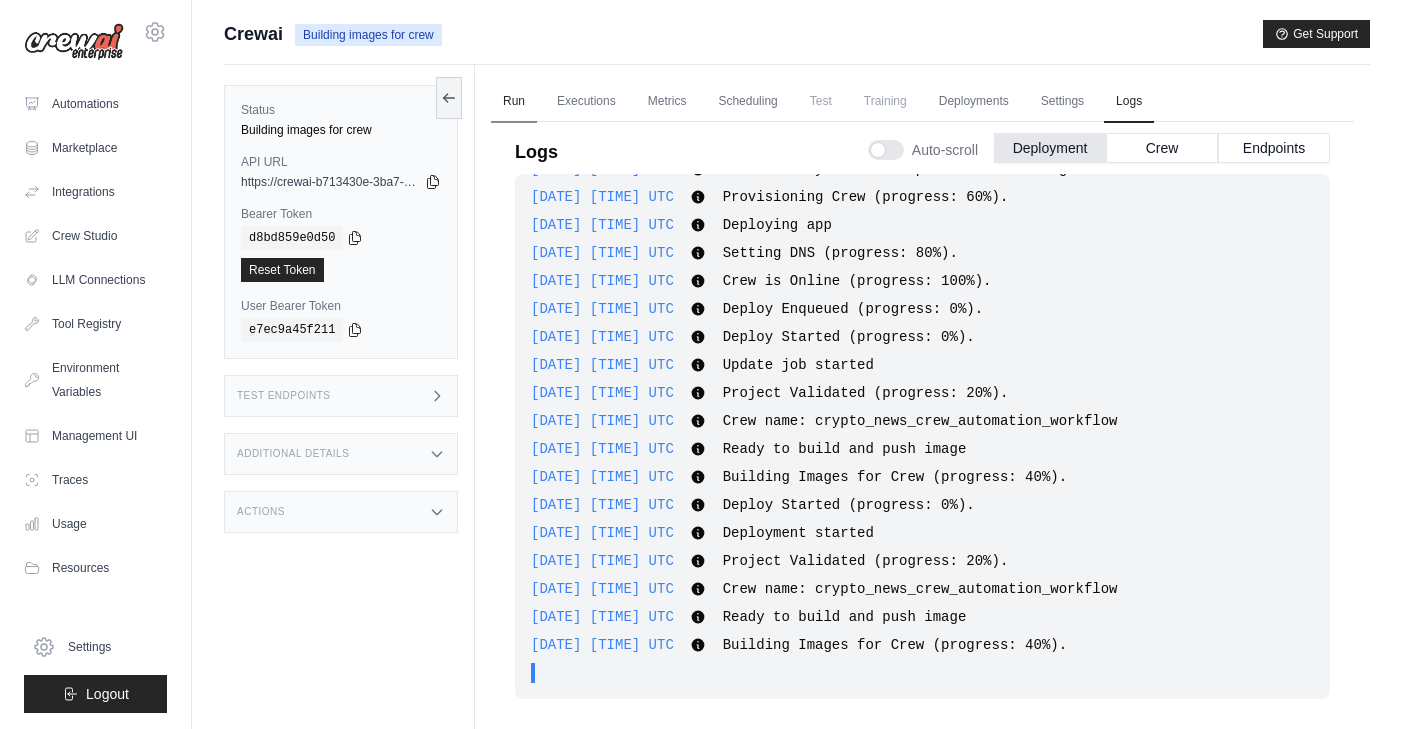 click on "Run" at bounding box center (514, 102) 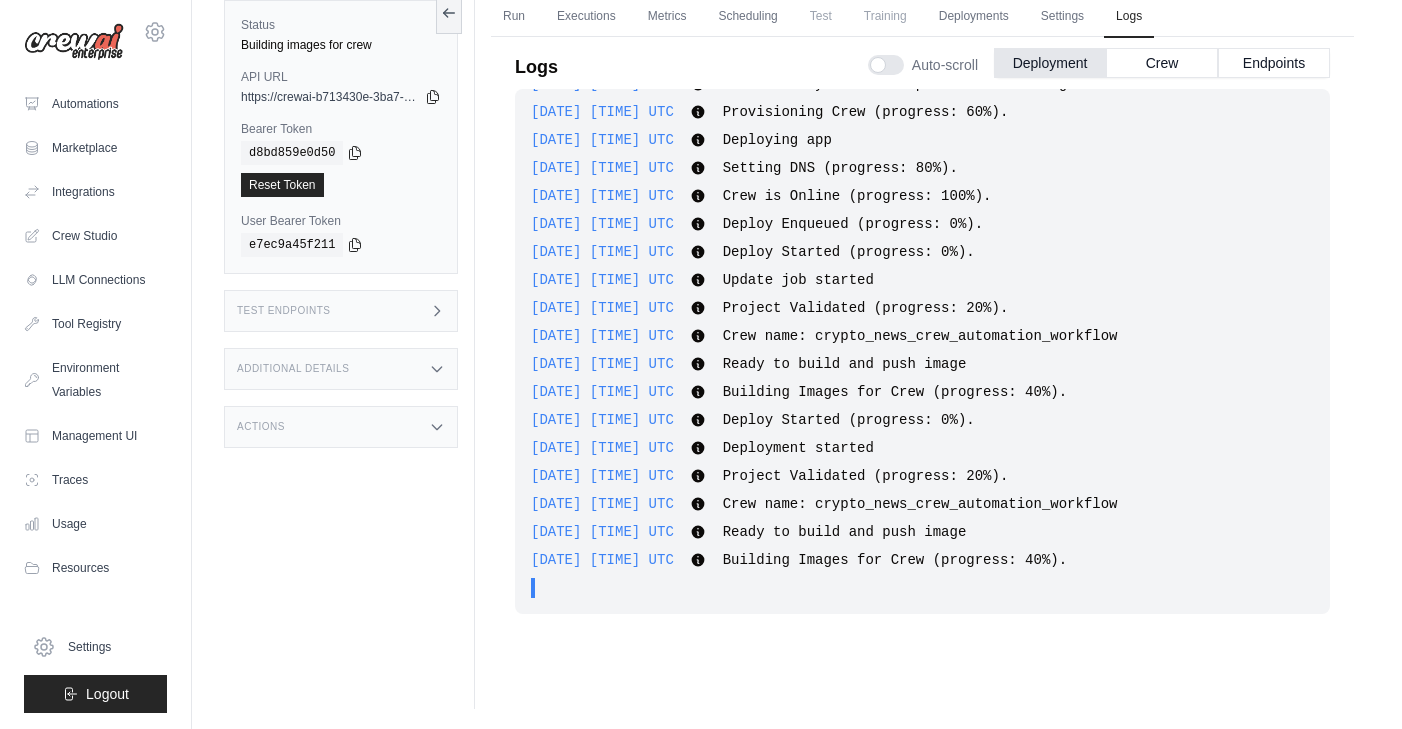 scroll, scrollTop: 0, scrollLeft: 0, axis: both 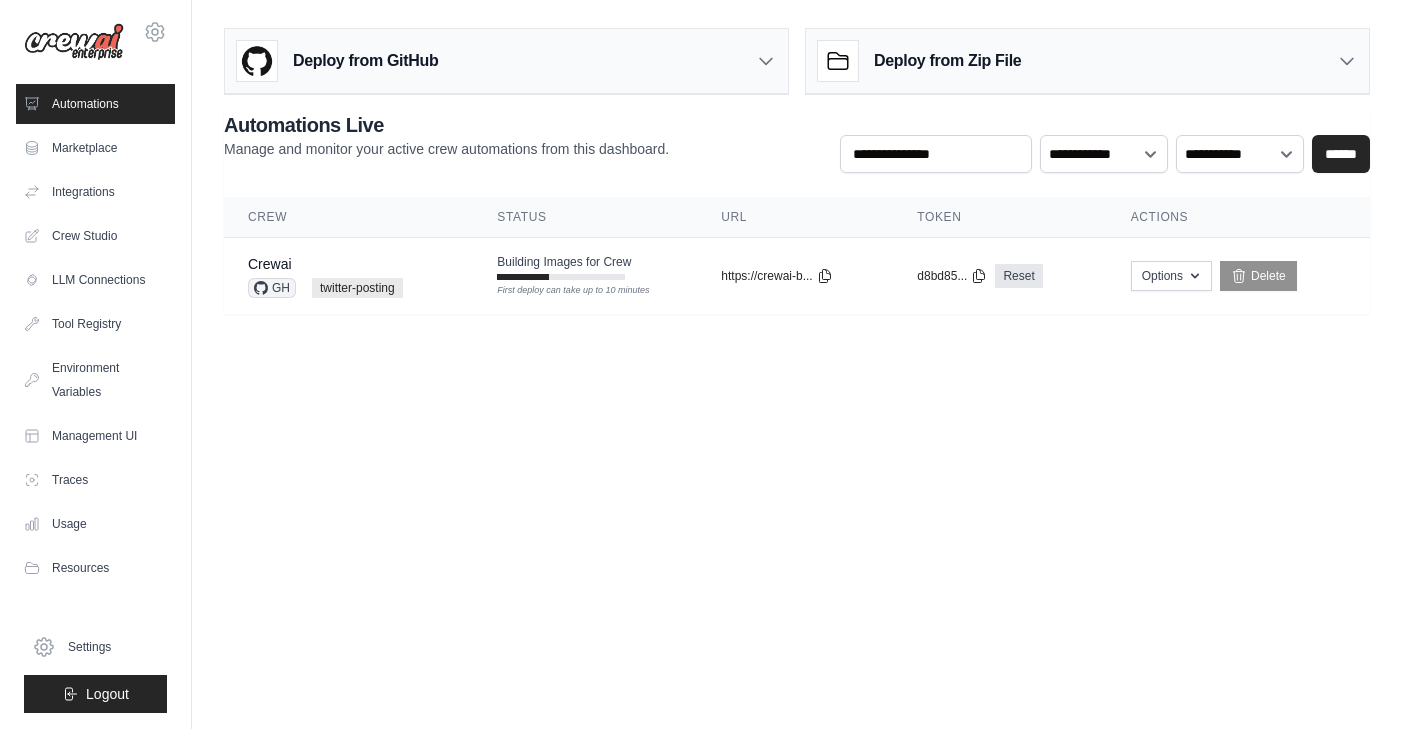 click on "[EMAIL]
Settings
Automations
Marketplace
Integrations" at bounding box center (701, 364) 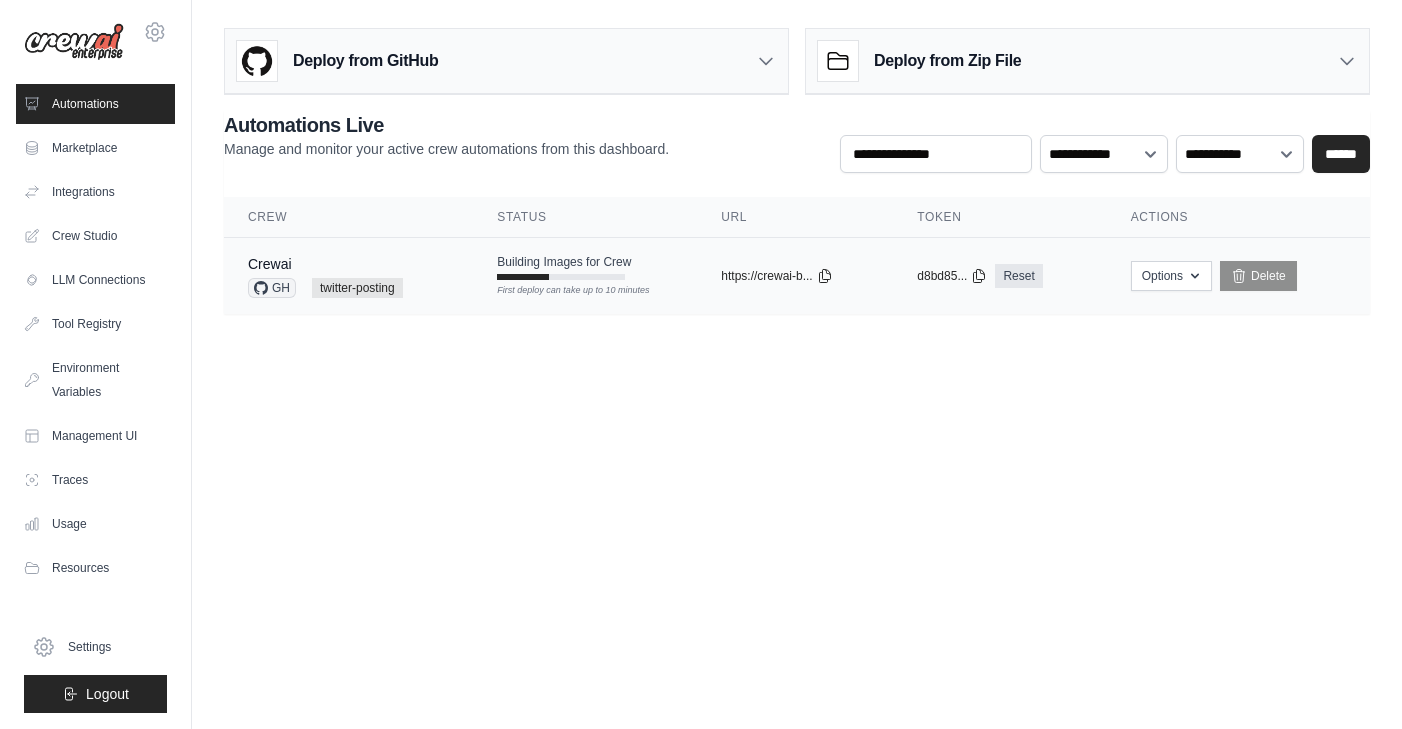 click on "Crewai
GH
twitter-posting" at bounding box center (348, 276) 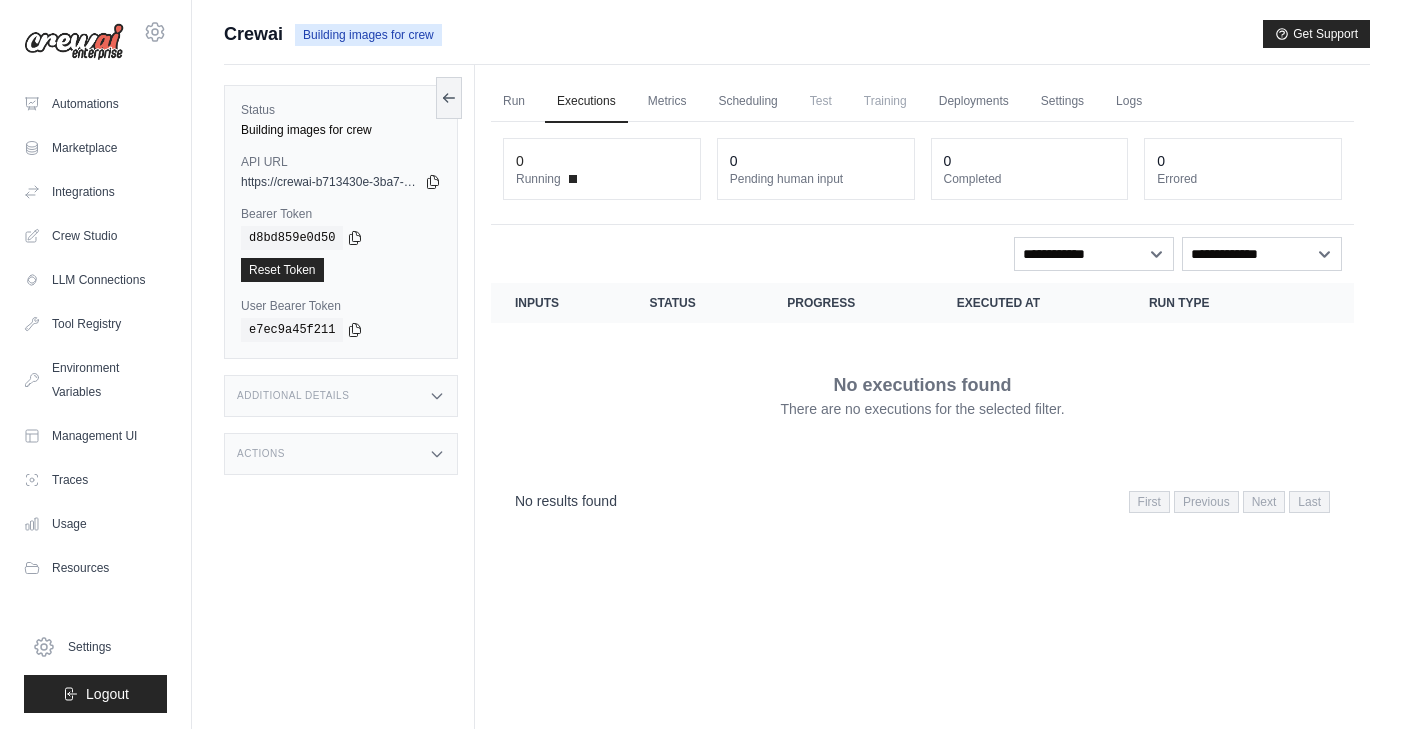 scroll, scrollTop: 0, scrollLeft: 0, axis: both 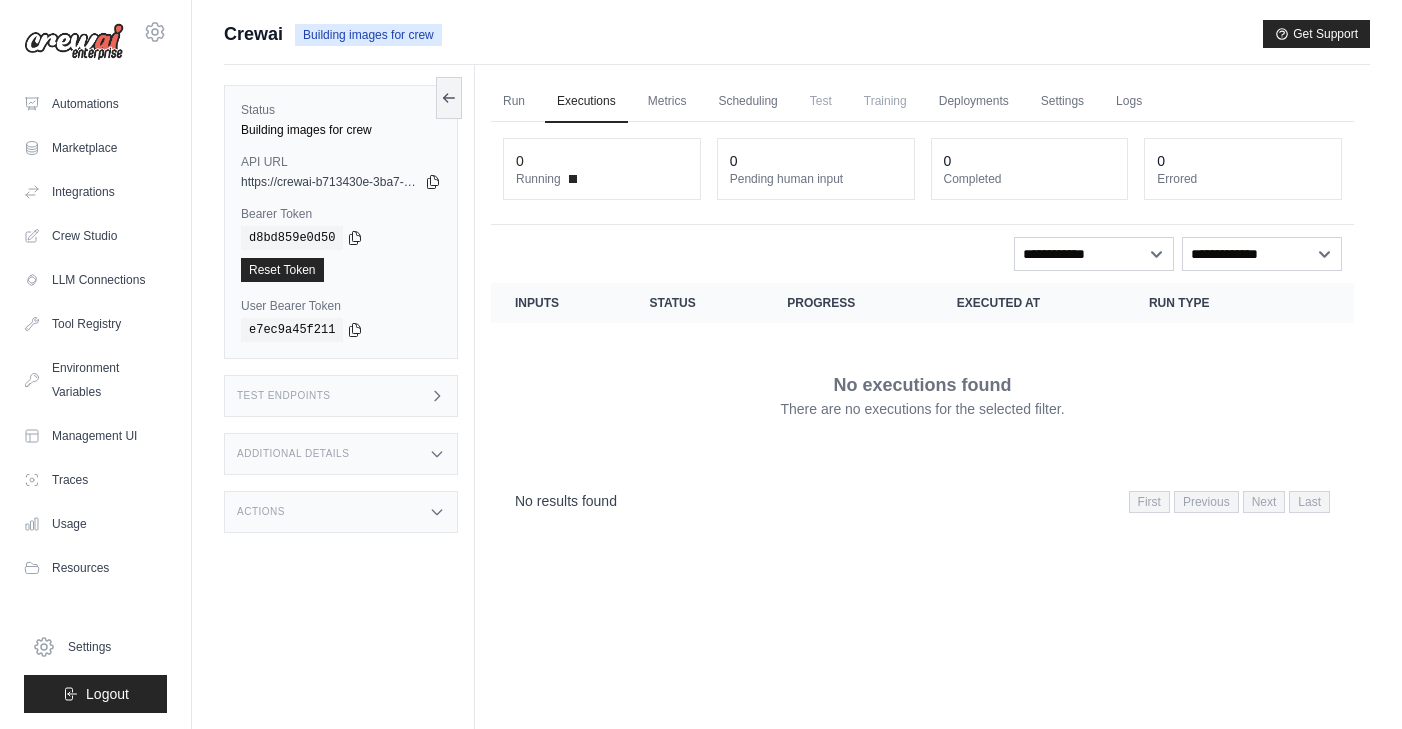 click on "Crewai" at bounding box center [253, 34] 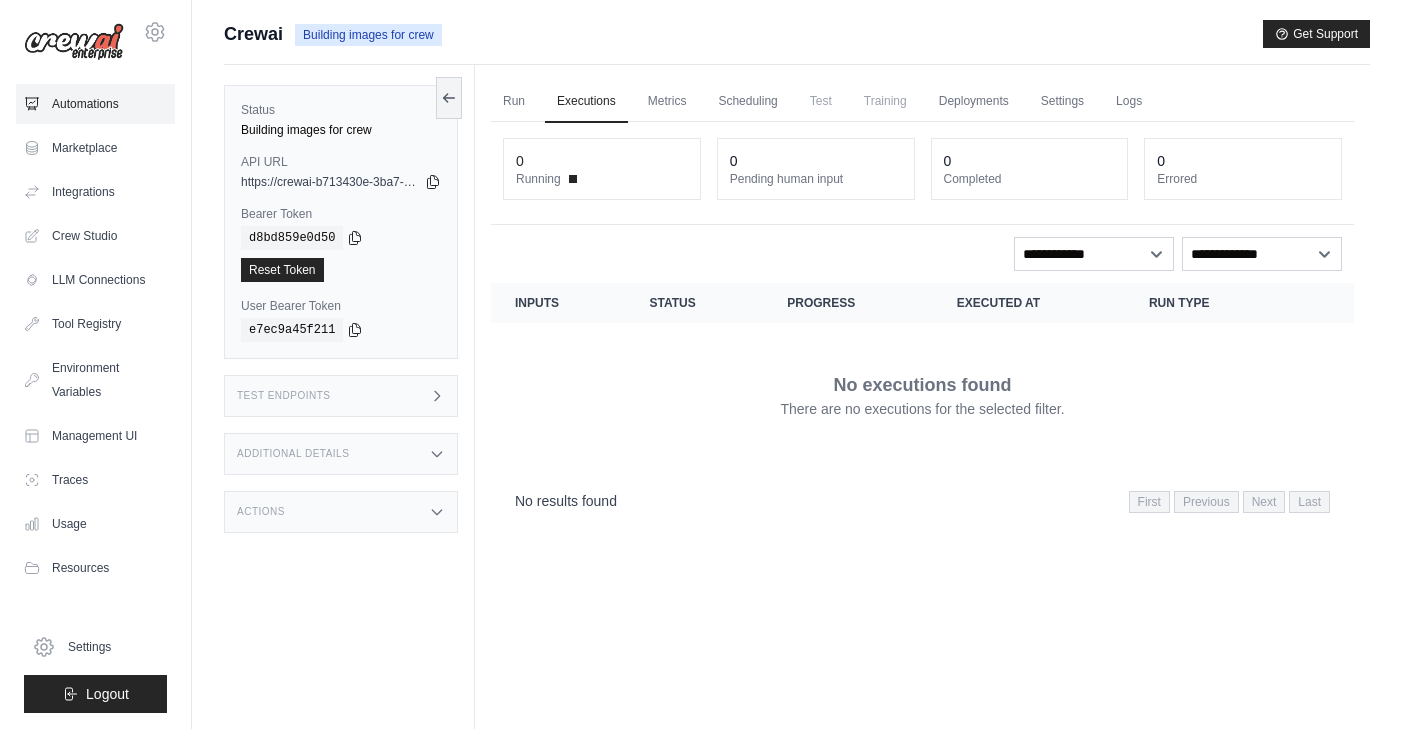 click on "Automations" at bounding box center [95, 104] 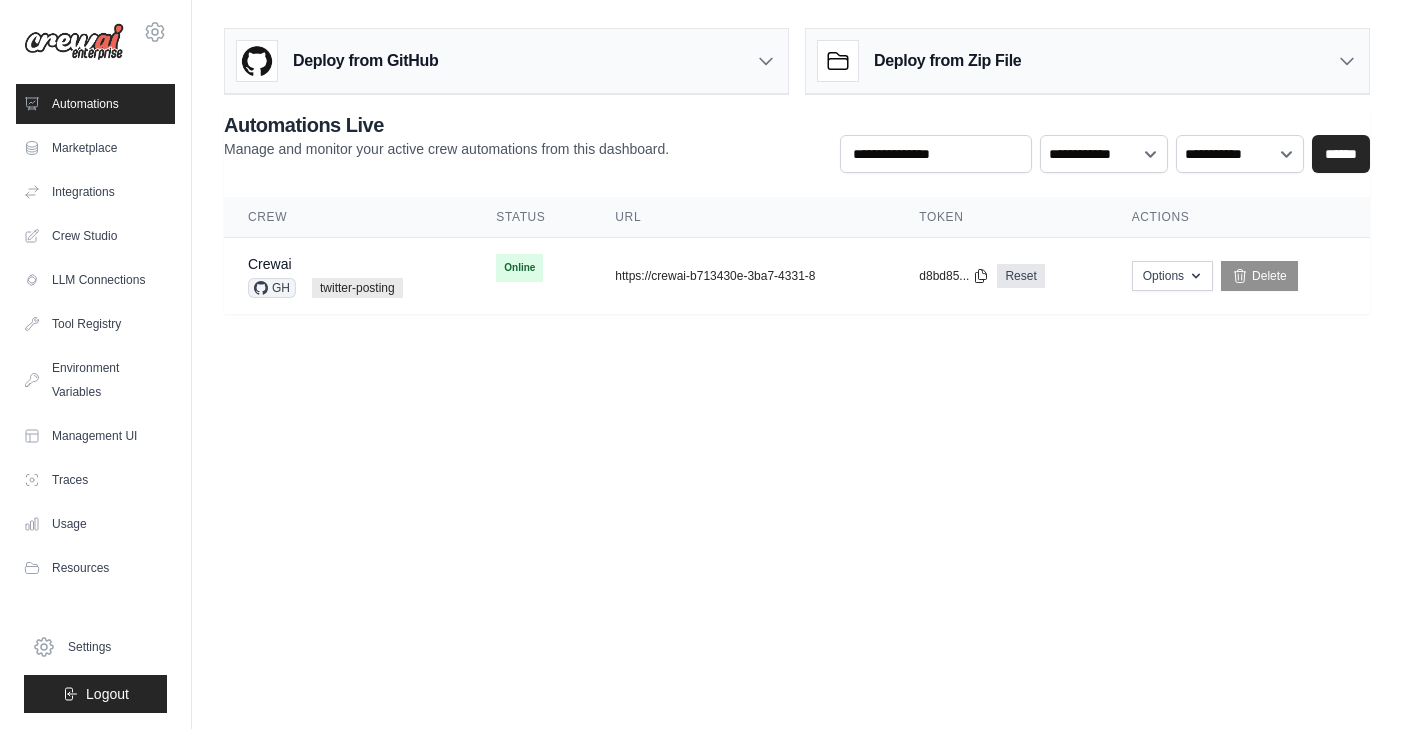 scroll, scrollTop: 0, scrollLeft: 0, axis: both 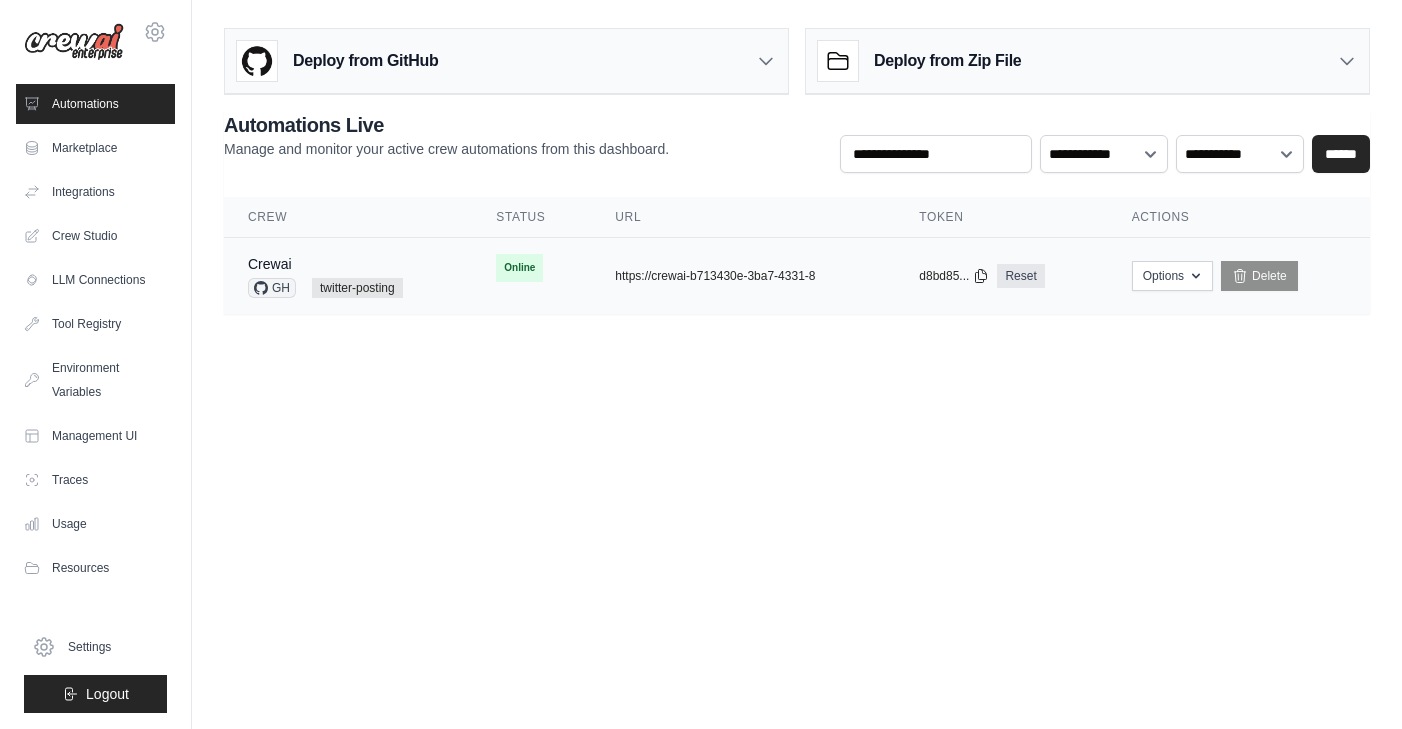 click on "Crewai
GH
twitter-posting" at bounding box center [348, 276] 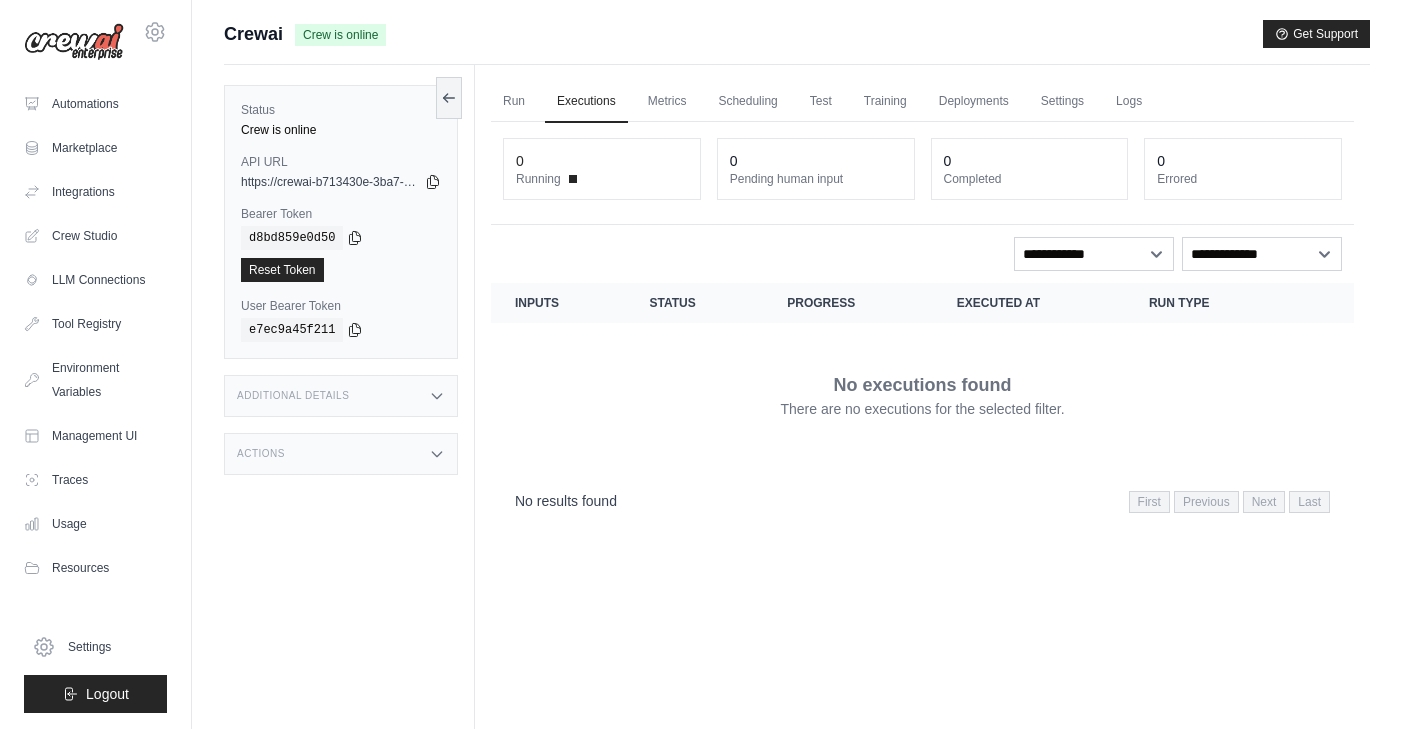 scroll, scrollTop: 0, scrollLeft: 0, axis: both 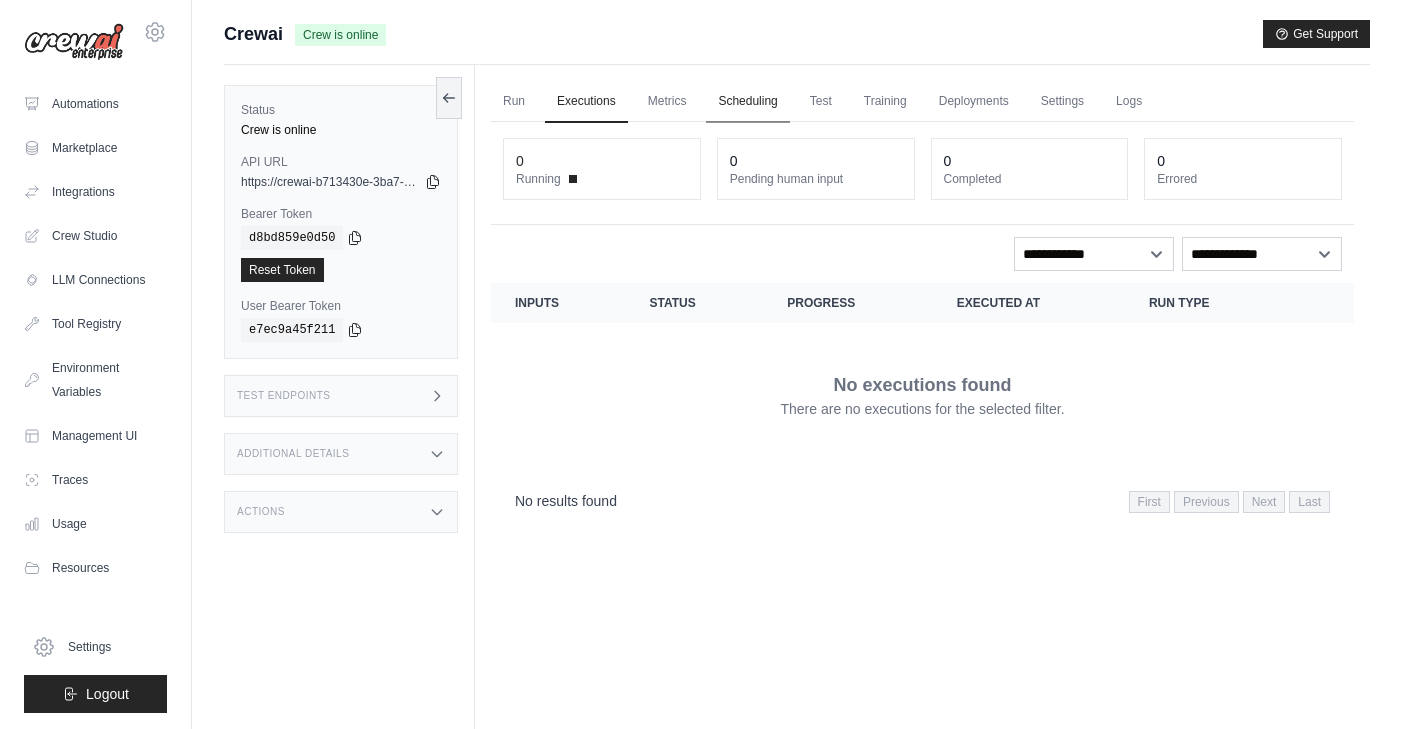 click on "Scheduling" at bounding box center [747, 102] 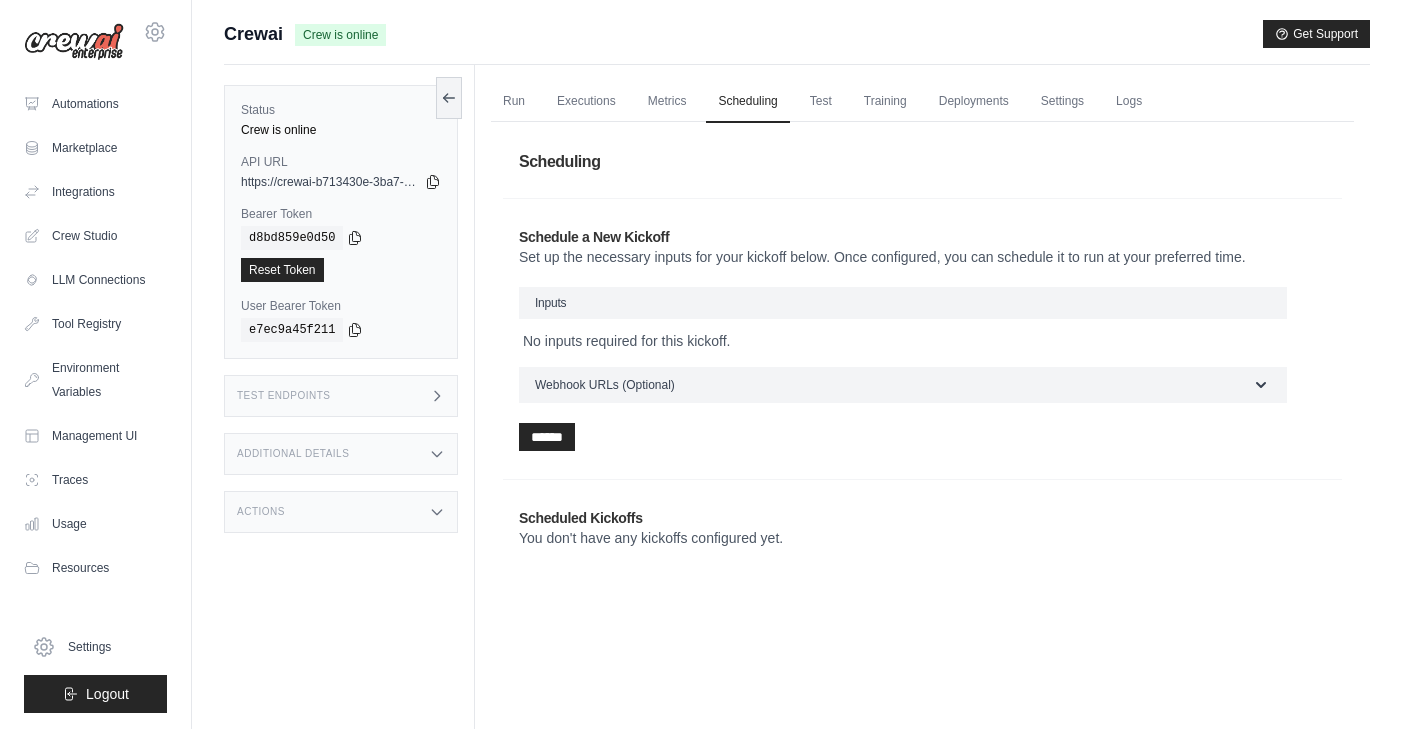 click on "Inputs" at bounding box center (903, 303) 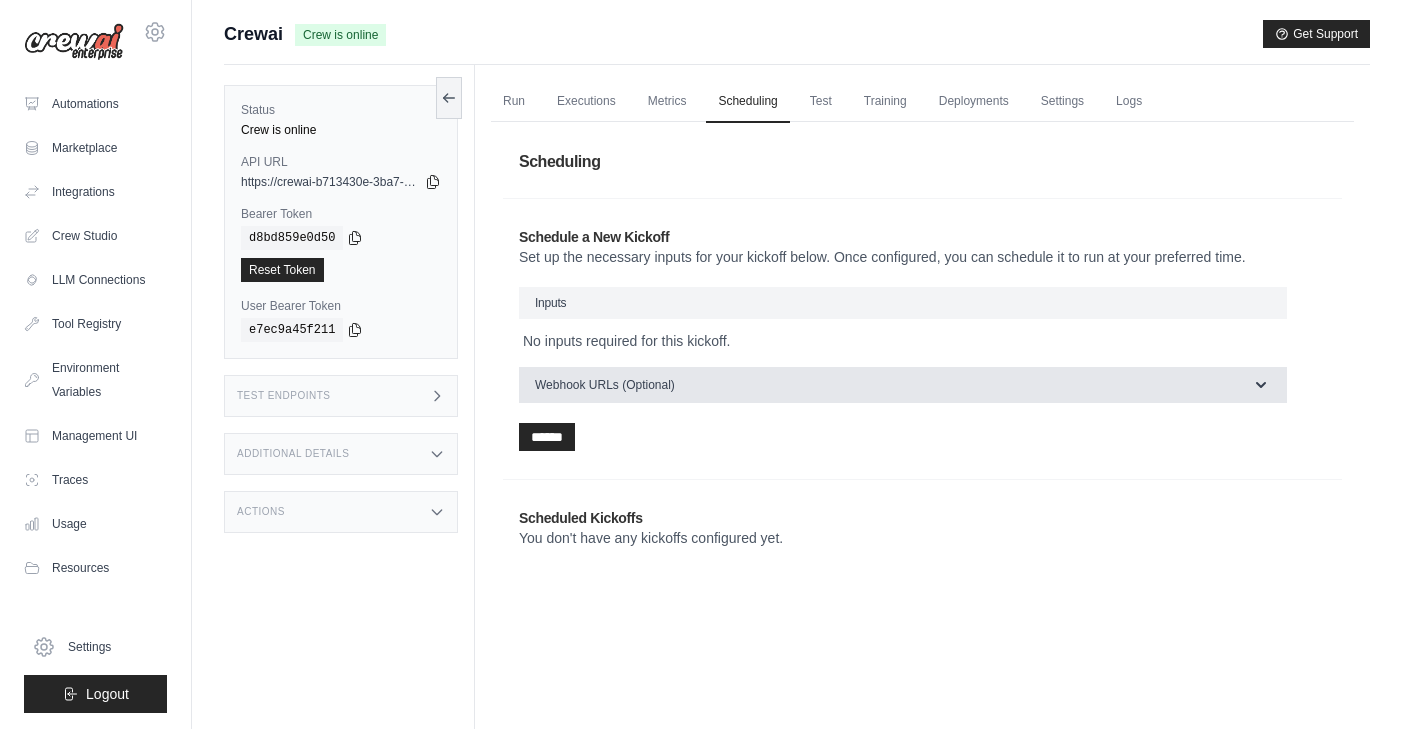 click on "Webhook URLs (Optional)" at bounding box center (903, 385) 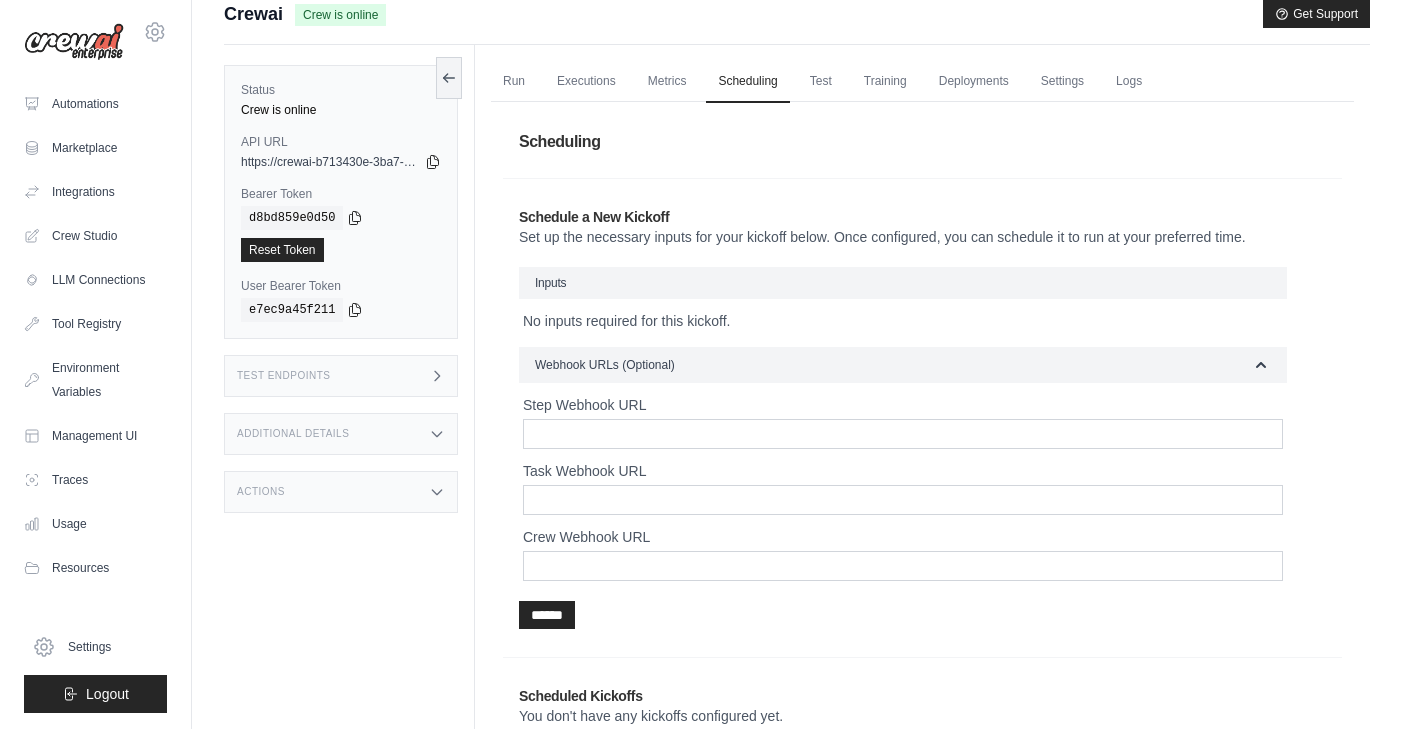 scroll, scrollTop: 0, scrollLeft: 0, axis: both 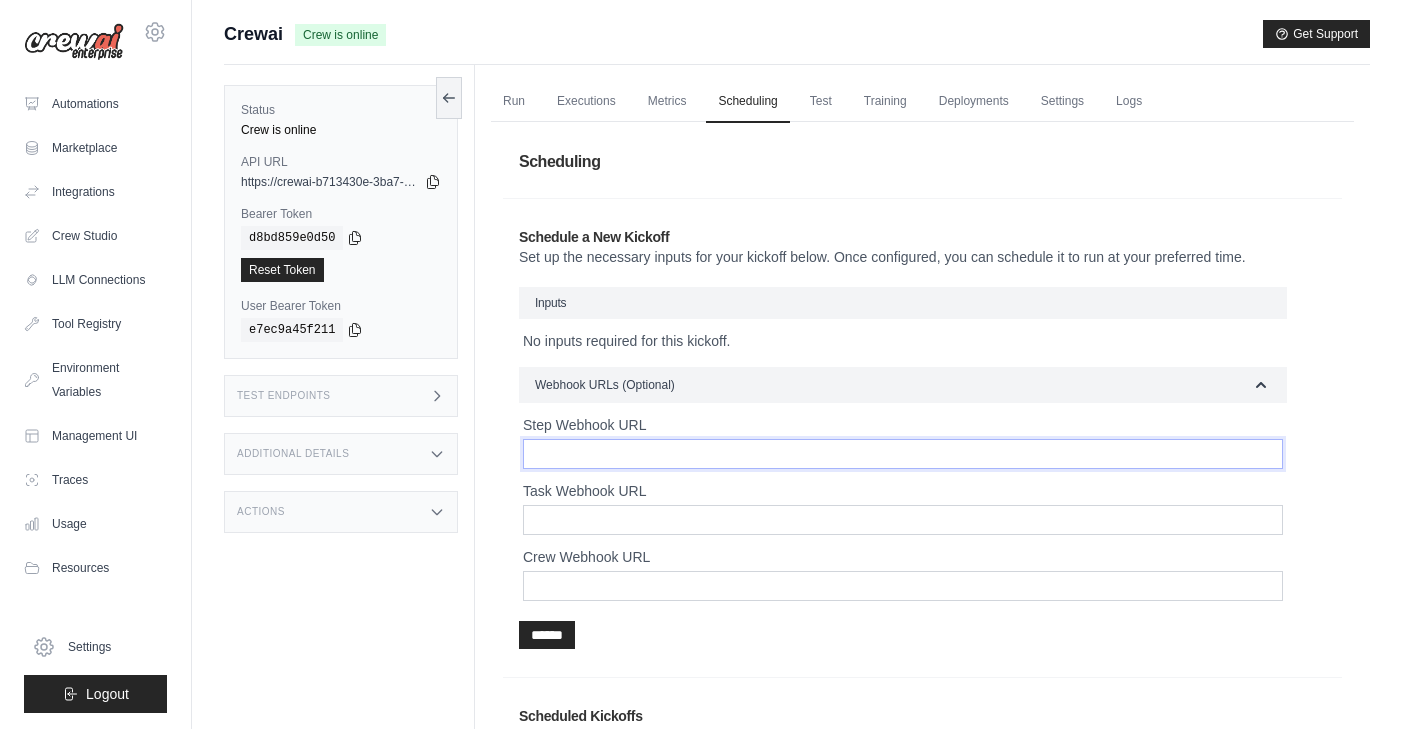click on "Step Webhook URL" at bounding box center (903, 454) 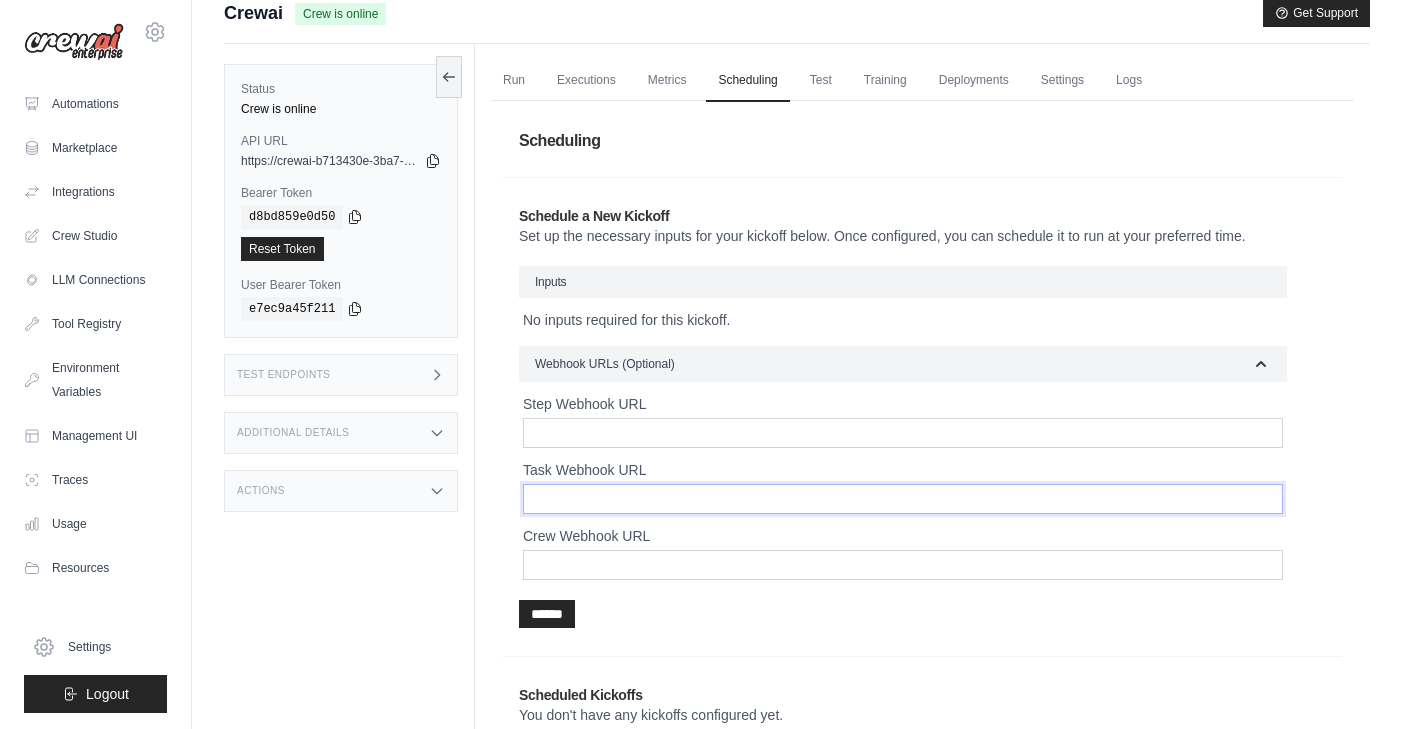 click on "Task Webhook URL" at bounding box center (903, 499) 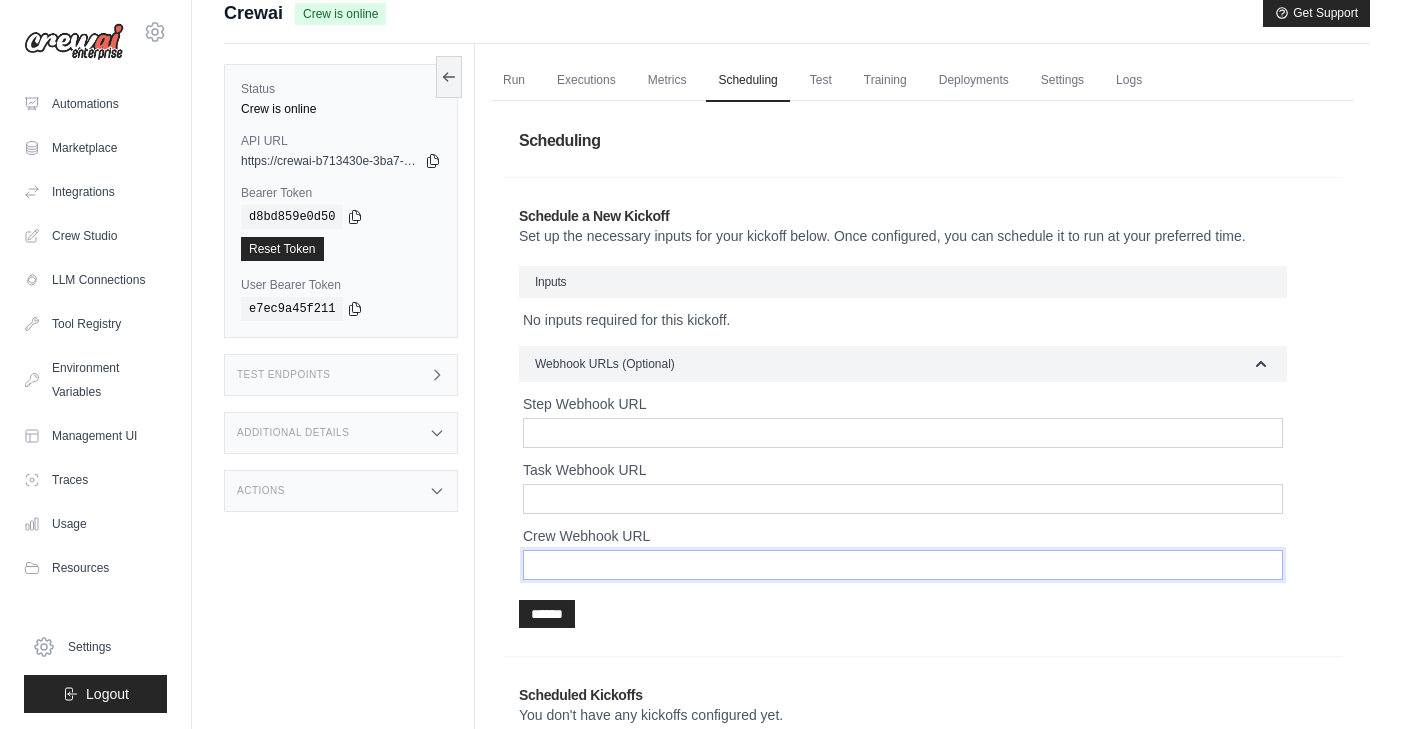 click on "Crew Webhook URL" at bounding box center (903, 565) 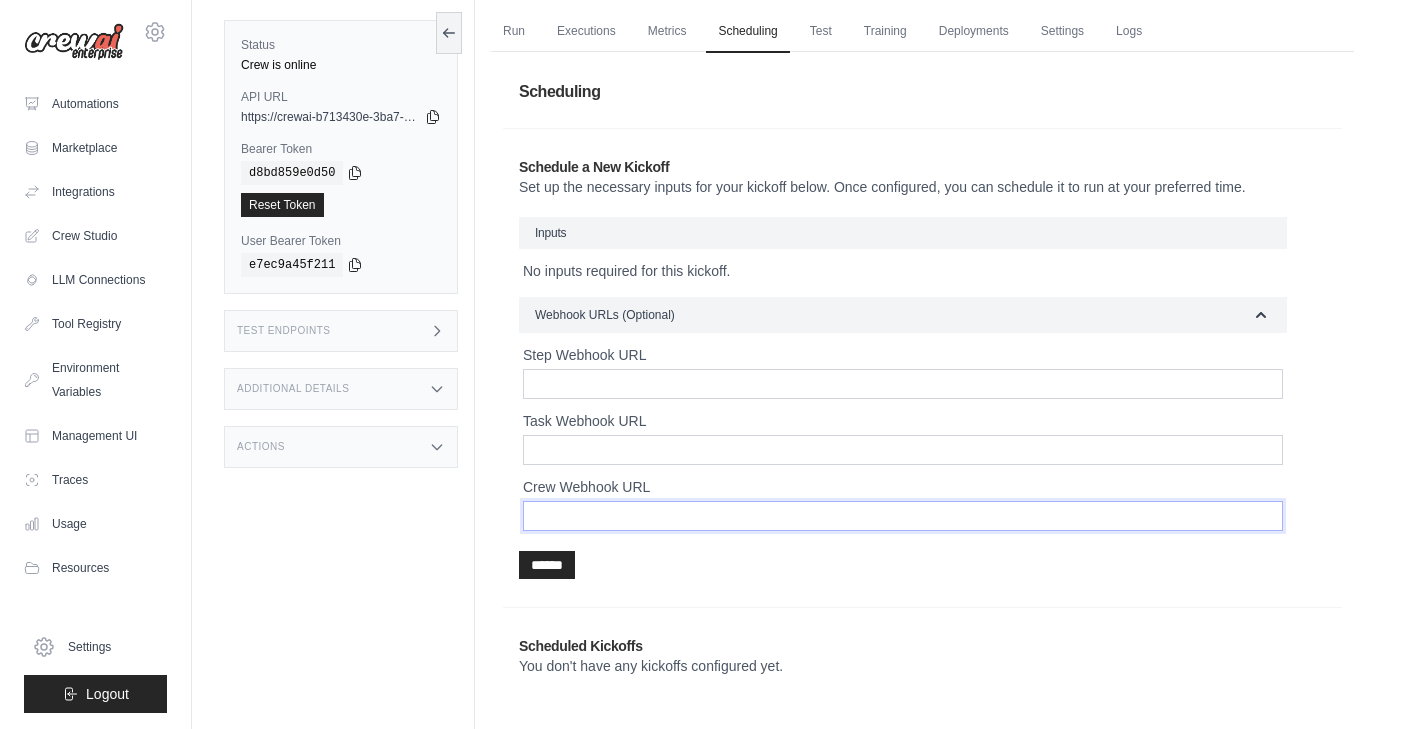 scroll, scrollTop: 93, scrollLeft: 0, axis: vertical 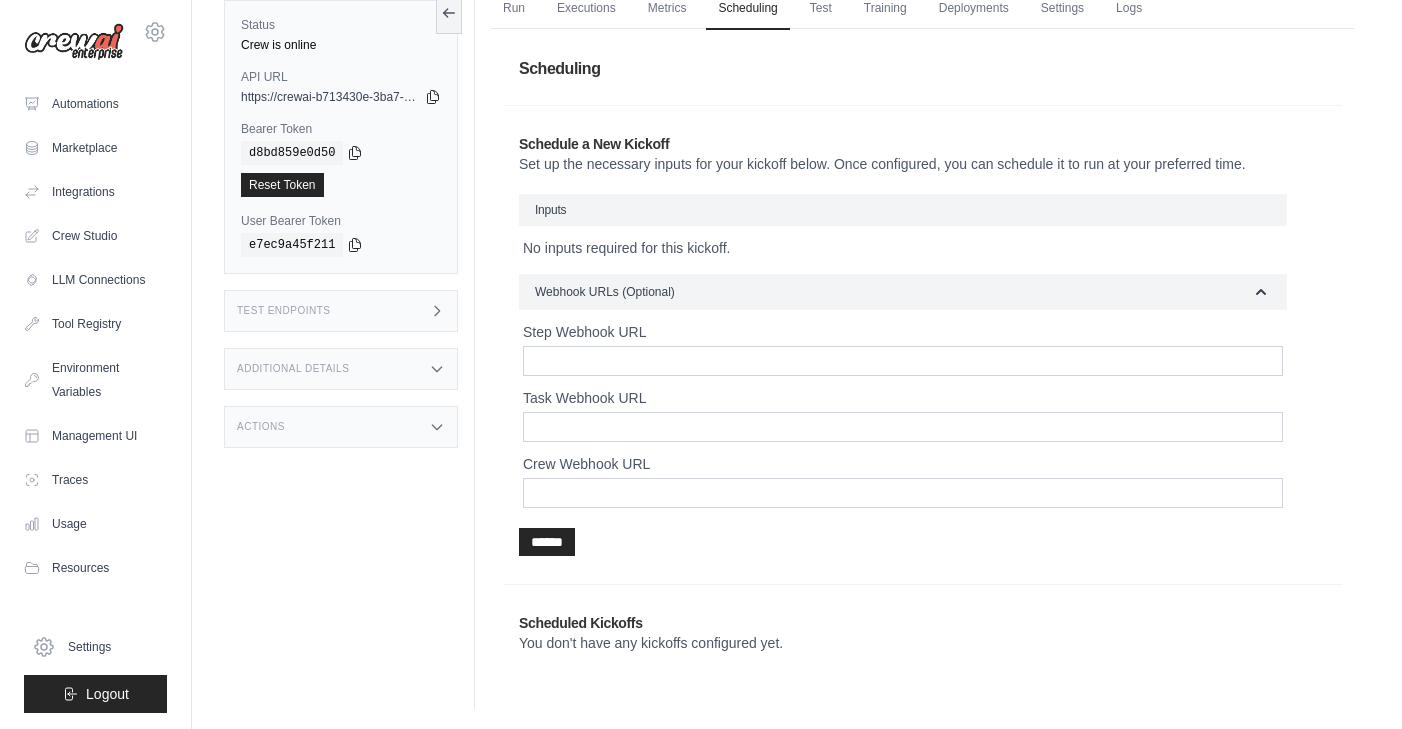 click on "You don't have any kickoffs configured yet." at bounding box center [717, 643] 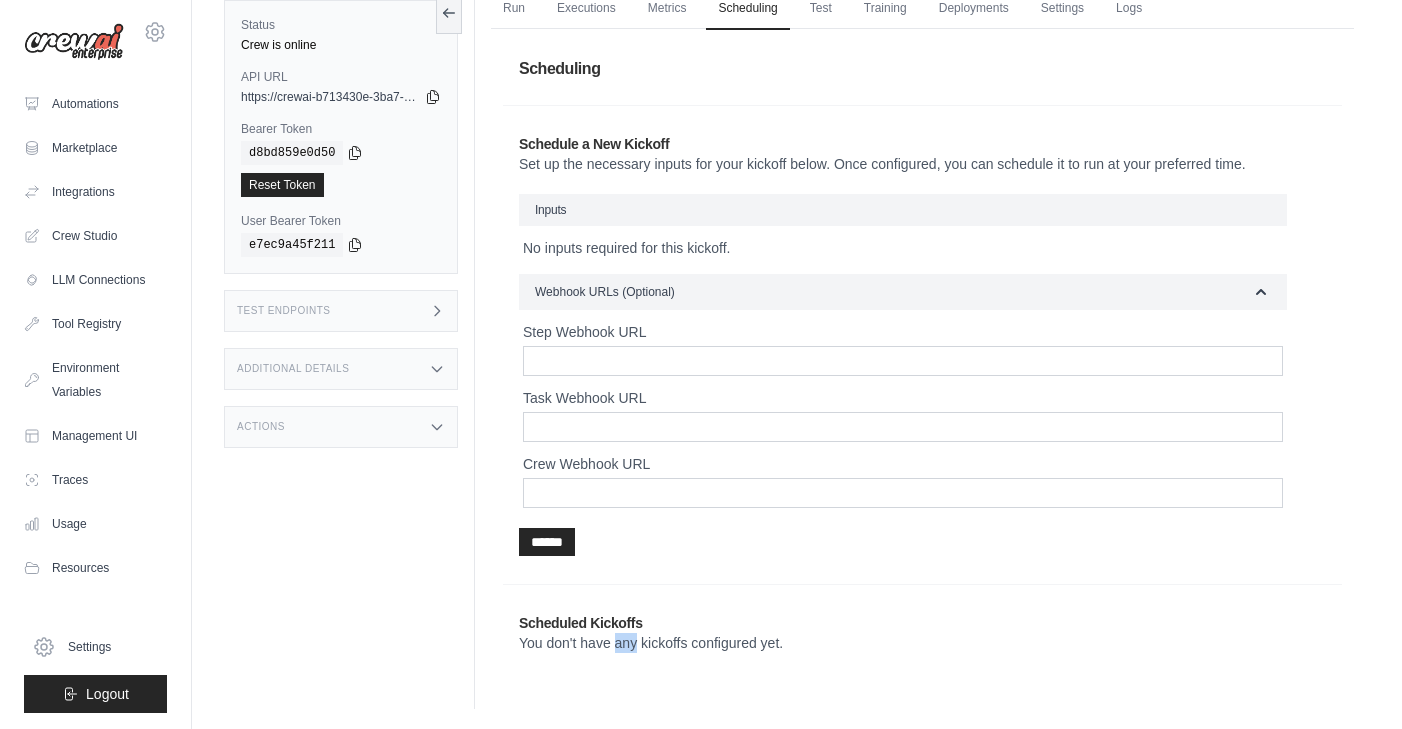 click on "You don't have any kickoffs configured yet." at bounding box center (717, 643) 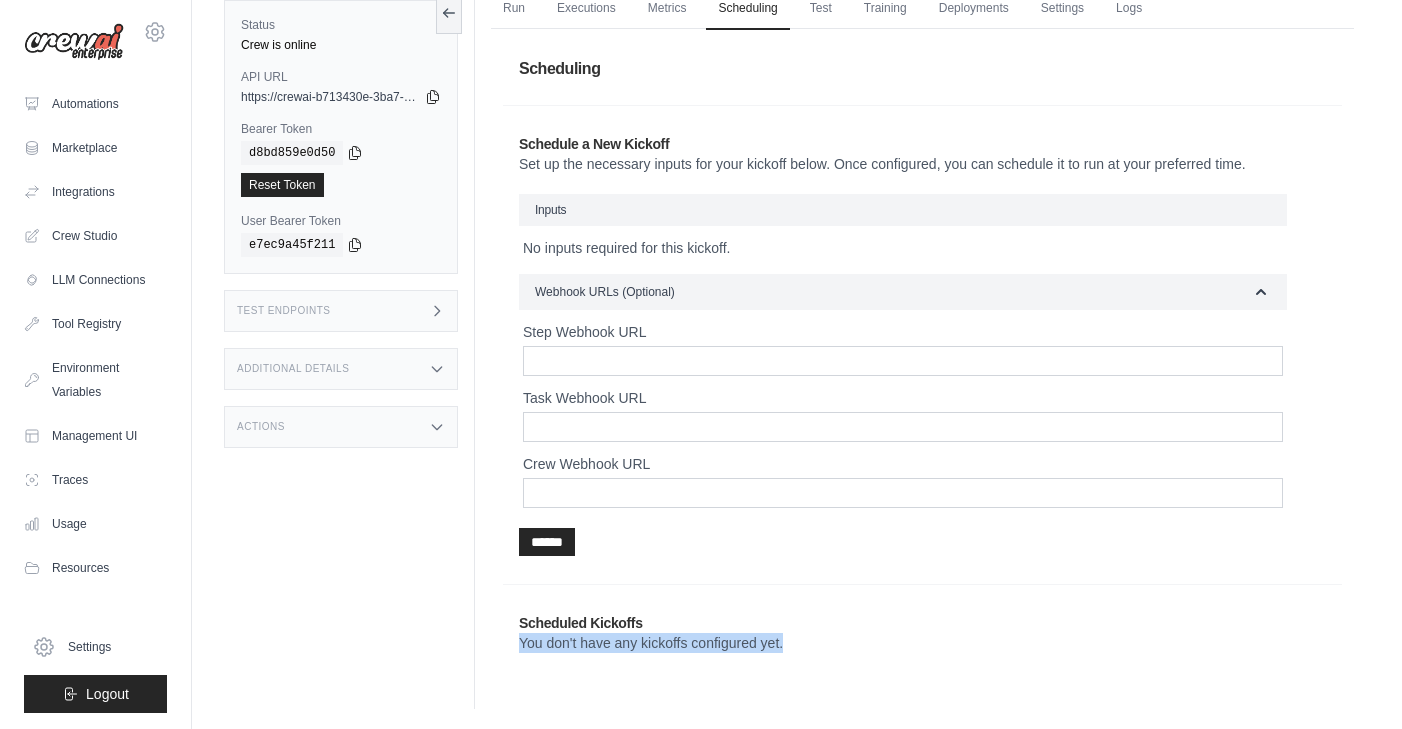 click on "You don't have any kickoffs configured yet." at bounding box center (717, 643) 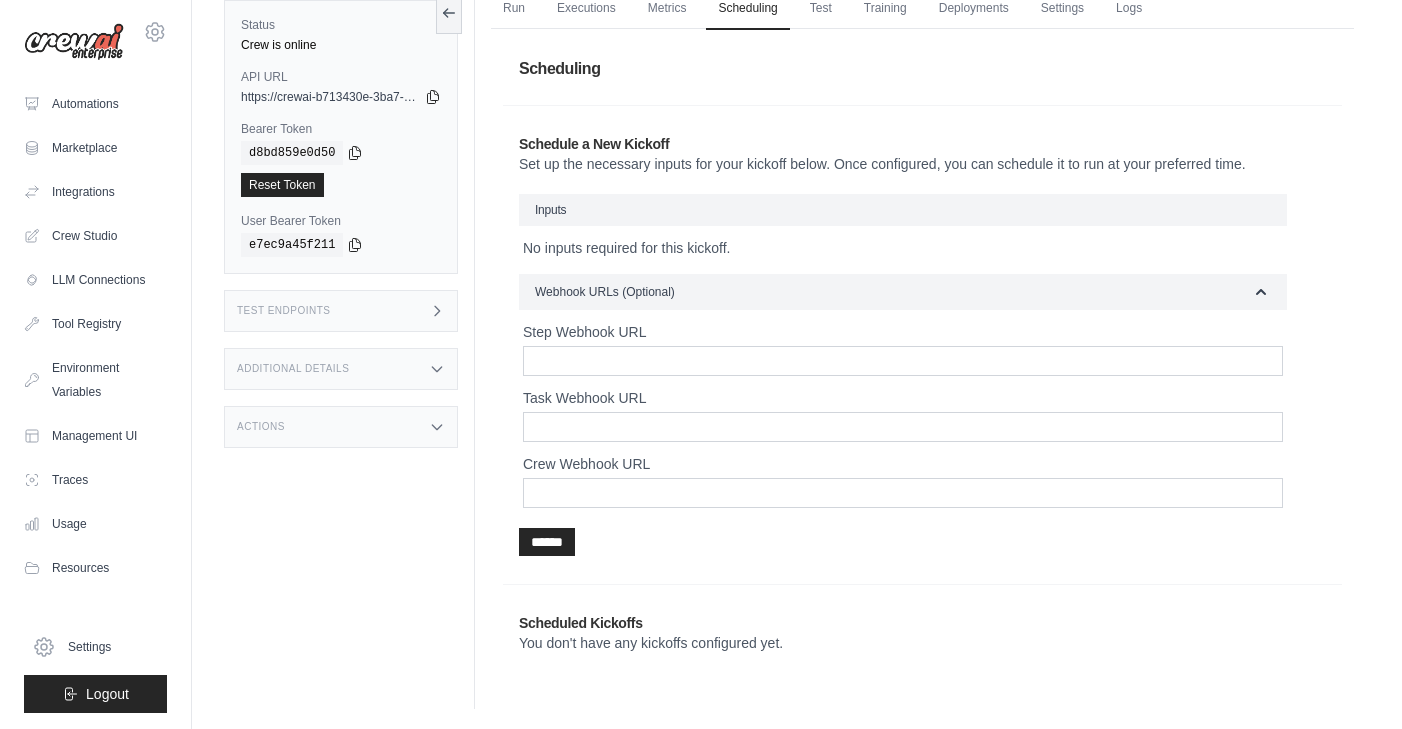 scroll, scrollTop: 0, scrollLeft: 0, axis: both 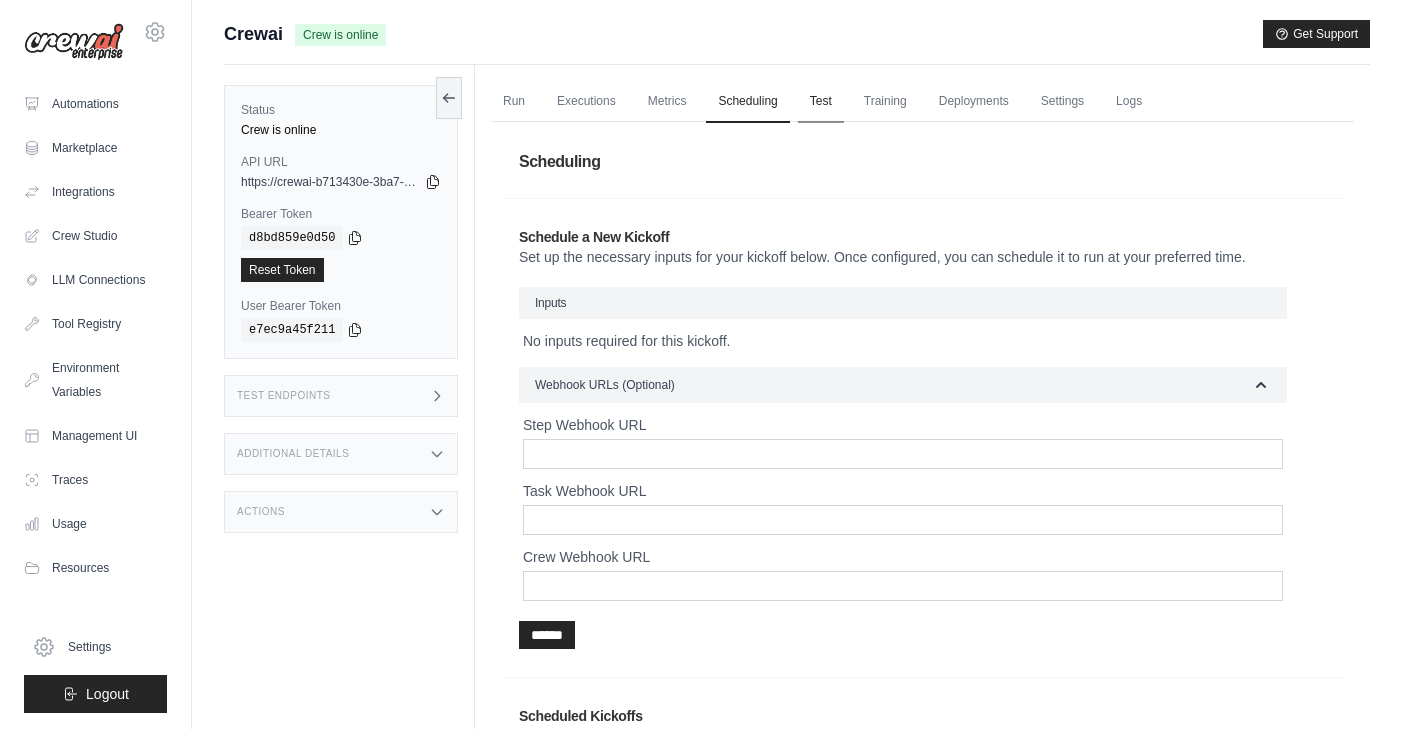 click on "Test" at bounding box center [821, 102] 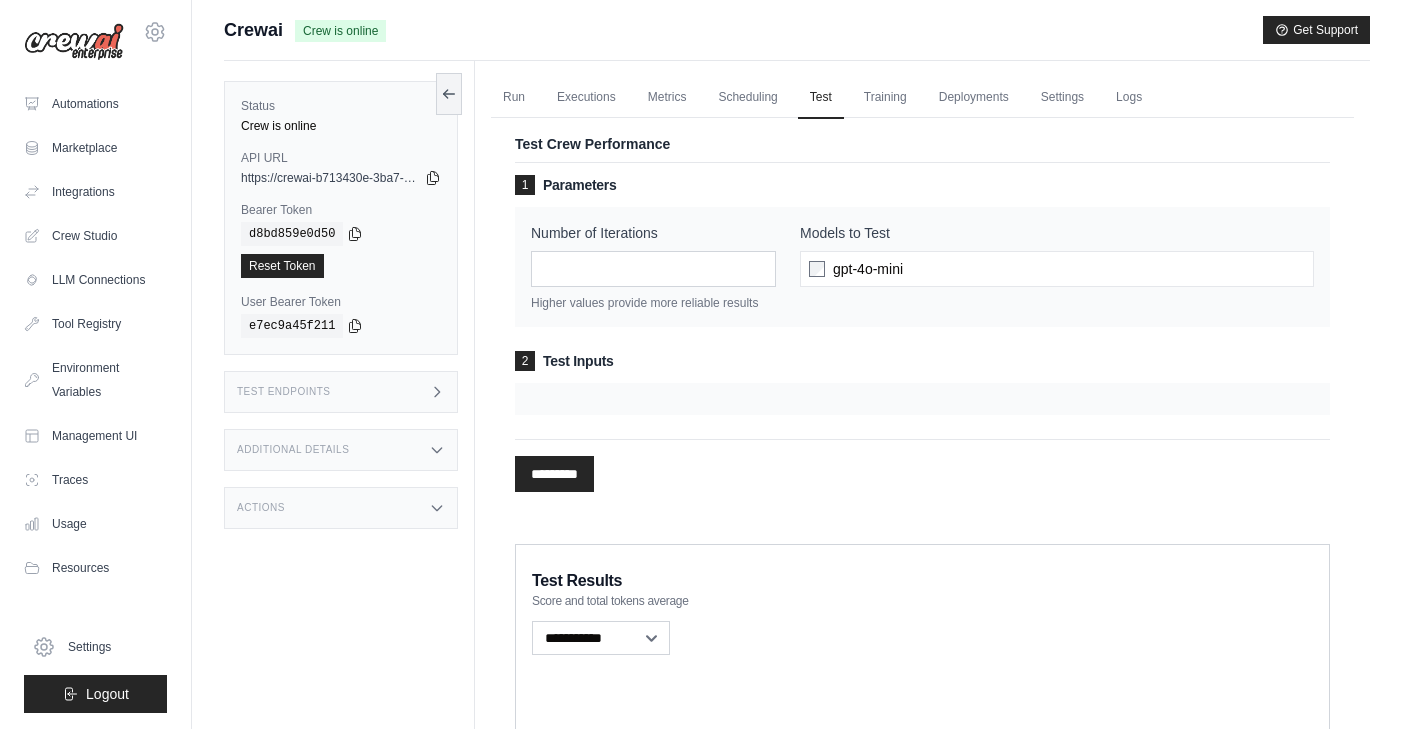 scroll, scrollTop: 0, scrollLeft: 0, axis: both 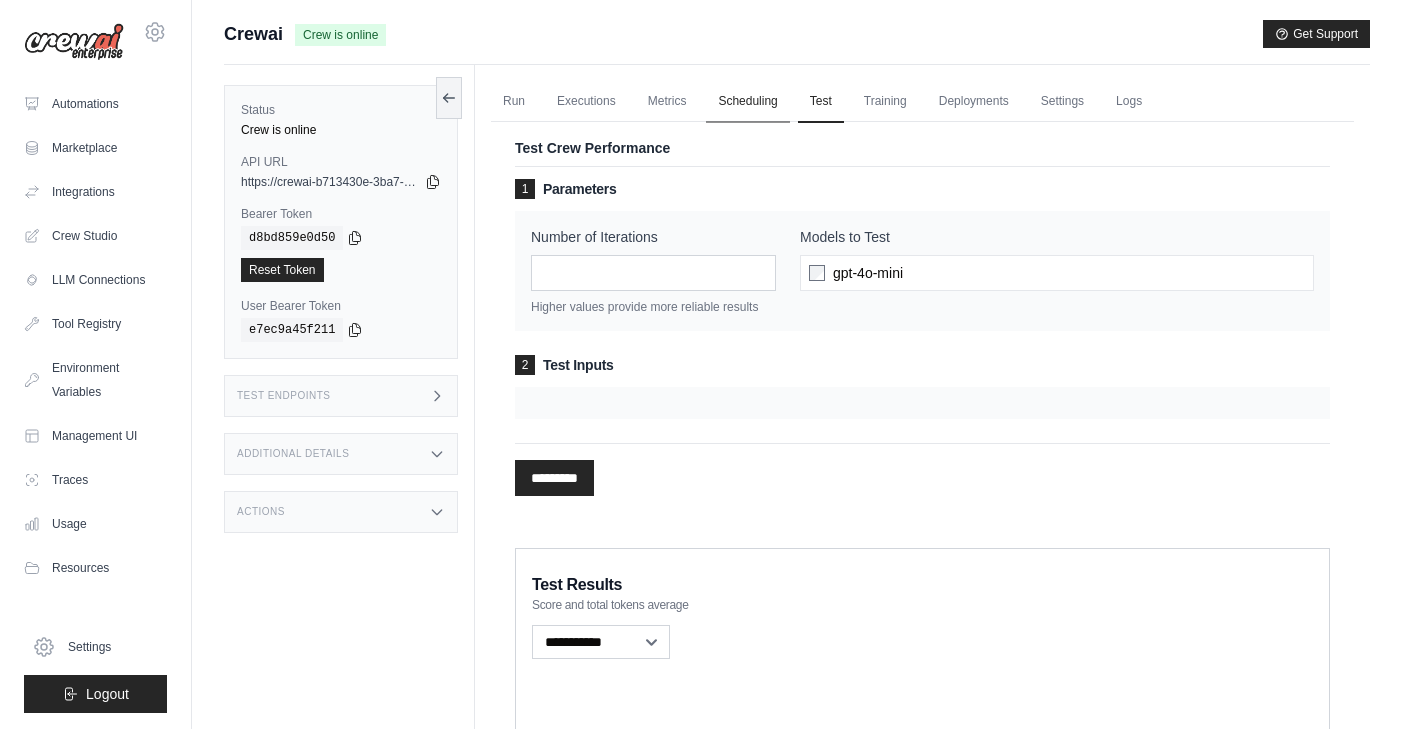 click on "Scheduling" at bounding box center [747, 102] 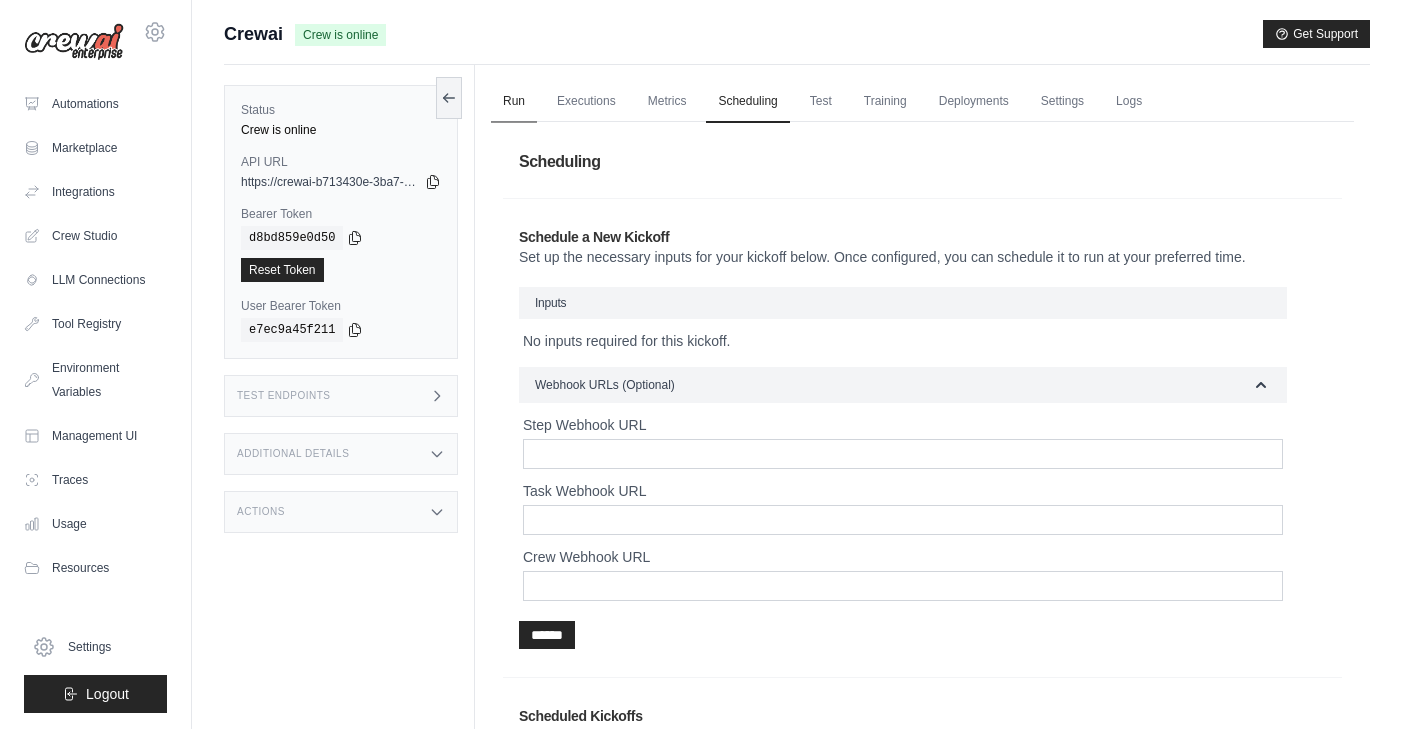click on "Run" at bounding box center (514, 102) 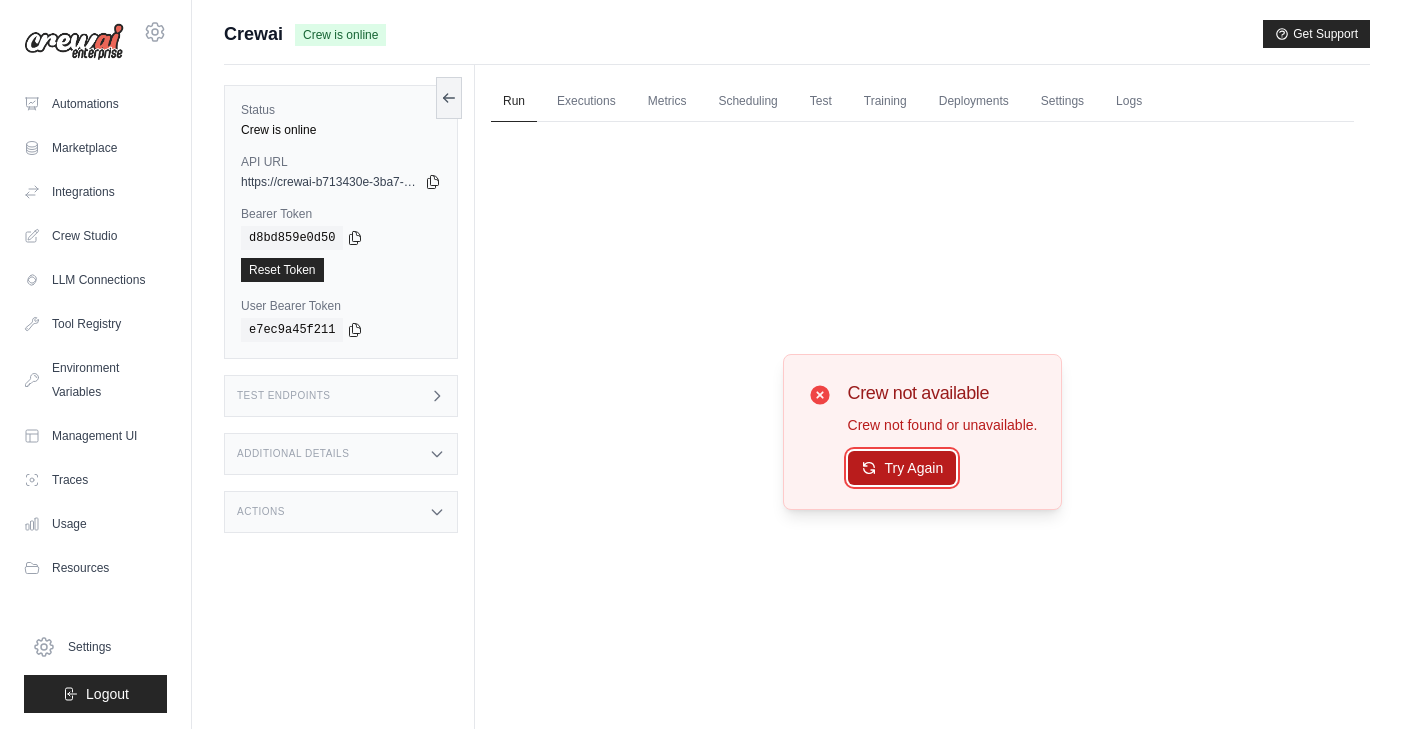 click on "Try Again" at bounding box center (902, 468) 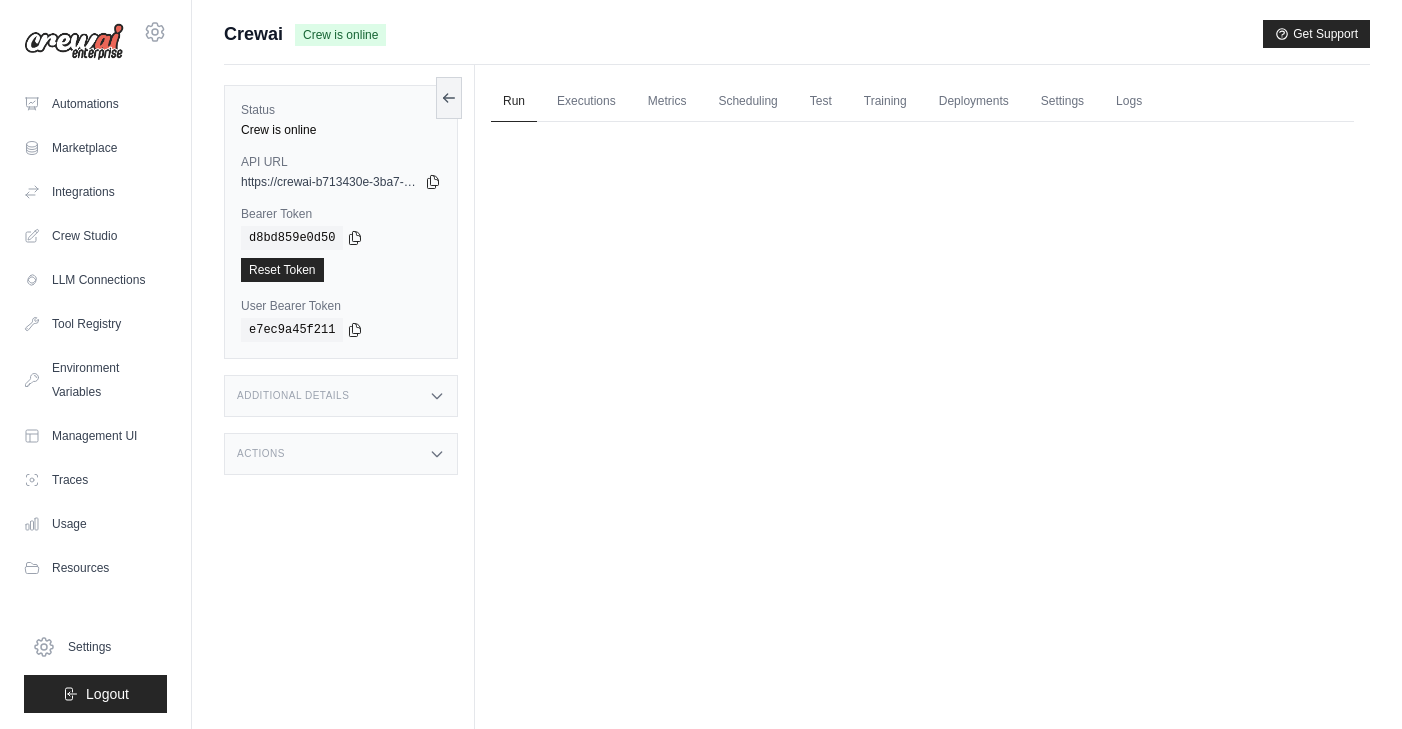 scroll, scrollTop: 0, scrollLeft: 0, axis: both 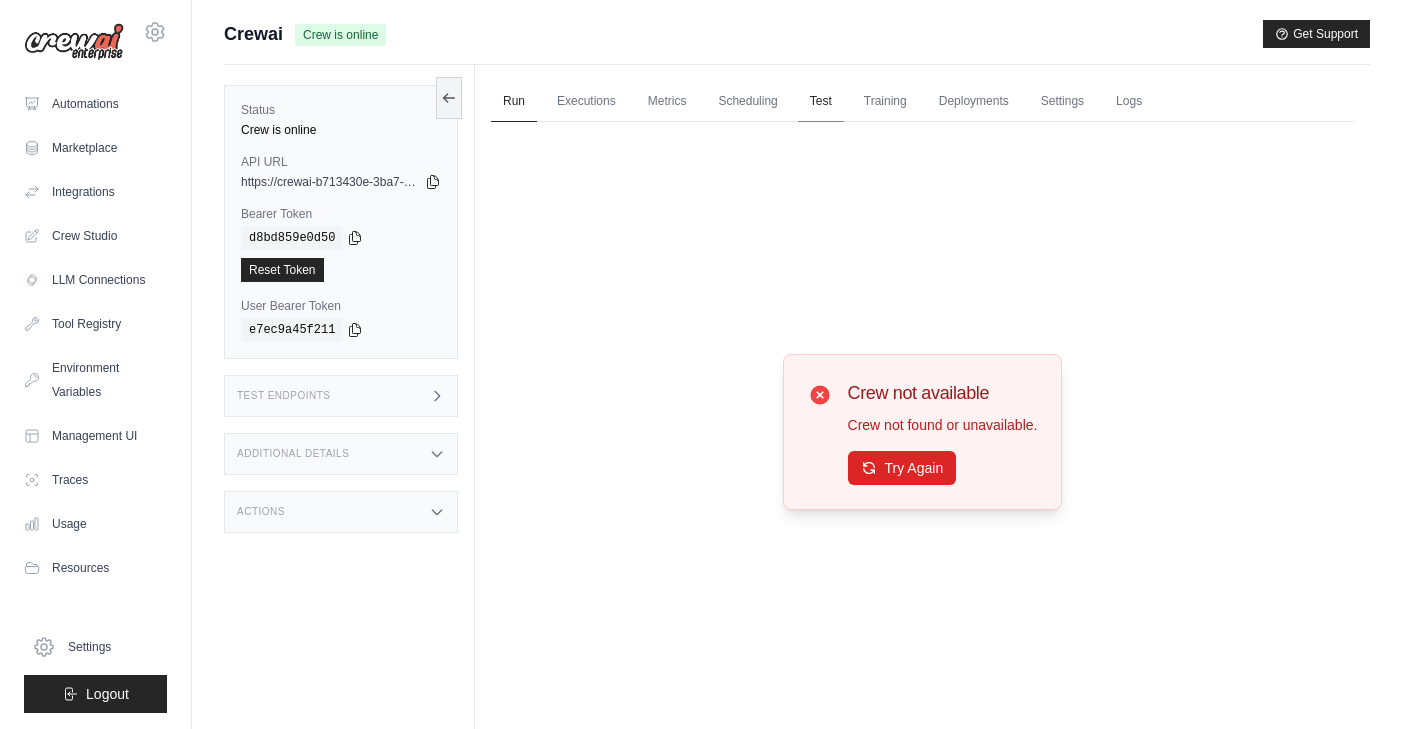 click on "Test" at bounding box center (821, 102) 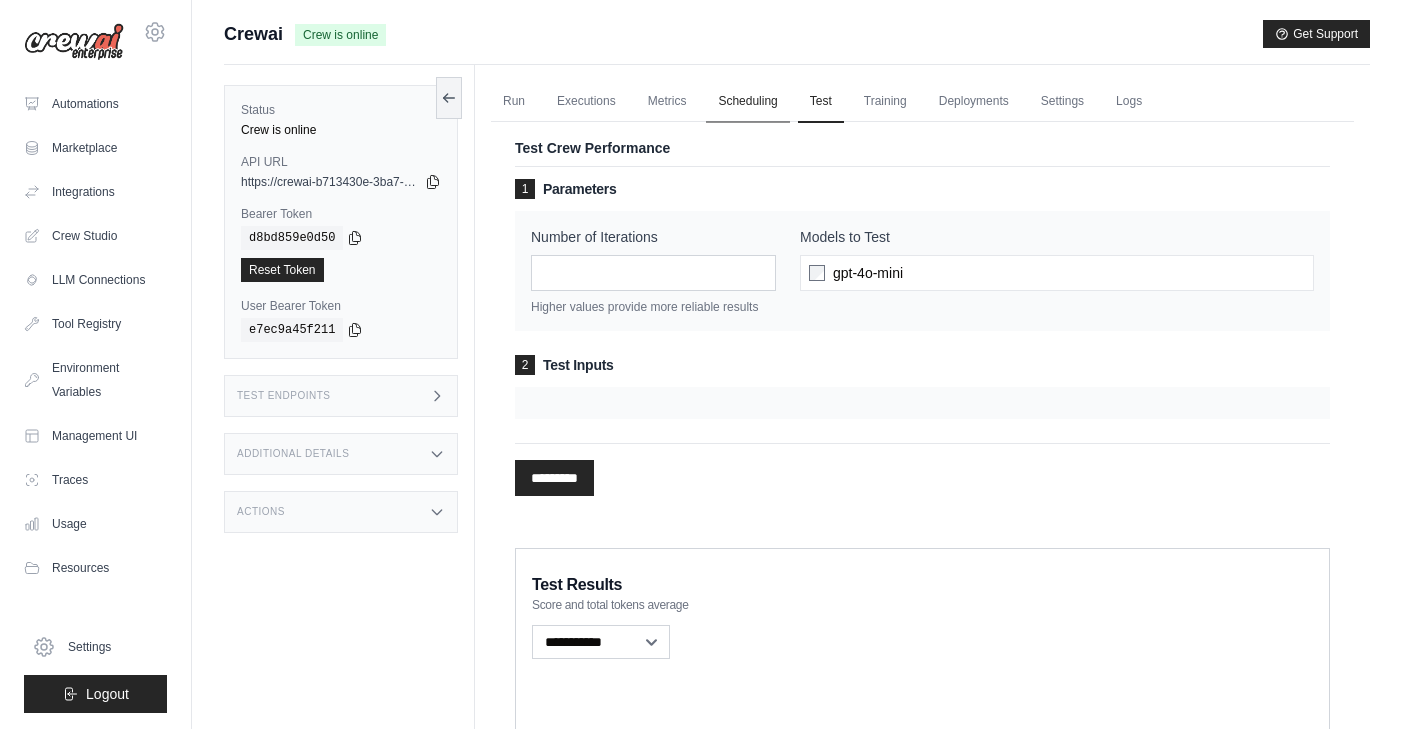 click on "Scheduling" at bounding box center [747, 102] 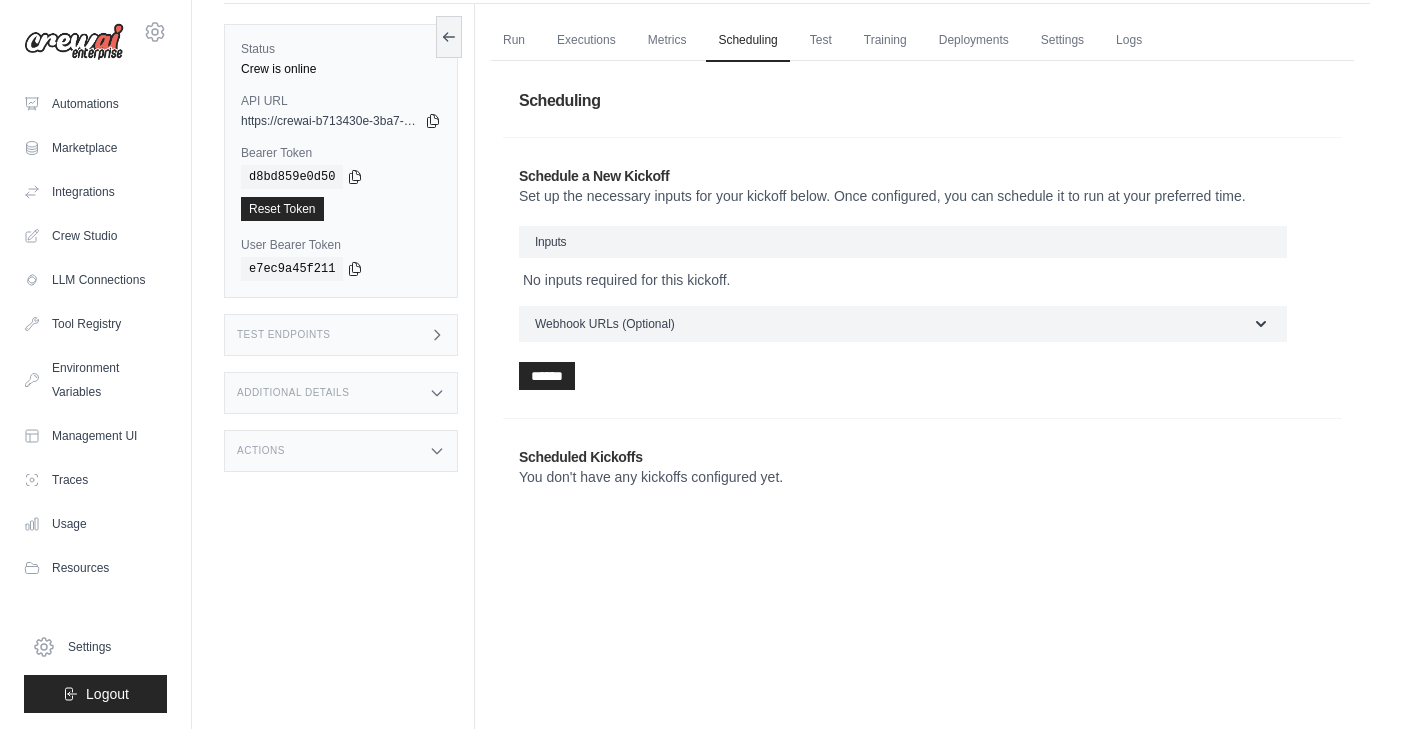scroll, scrollTop: 85, scrollLeft: 0, axis: vertical 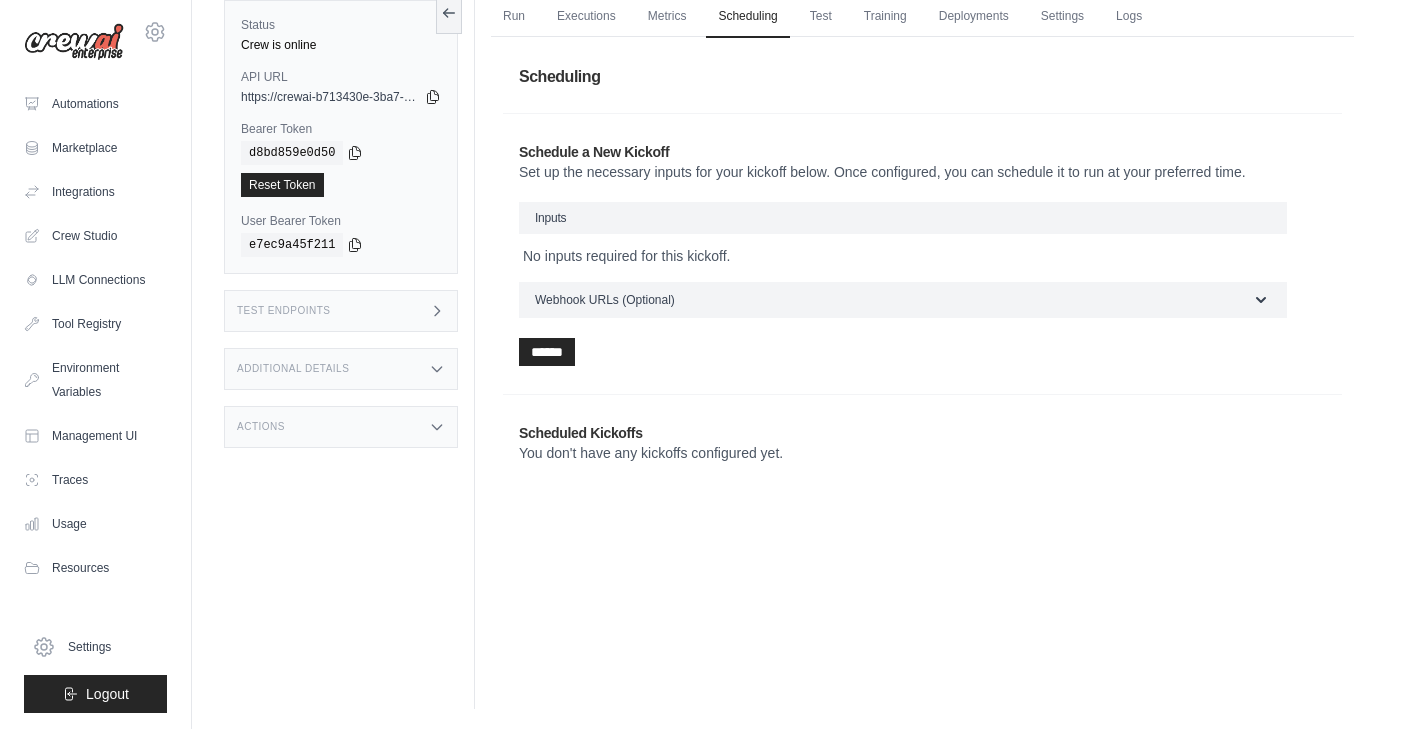 click on "Webhook URLs (Optional)" at bounding box center [903, 300] 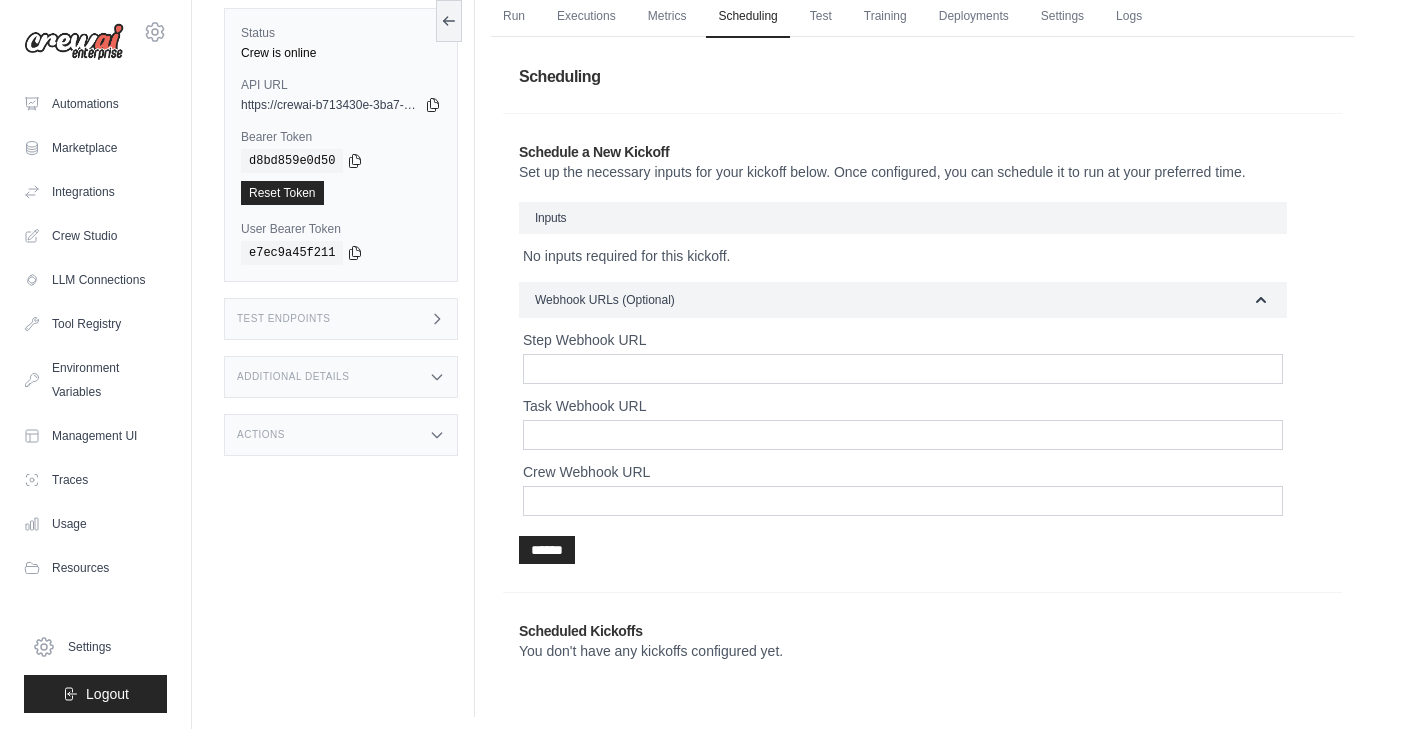 click on "Schedule a New Kickoff
Set up the necessary inputs for your kickoff below. Once
configured, you can schedule it to run at your preferred time.
Inputs
No inputs required for this kickoff.
Webhook URLs (Optional)
Step Webhook URL
Task Webhook URL
Crew Webhook URL" at bounding box center (922, 353) 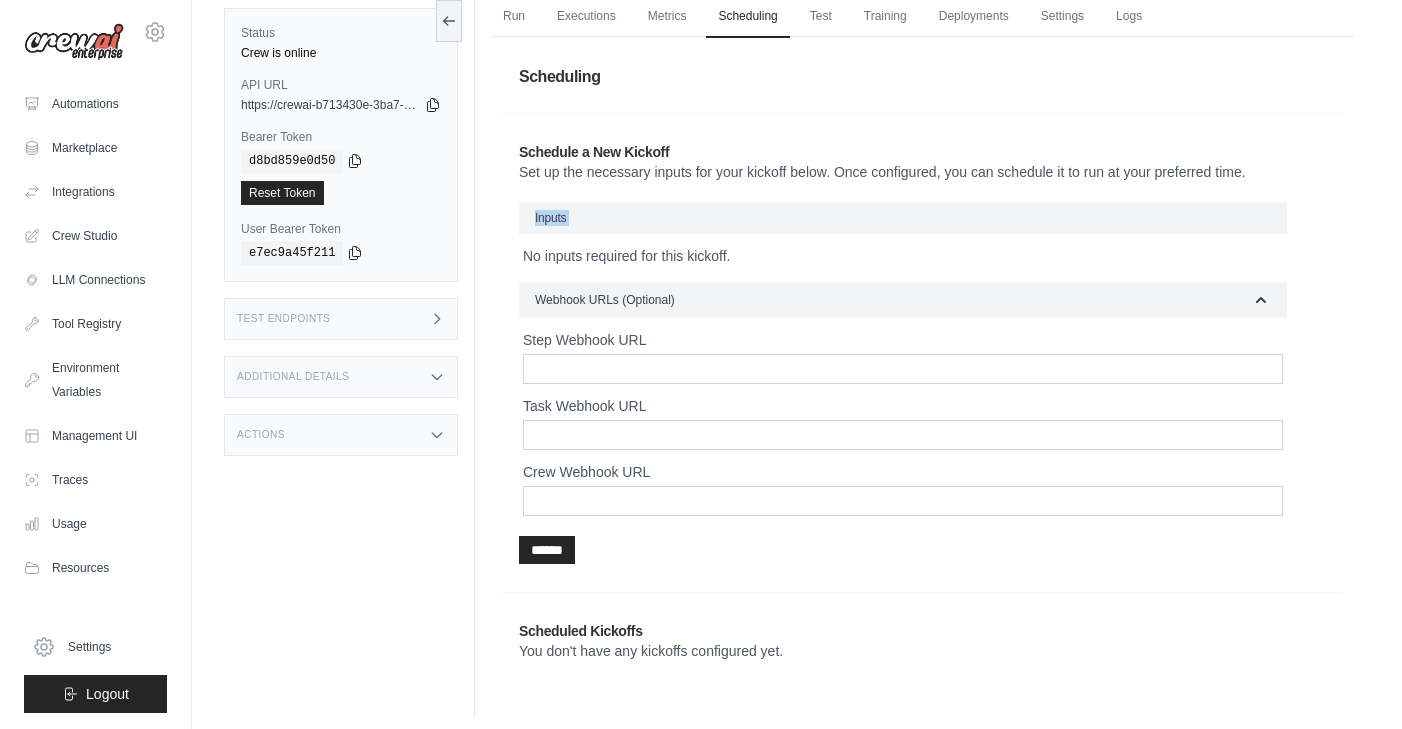 click on "Inputs" at bounding box center (903, 218) 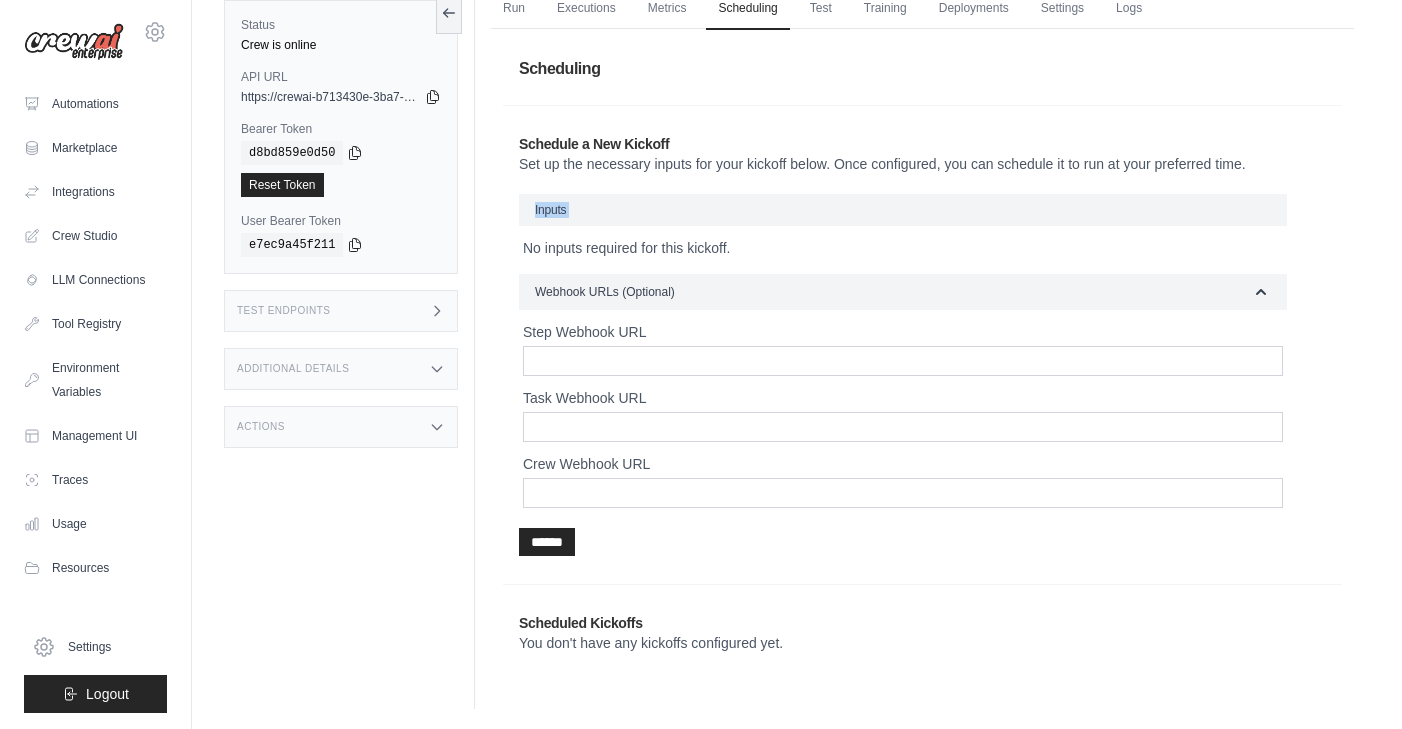 scroll, scrollTop: 0, scrollLeft: 0, axis: both 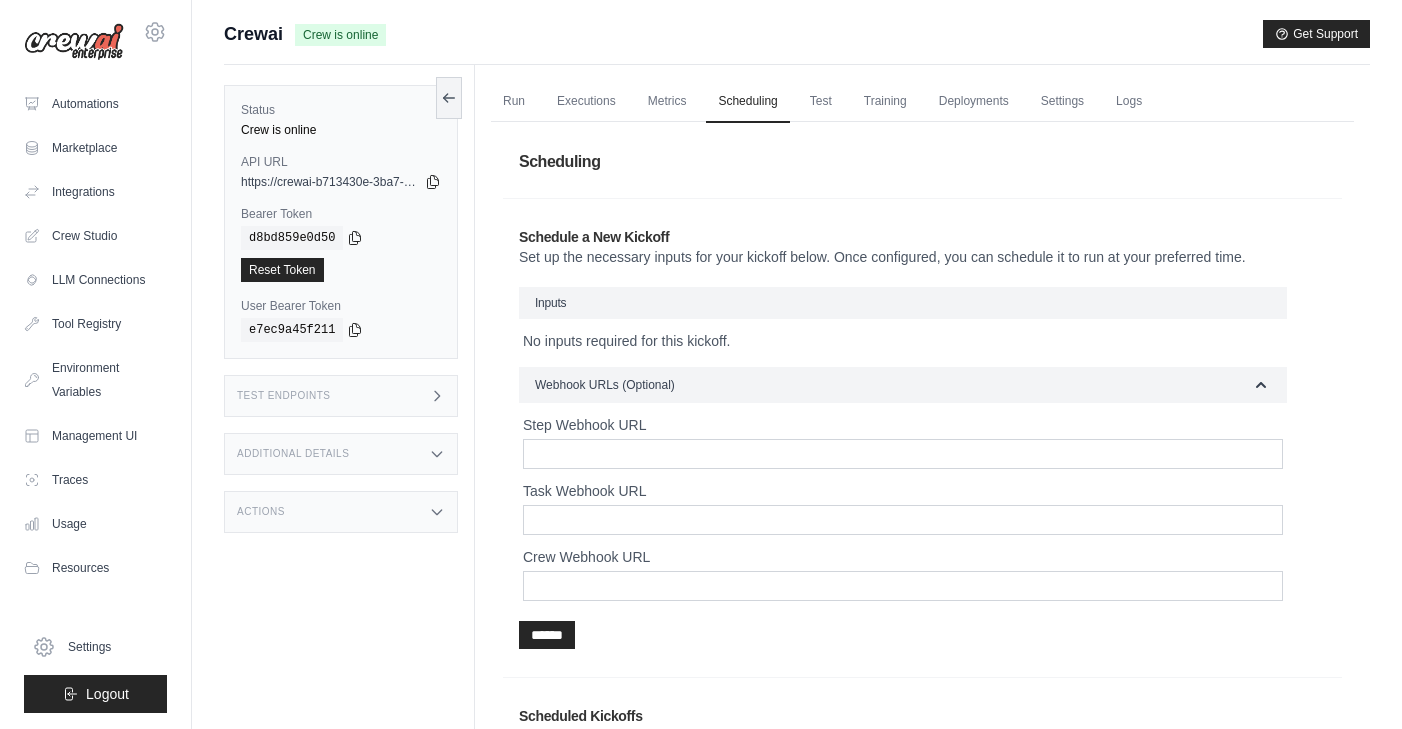 click on "Set up the necessary inputs for your kickoff below. Once
configured, you can schedule it to run at your preferred time." at bounding box center (922, 257) 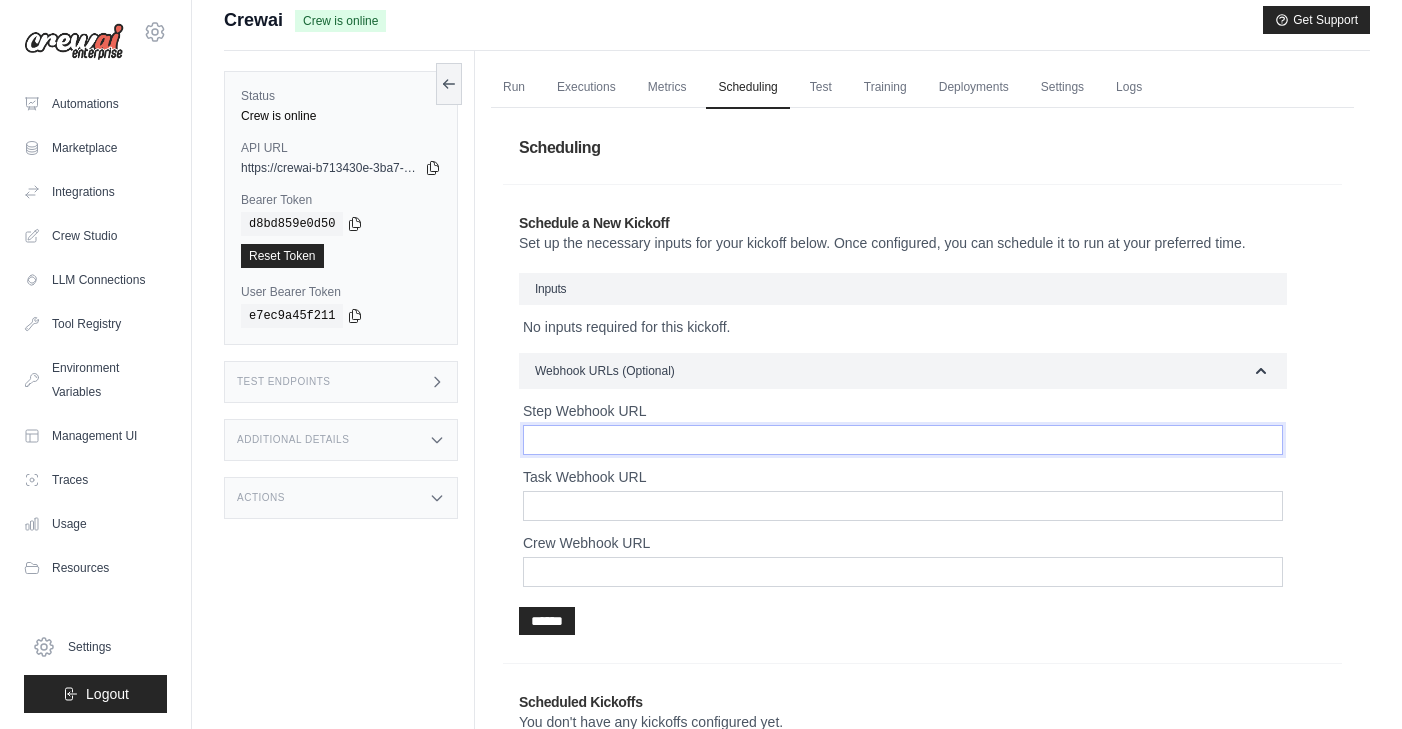 click on "Step Webhook URL" at bounding box center (903, 440) 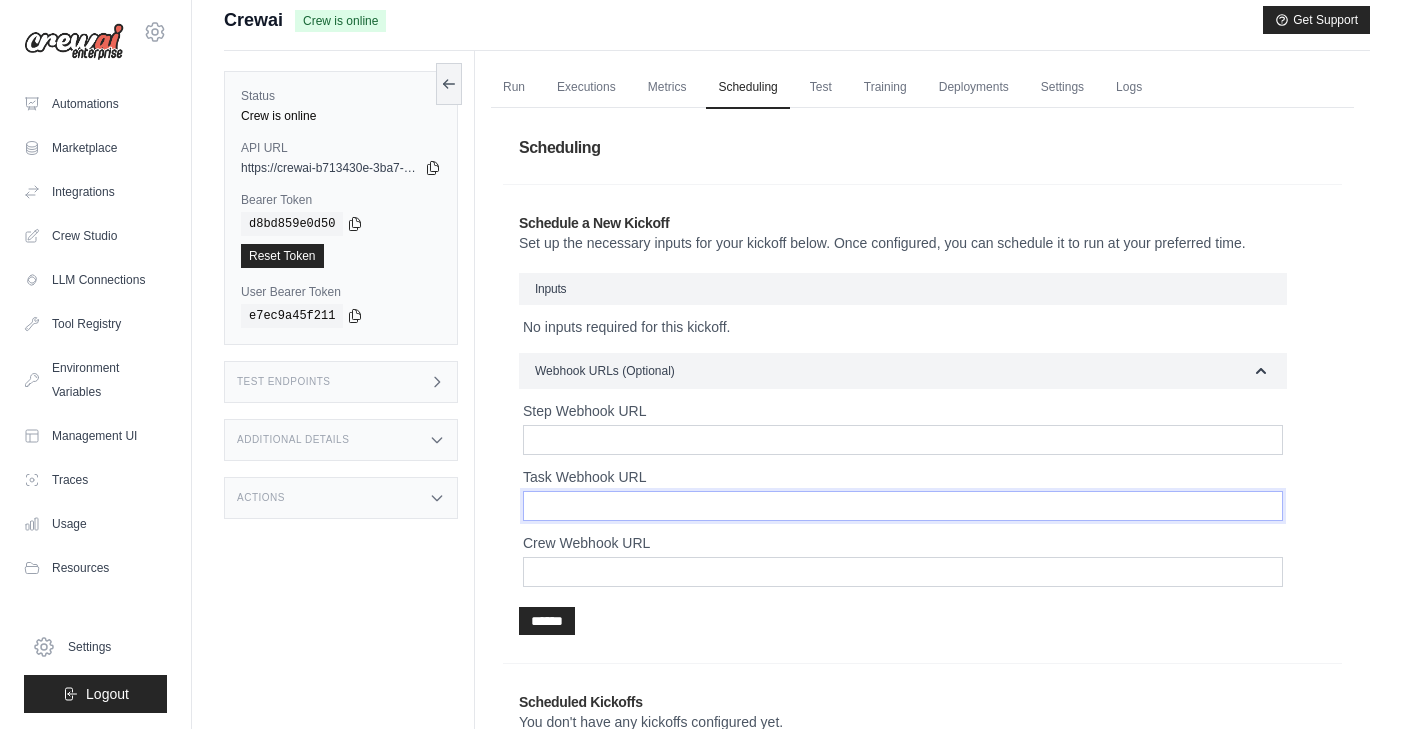 click on "Task Webhook URL" at bounding box center [903, 506] 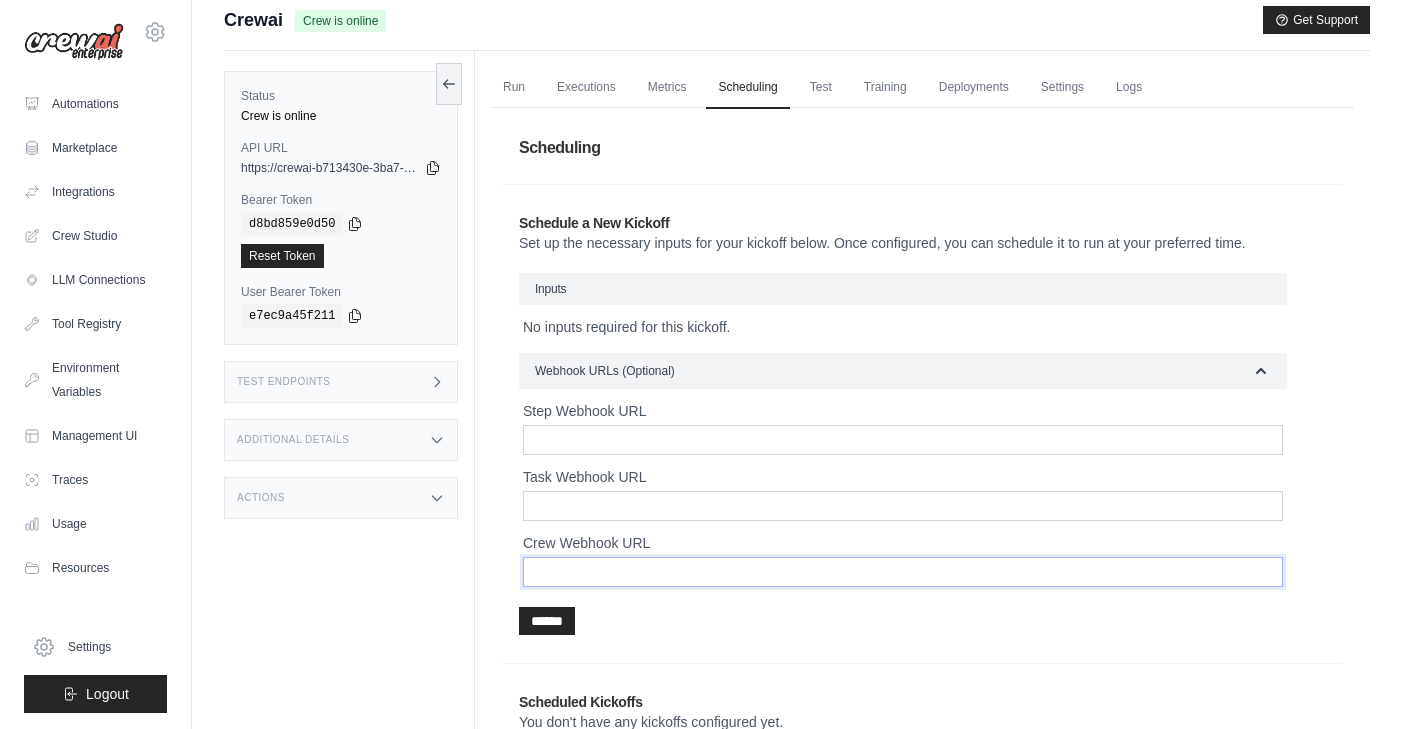 click on "Crew Webhook URL" at bounding box center [903, 572] 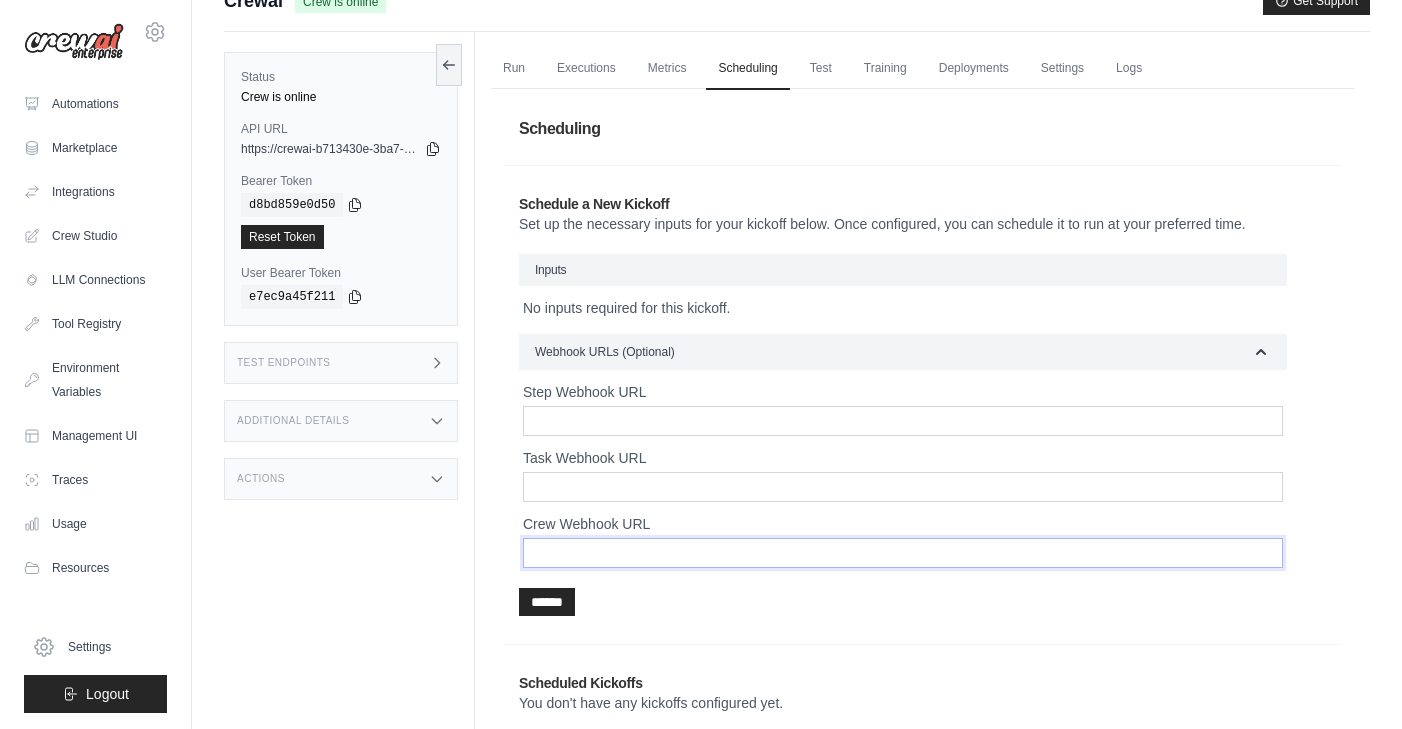 scroll, scrollTop: 0, scrollLeft: 0, axis: both 